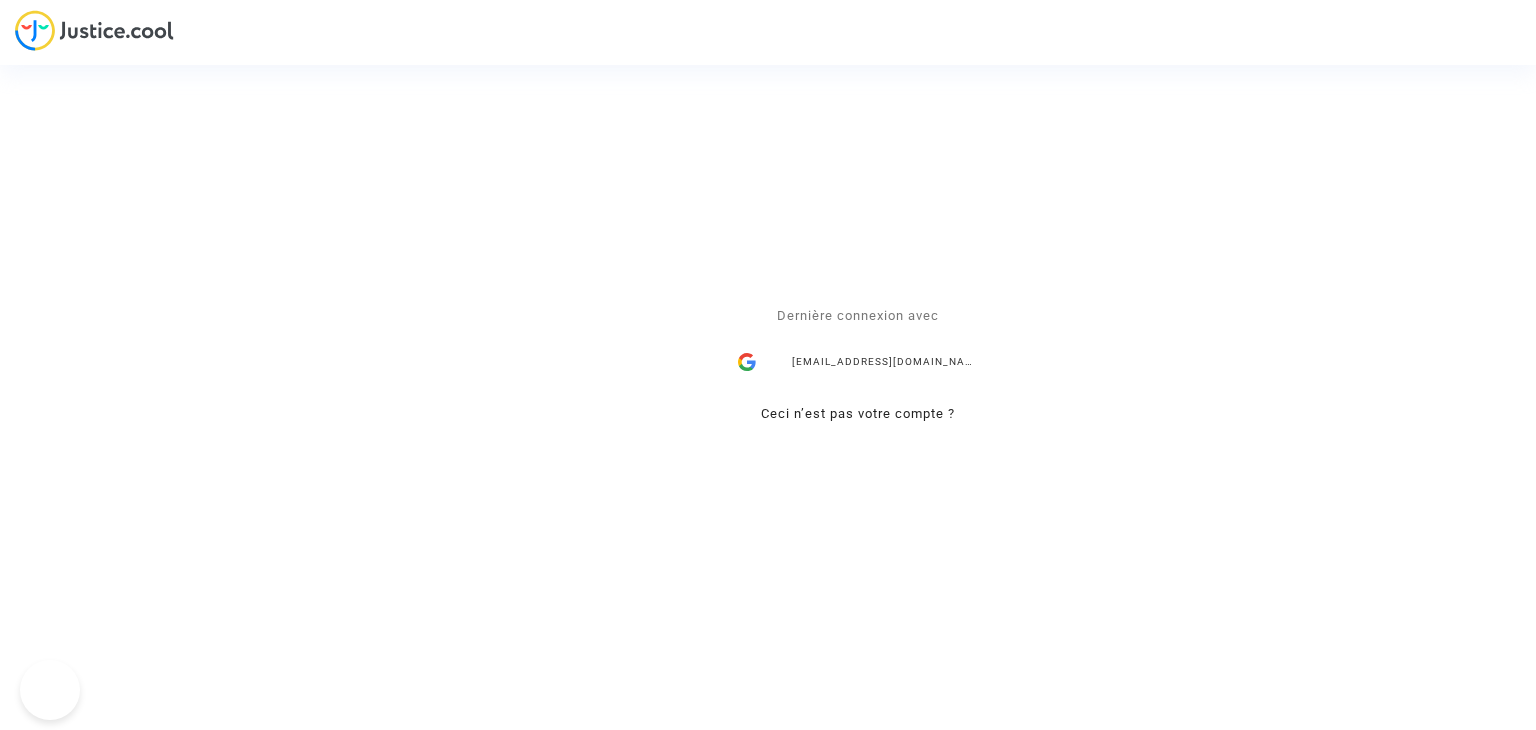 scroll, scrollTop: 0, scrollLeft: 0, axis: both 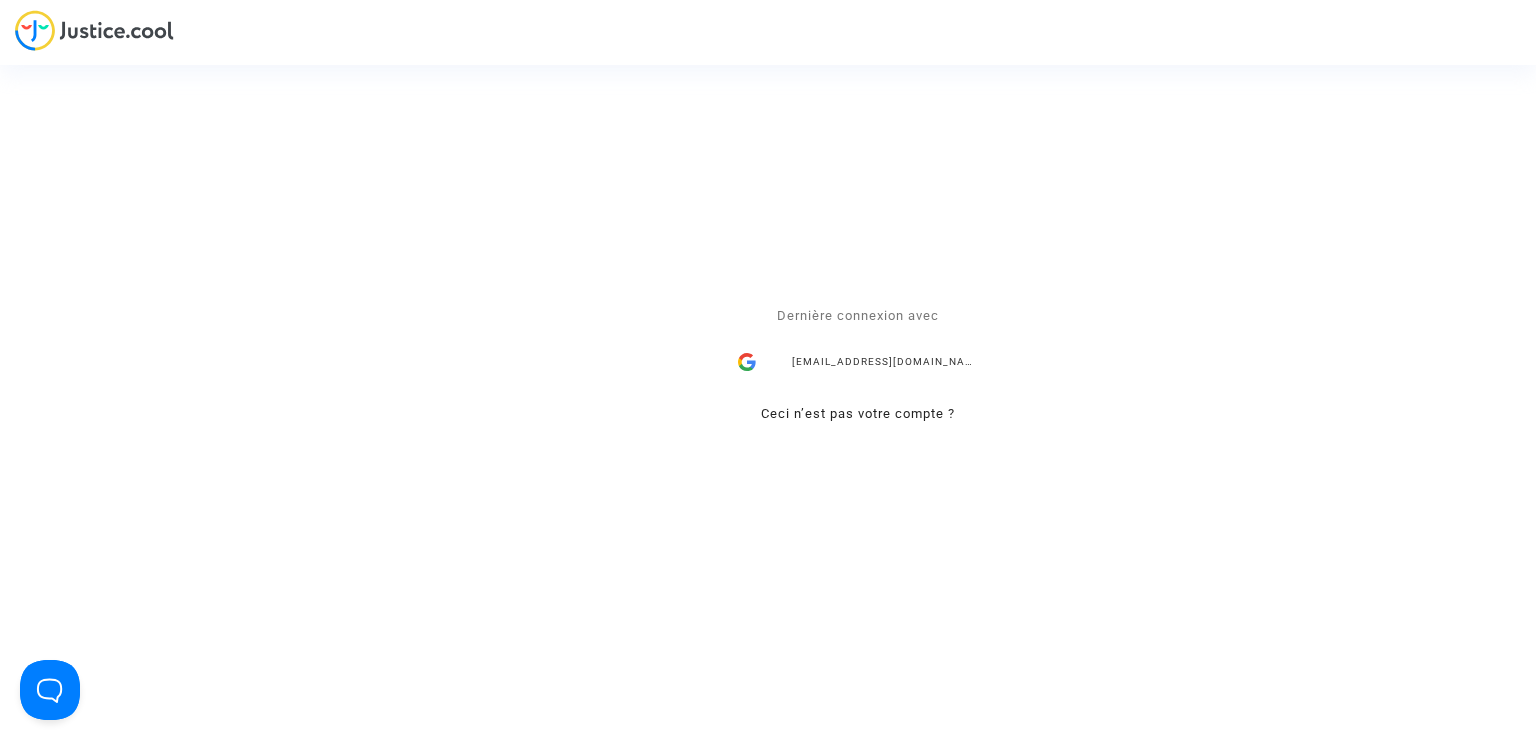 click on "[EMAIL_ADDRESS][DOMAIN_NAME]" at bounding box center (858, 363) 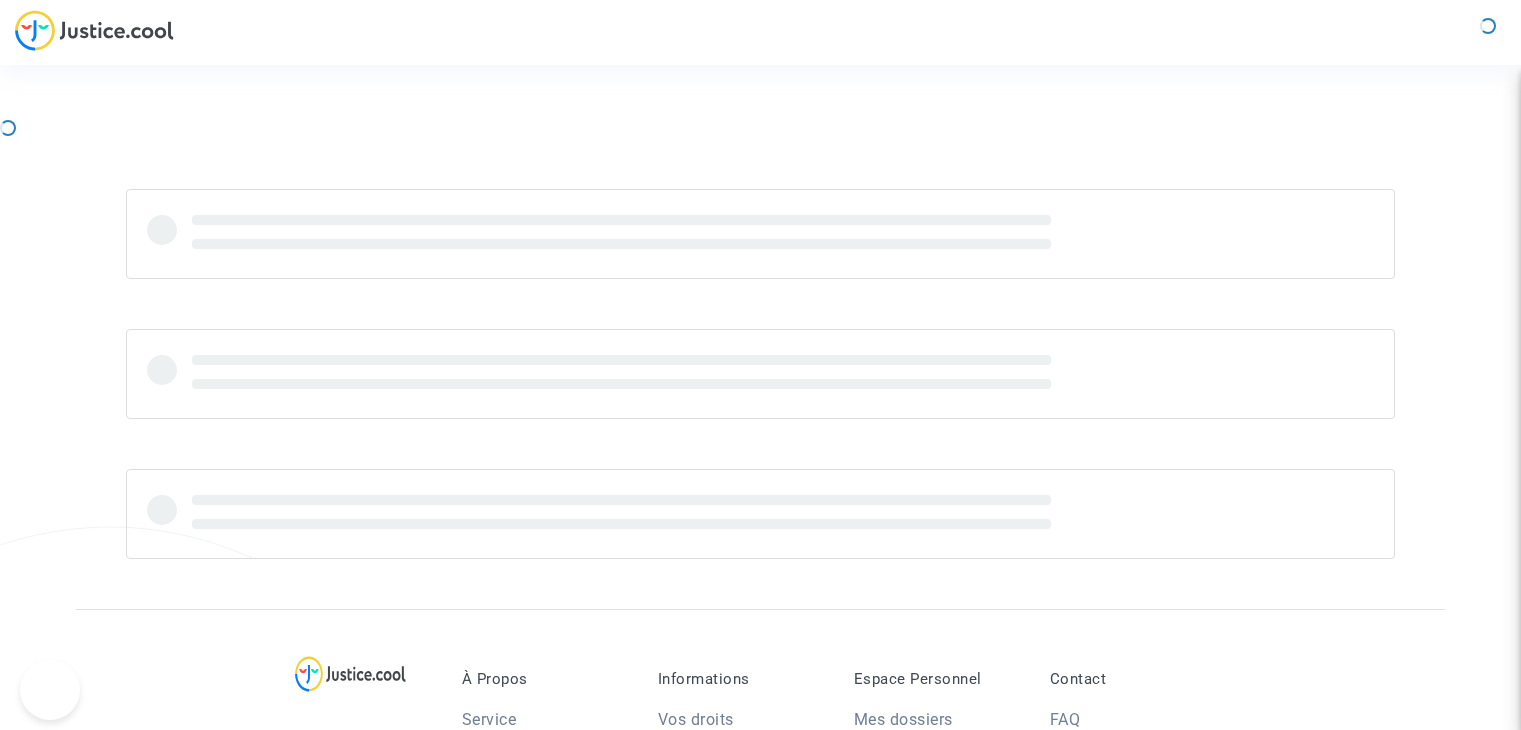 scroll, scrollTop: 0, scrollLeft: 0, axis: both 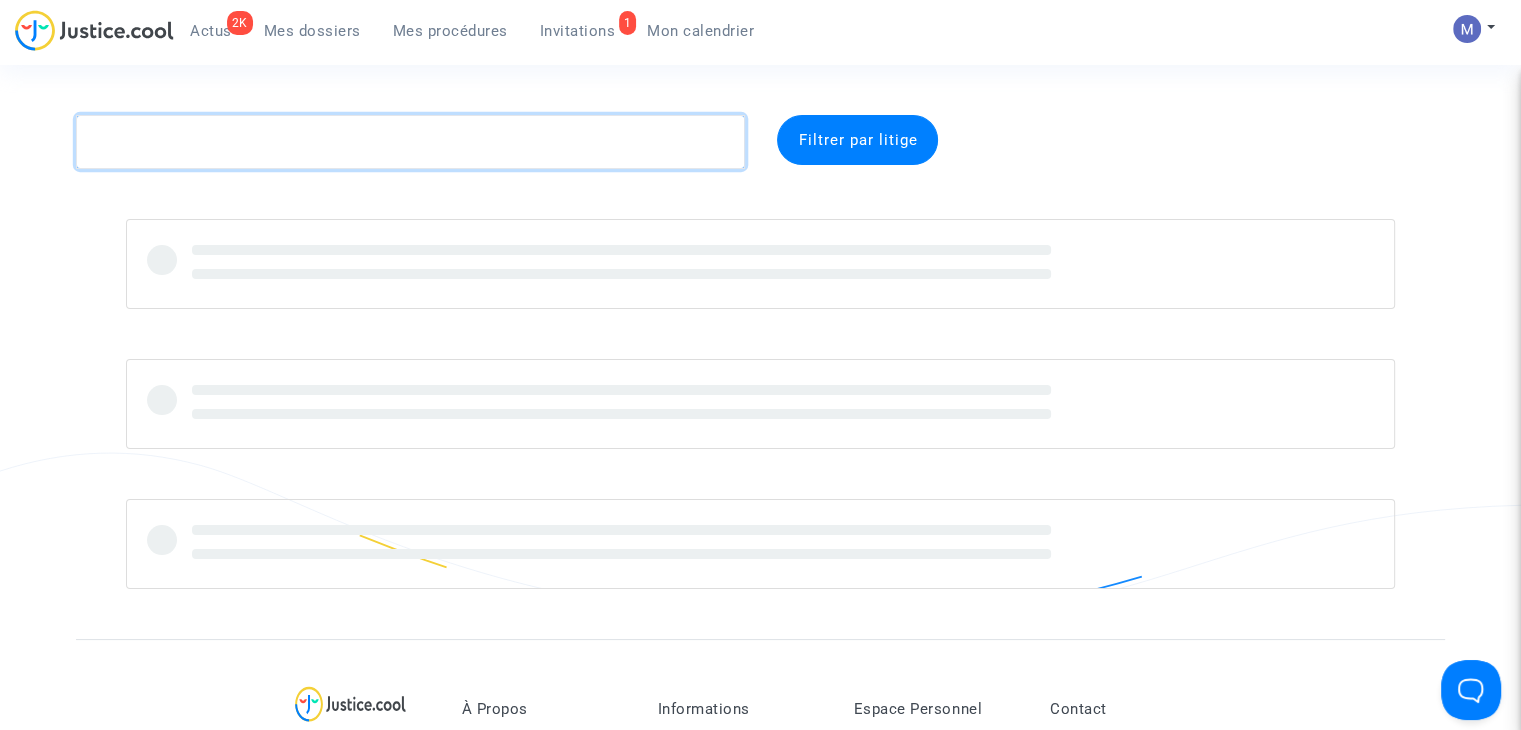click 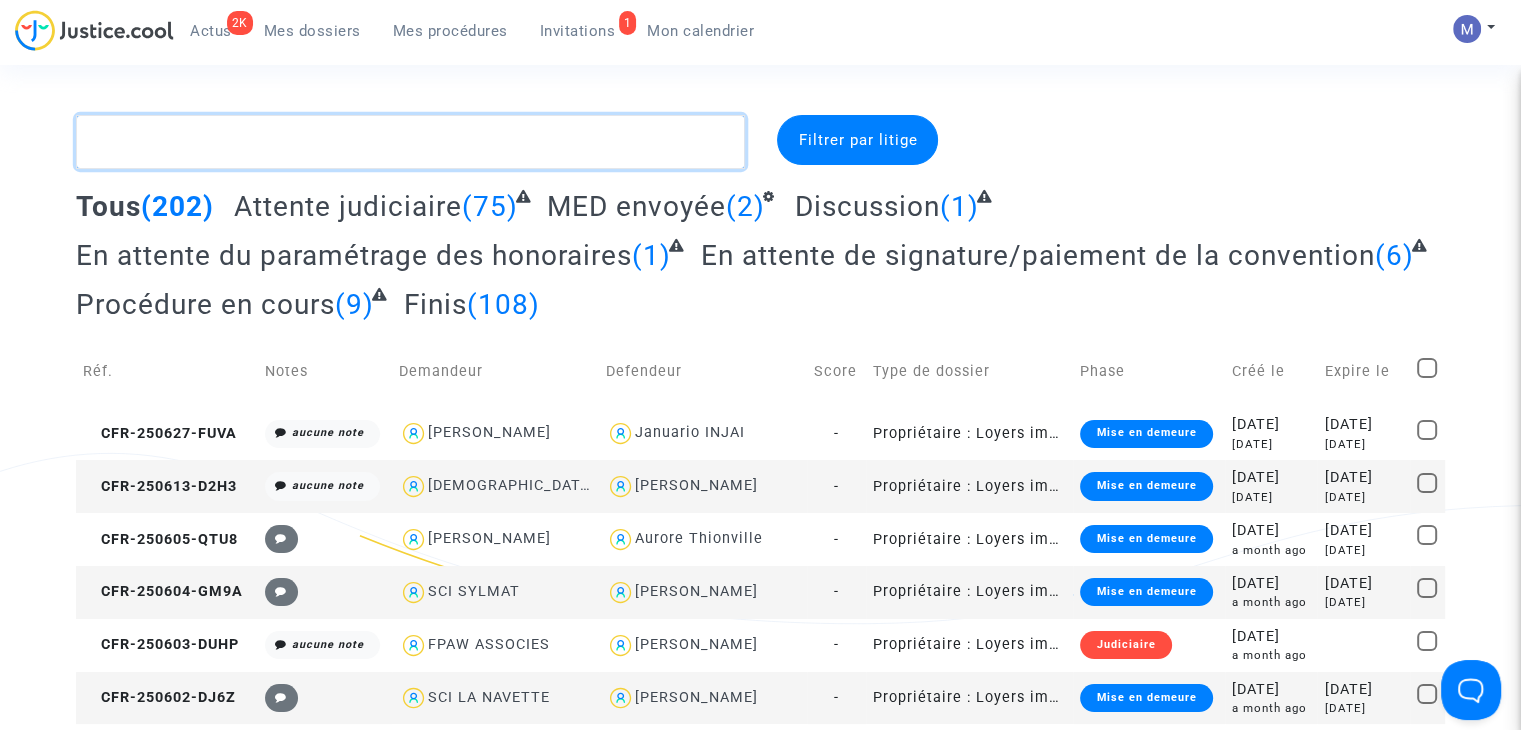 paste on "CFR-250310-E9MM" 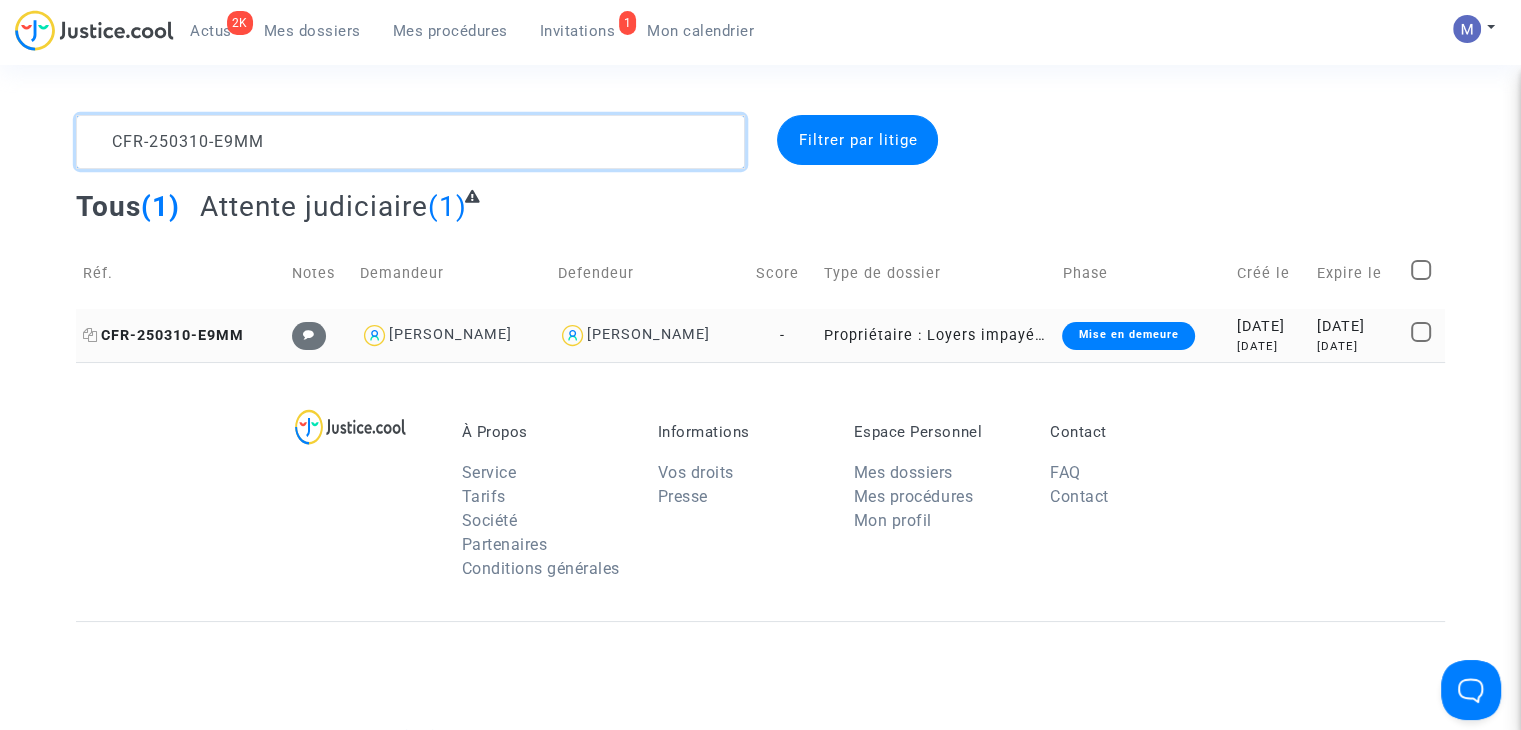 type on "CFR-250310-E9MM" 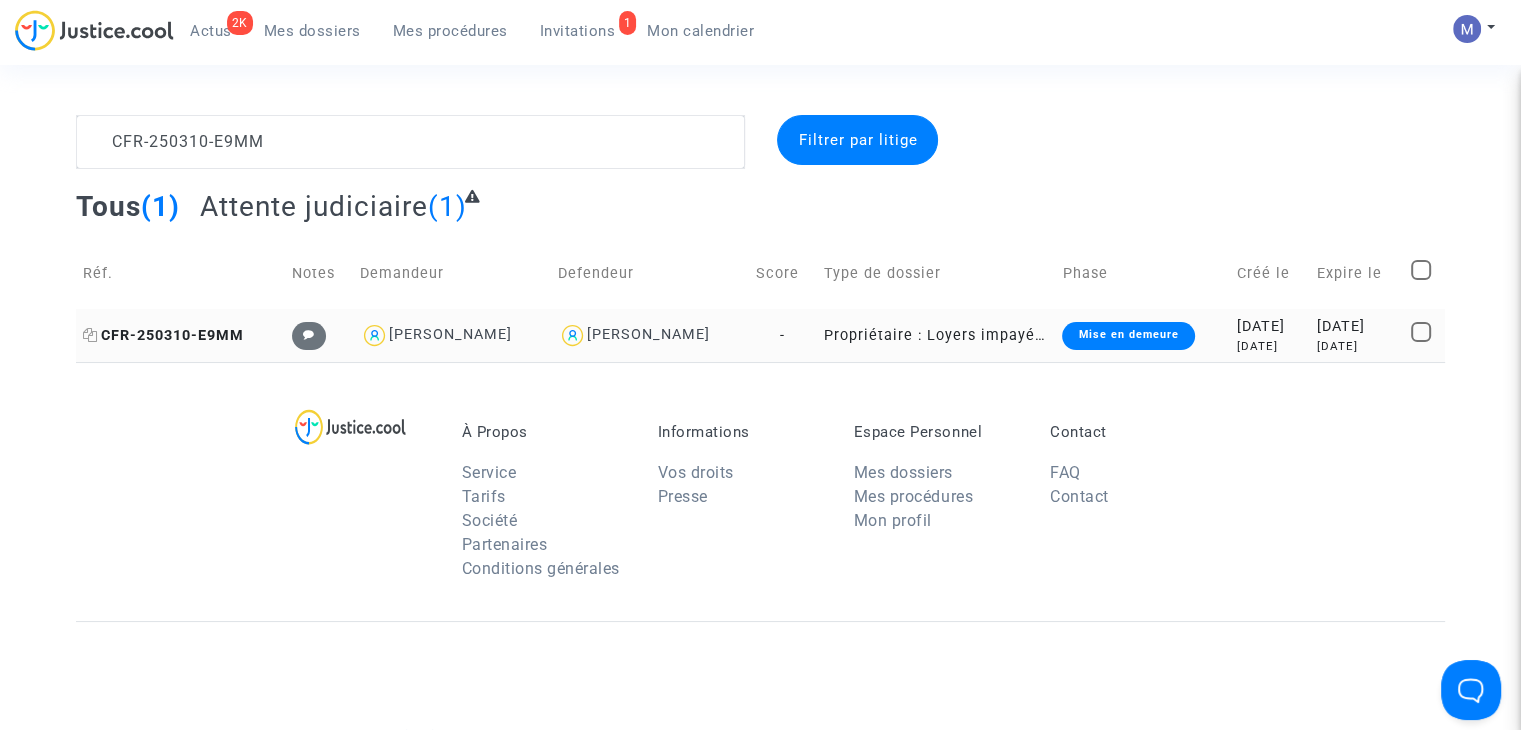 click on "CFR-250310-E9MM" 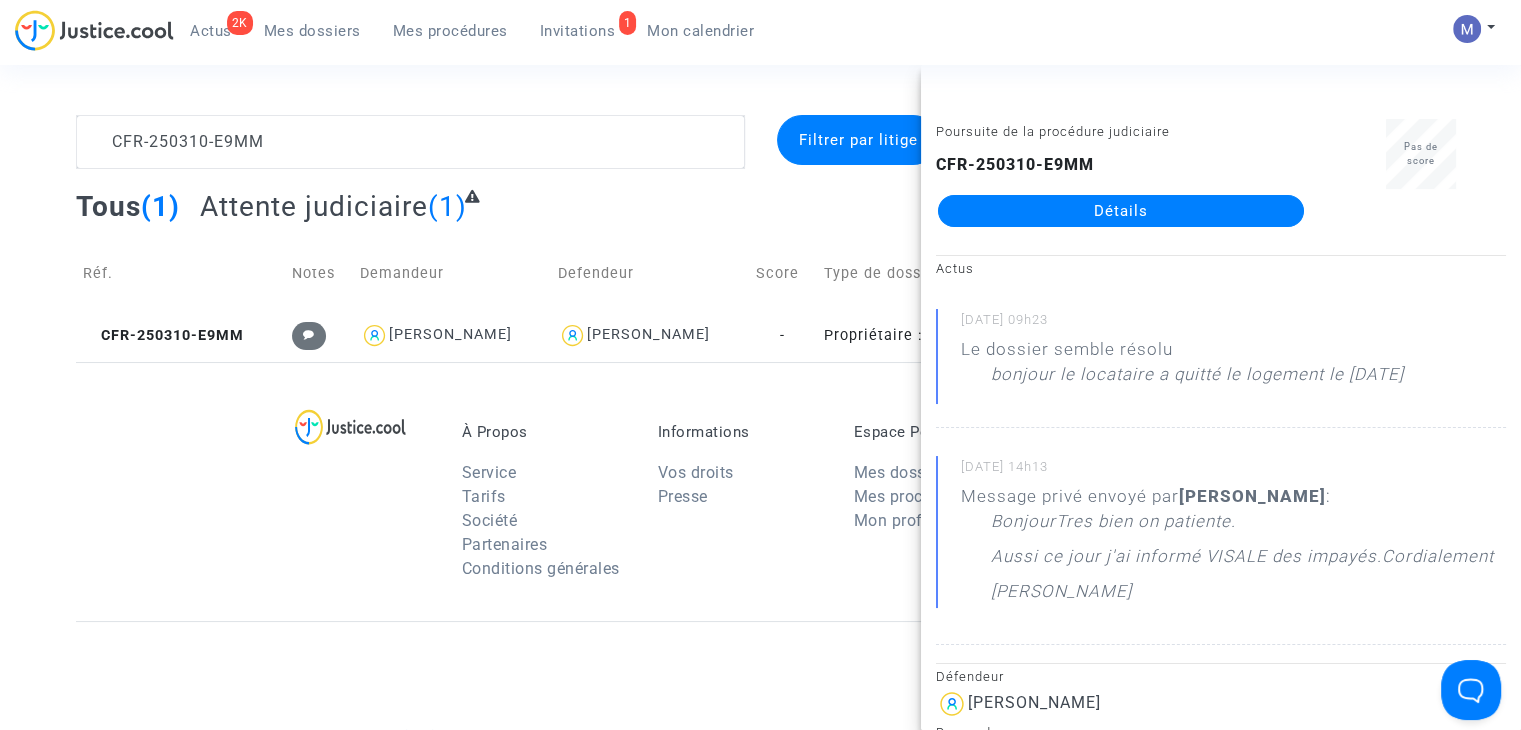 click on "Détails" 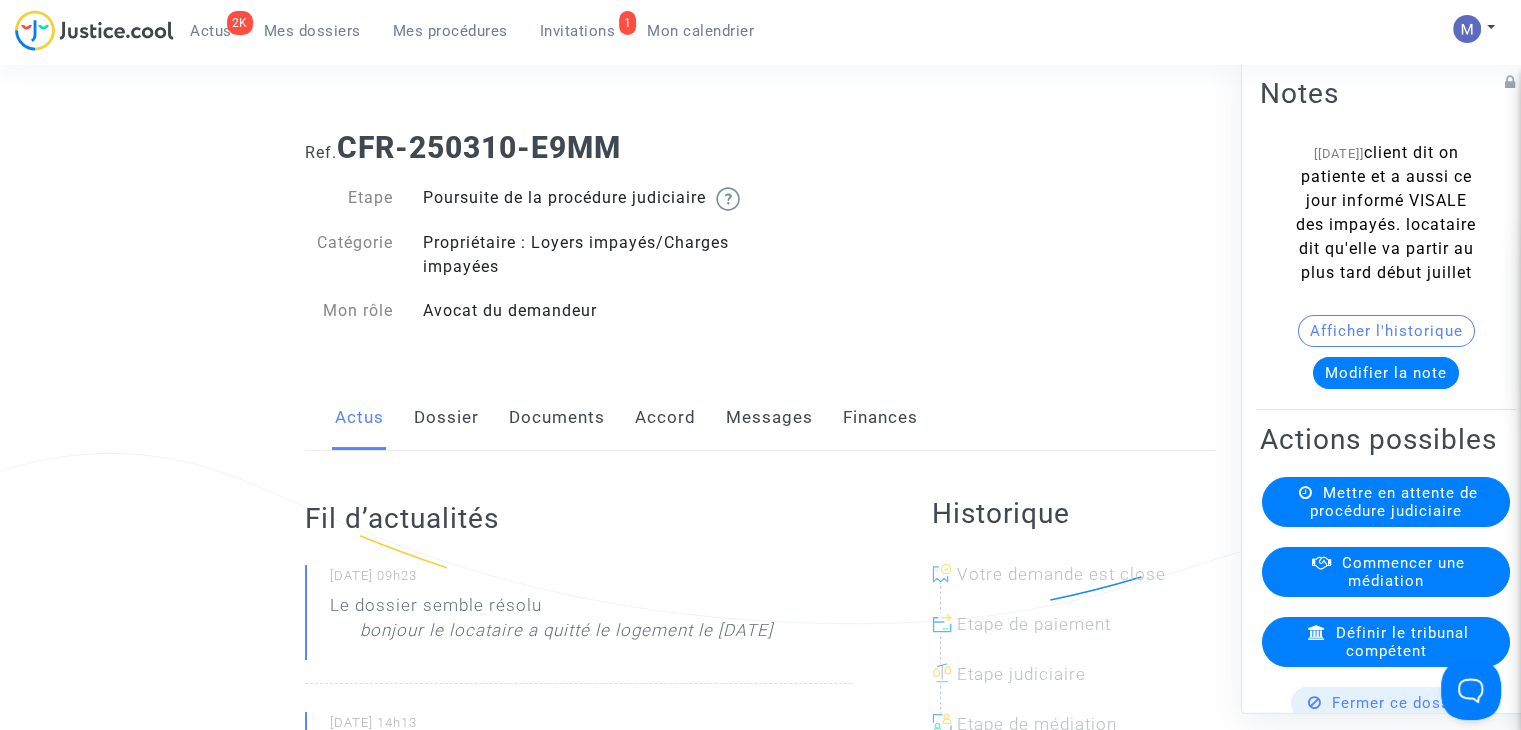 click on "Modifier la note" 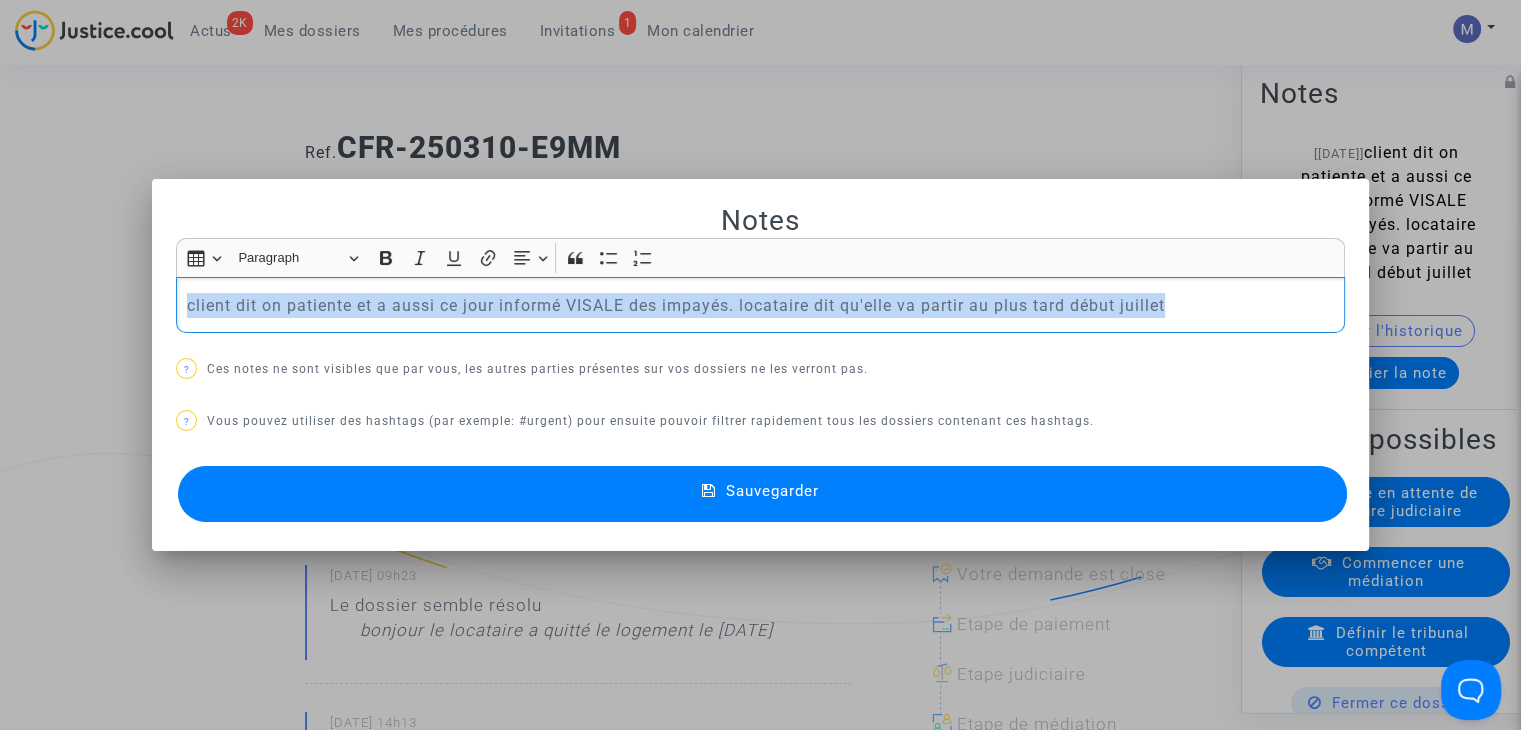 drag, startPoint x: 1260, startPoint y: 318, endPoint x: 8, endPoint y: 229, distance: 1255.1593 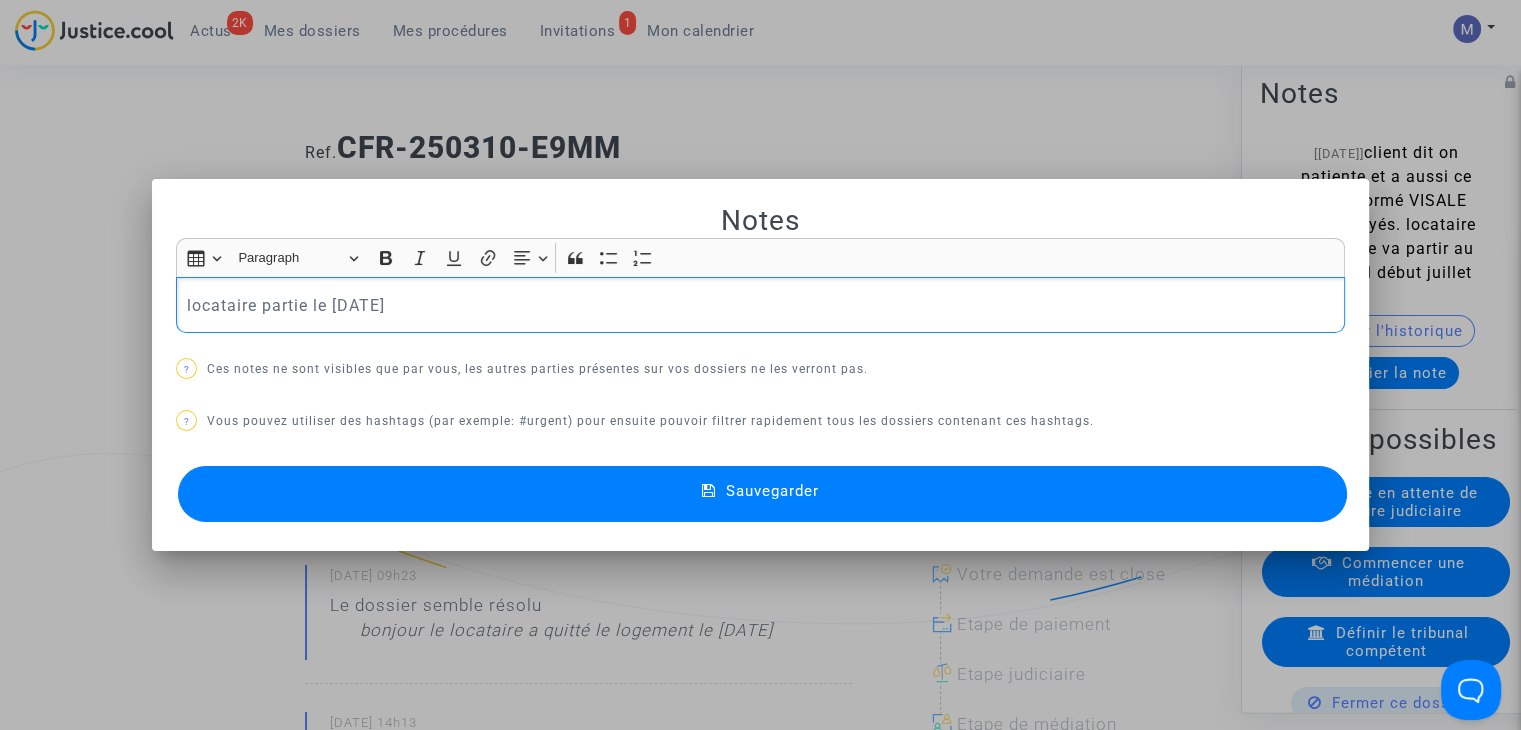 click on "Sauvegarder" at bounding box center [762, 494] 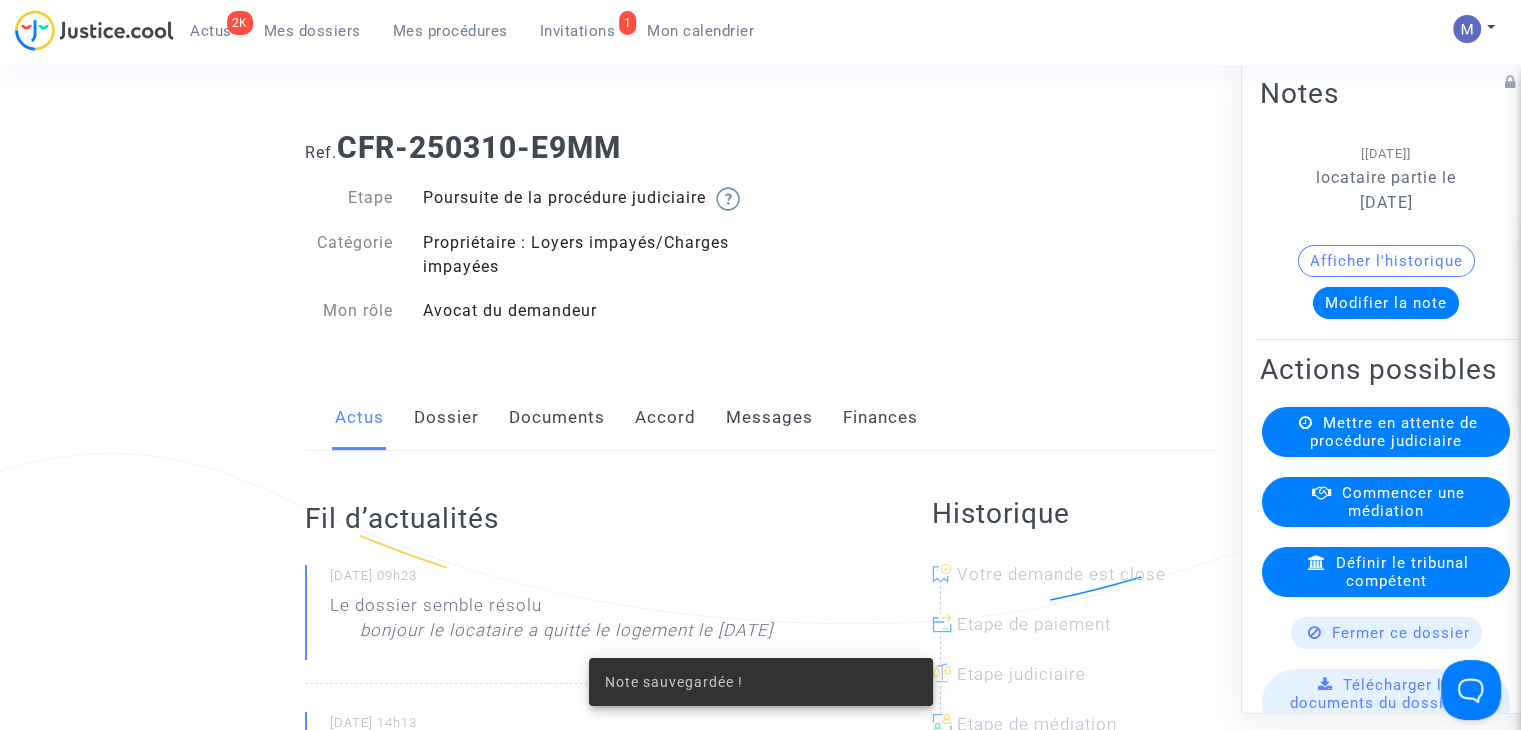 click on "Messages" 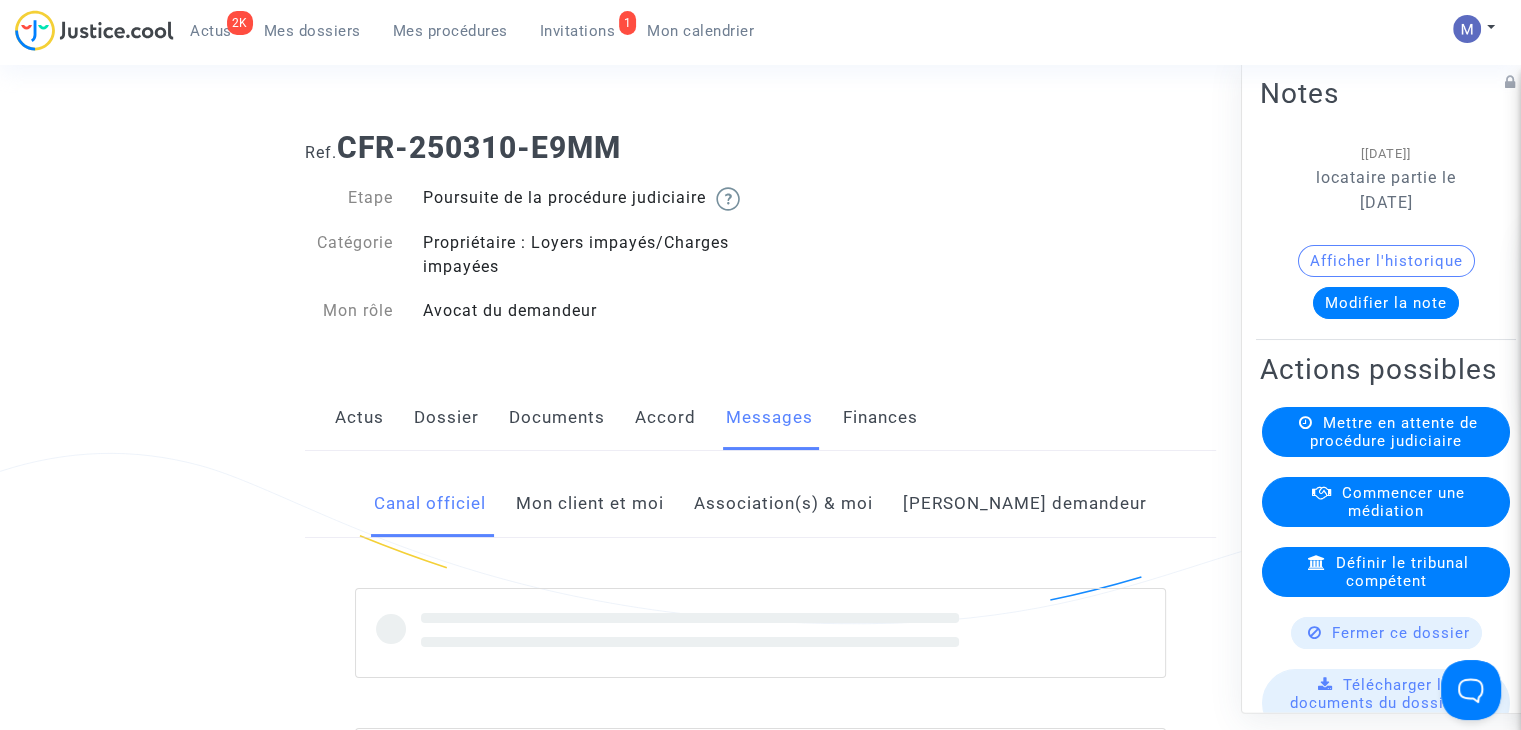 click on "Mon client et moi" 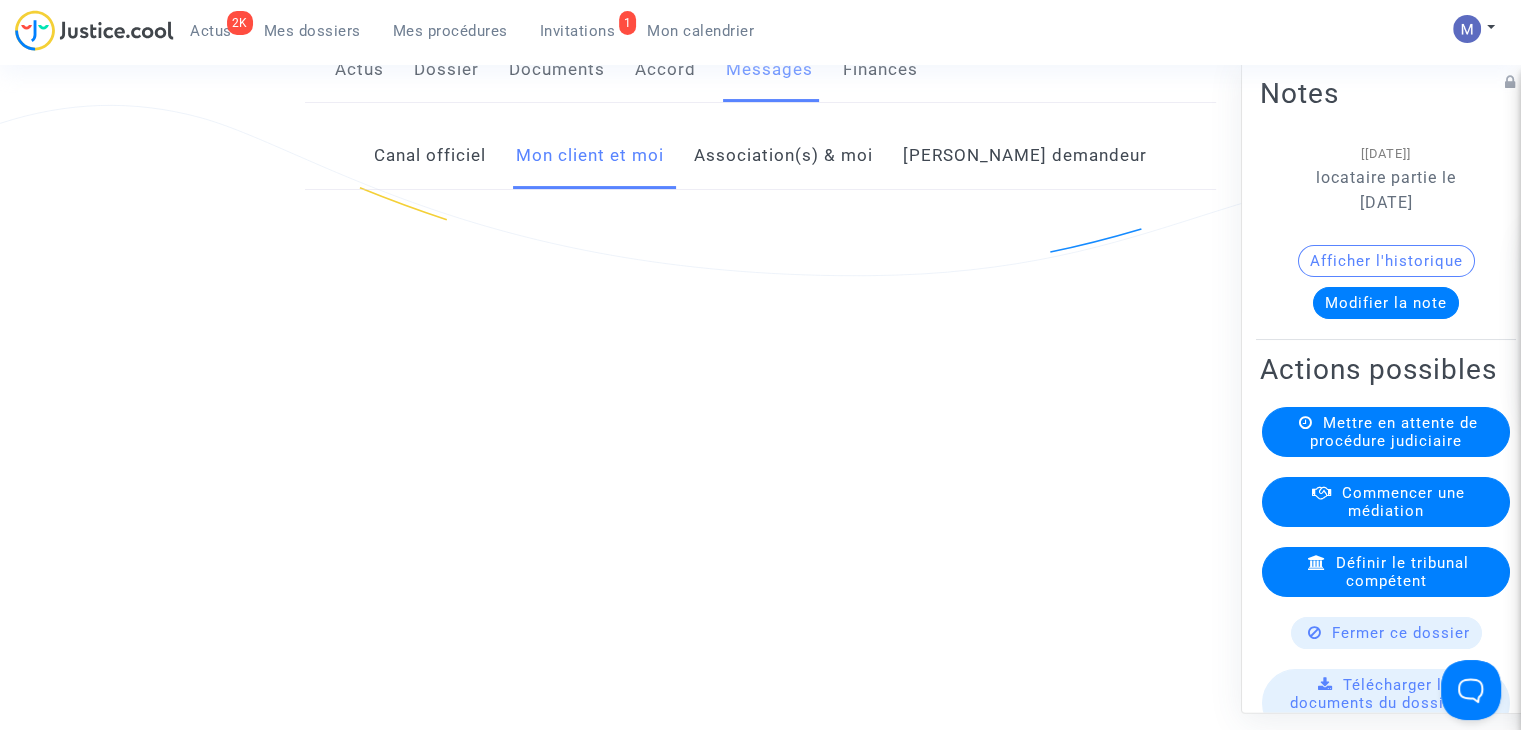 scroll, scrollTop: 400, scrollLeft: 0, axis: vertical 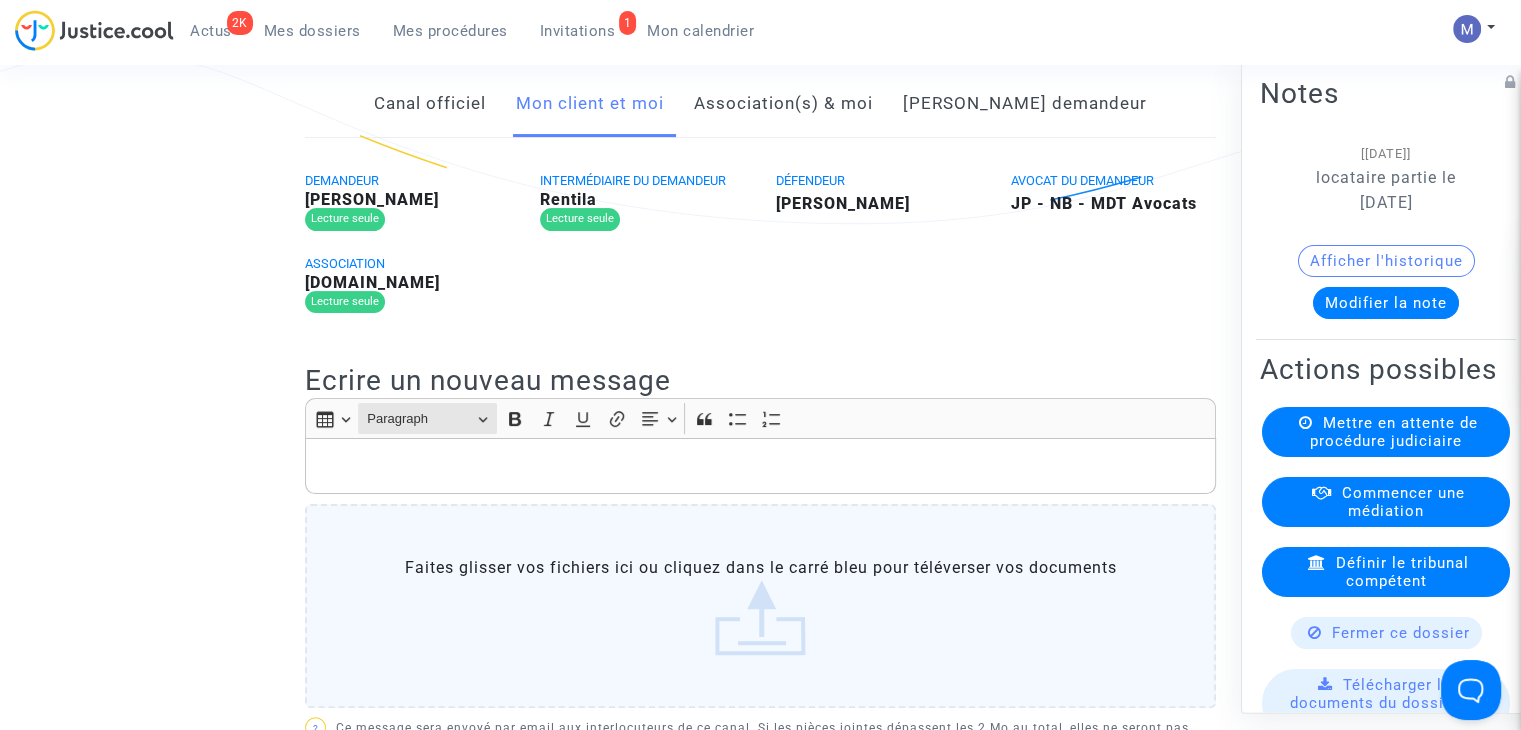 click on "Paragraph" at bounding box center [419, 419] 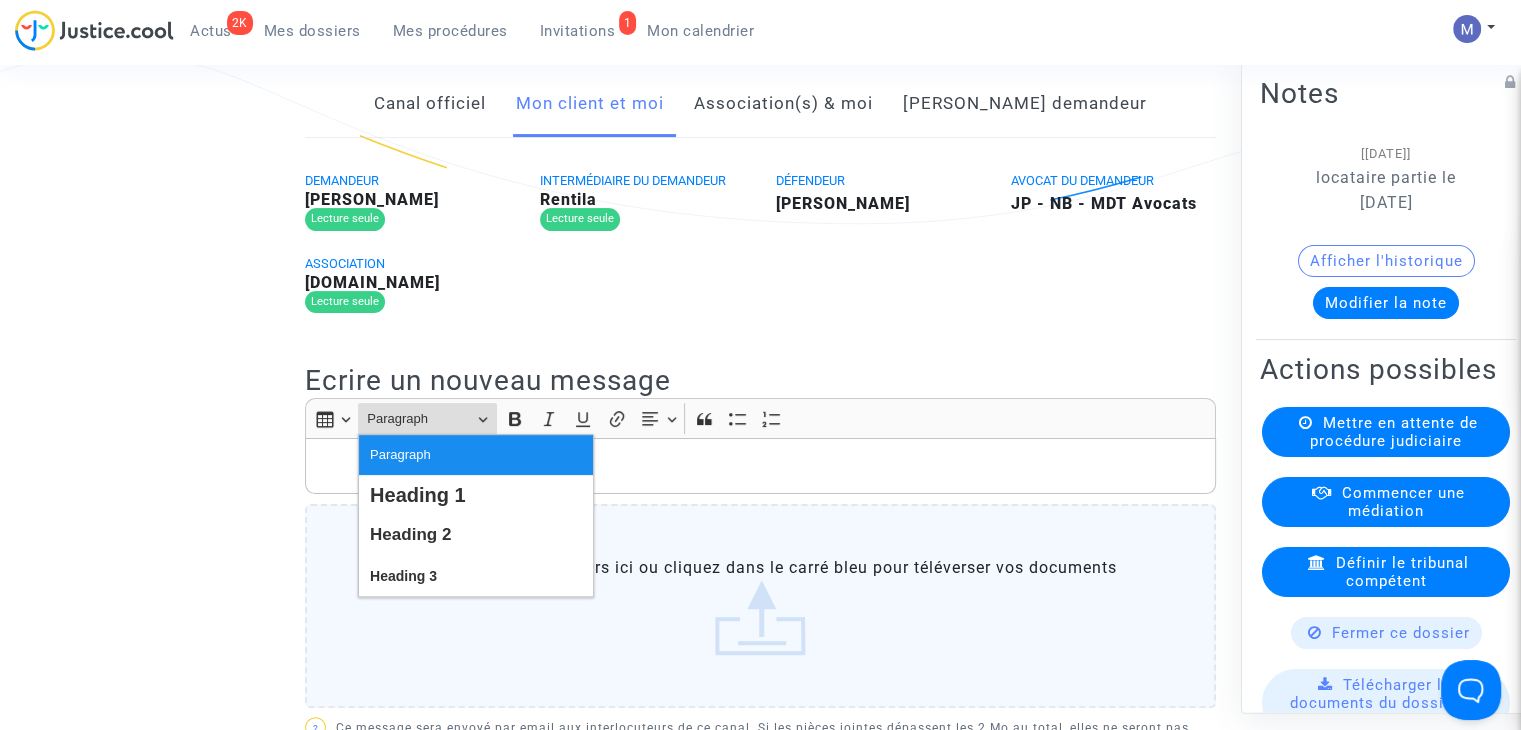 click 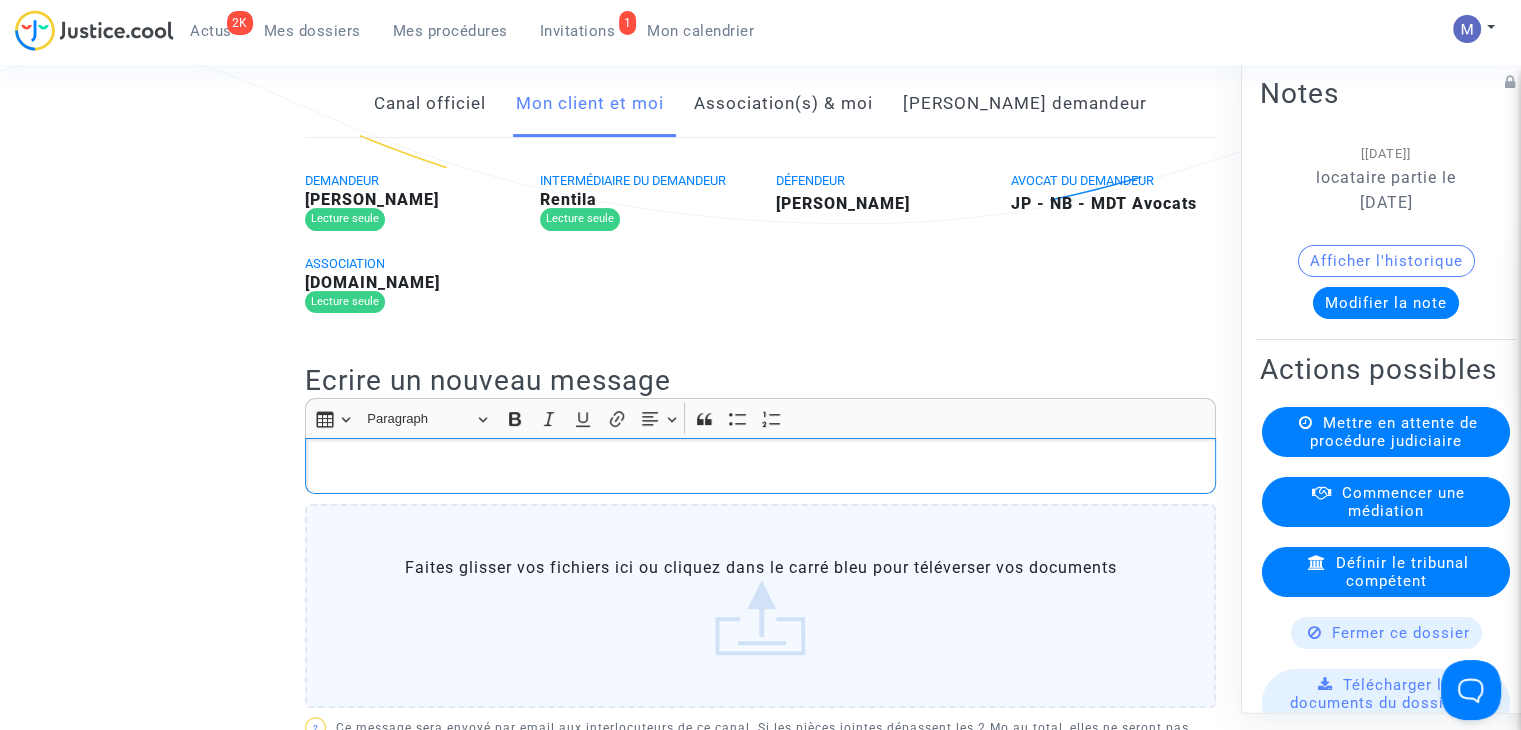 type 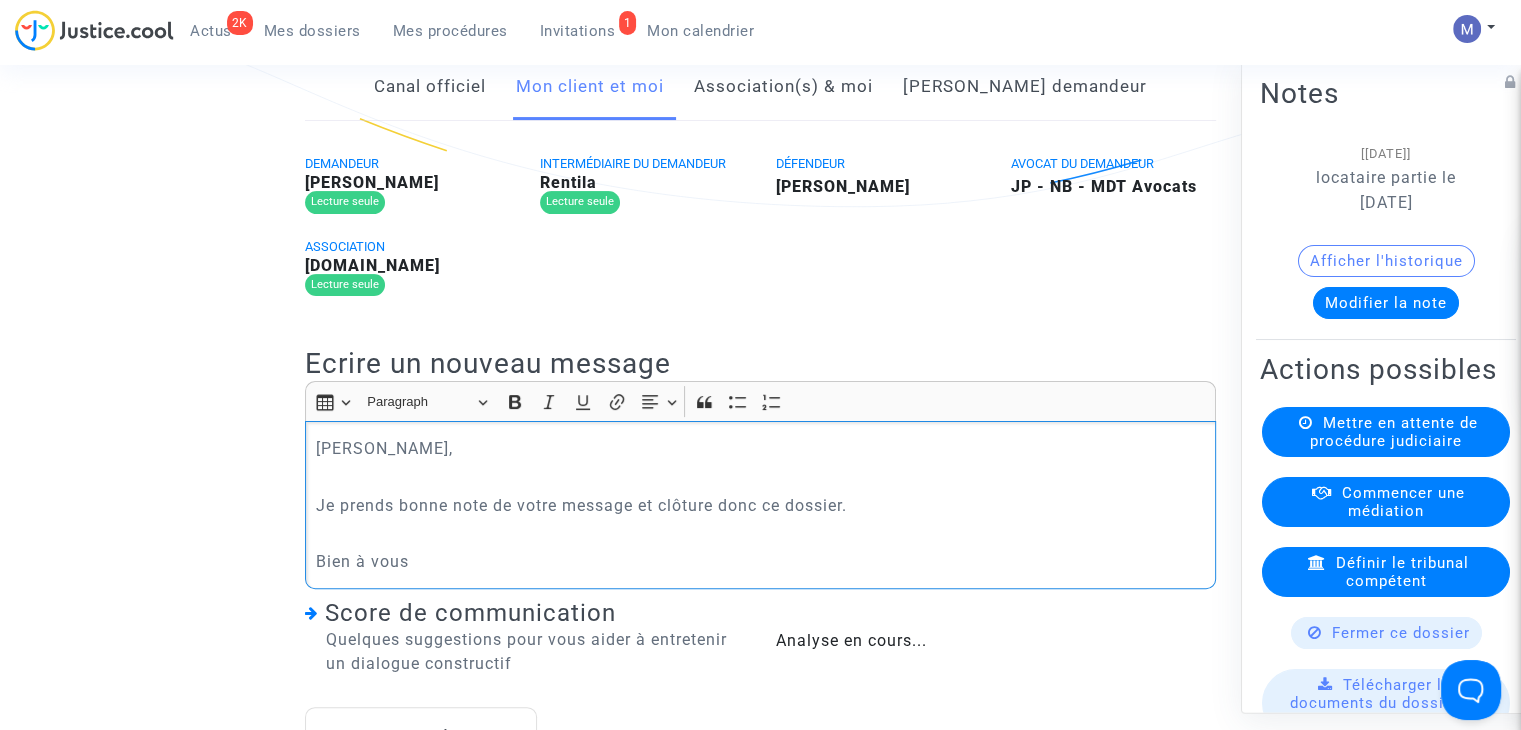 scroll, scrollTop: 1100, scrollLeft: 0, axis: vertical 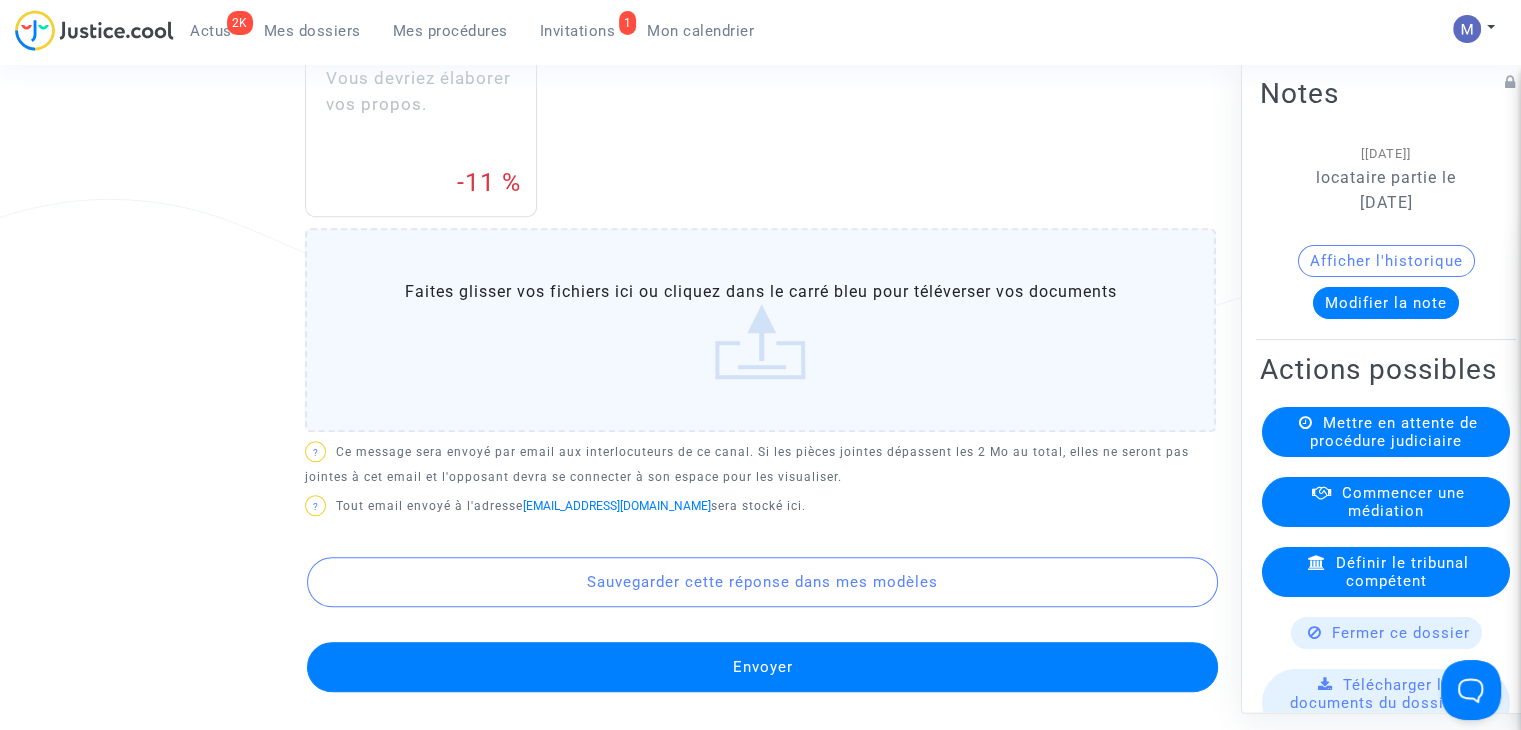 click on "Envoyer" 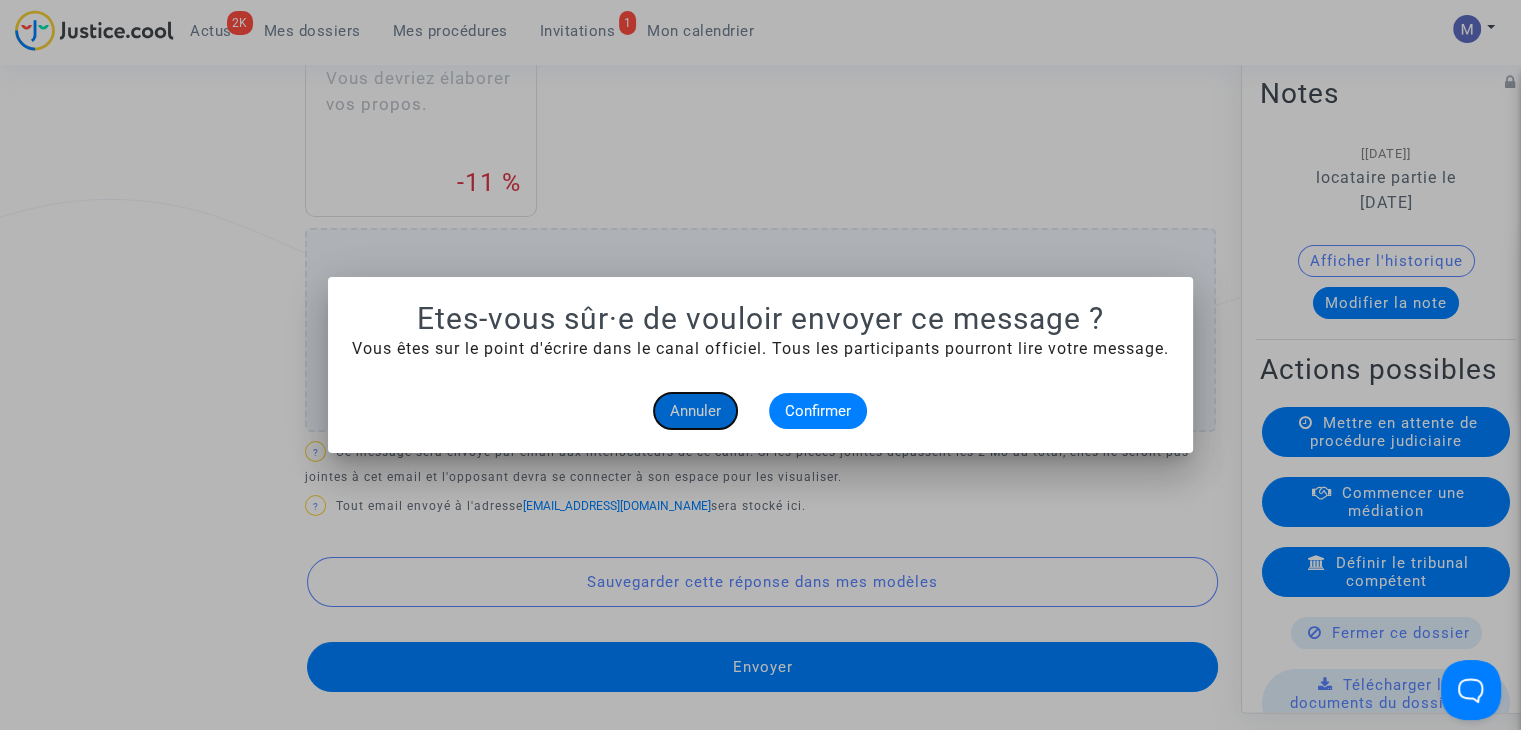 click on "Annuler" at bounding box center [695, 411] 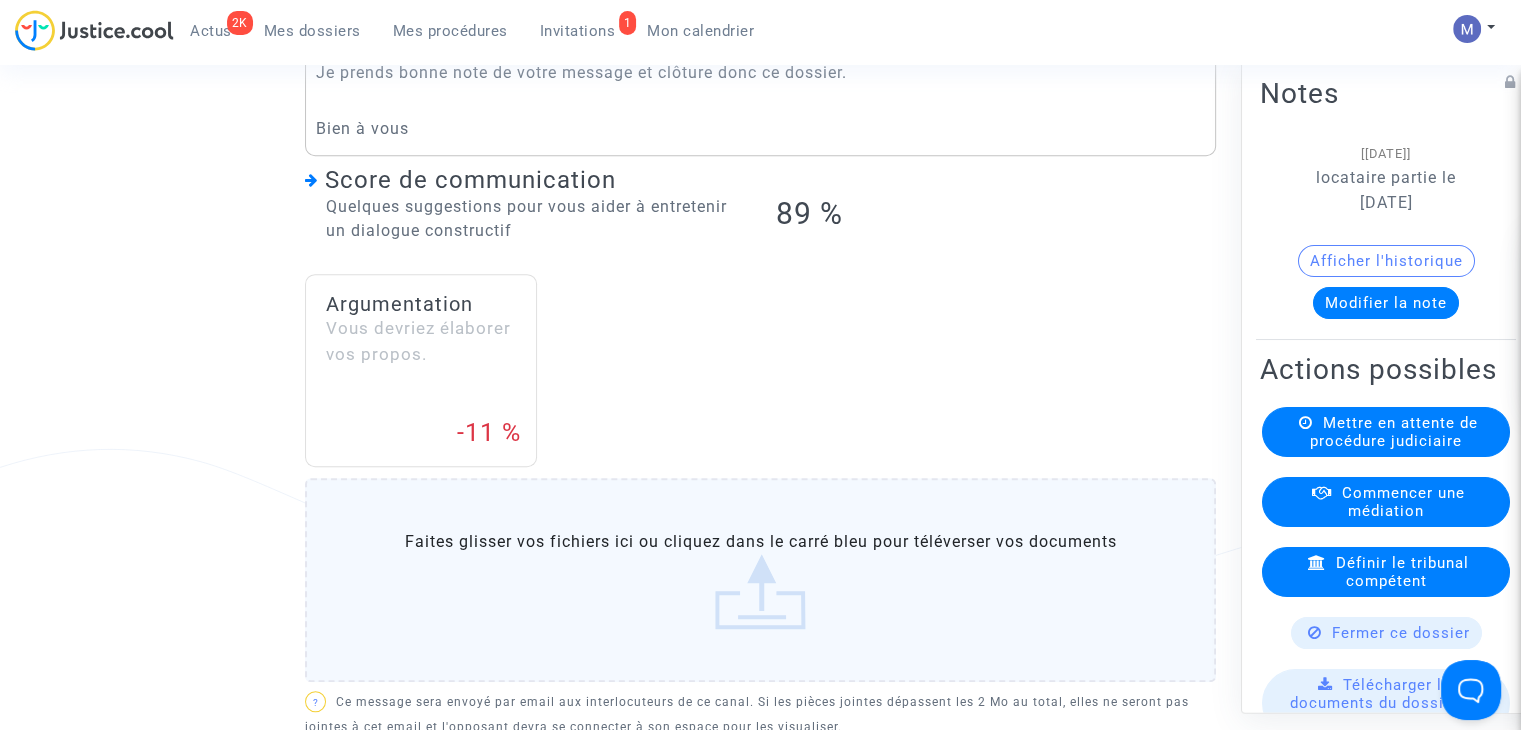 scroll, scrollTop: 600, scrollLeft: 0, axis: vertical 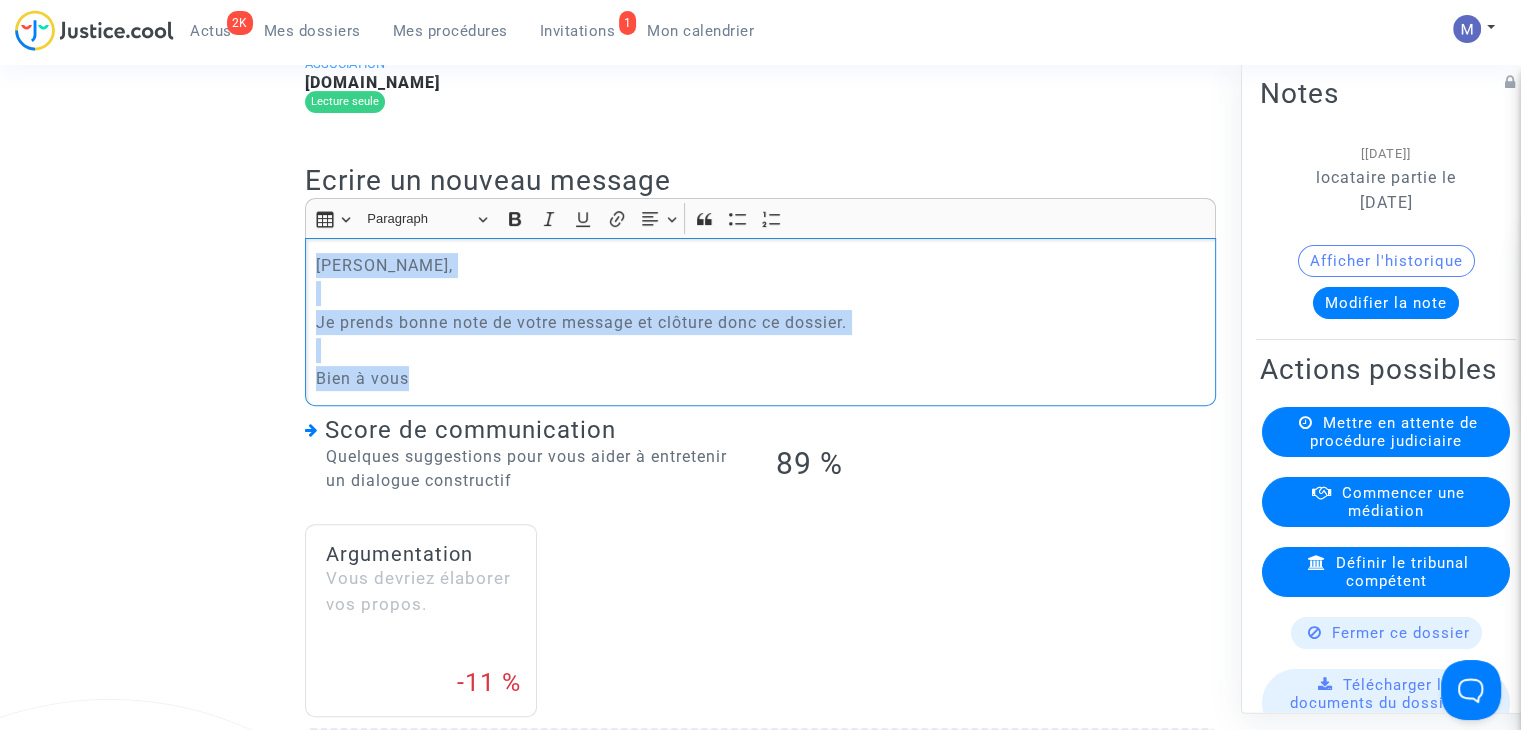 drag, startPoint x: 445, startPoint y: 397, endPoint x: 296, endPoint y: 279, distance: 190.06578 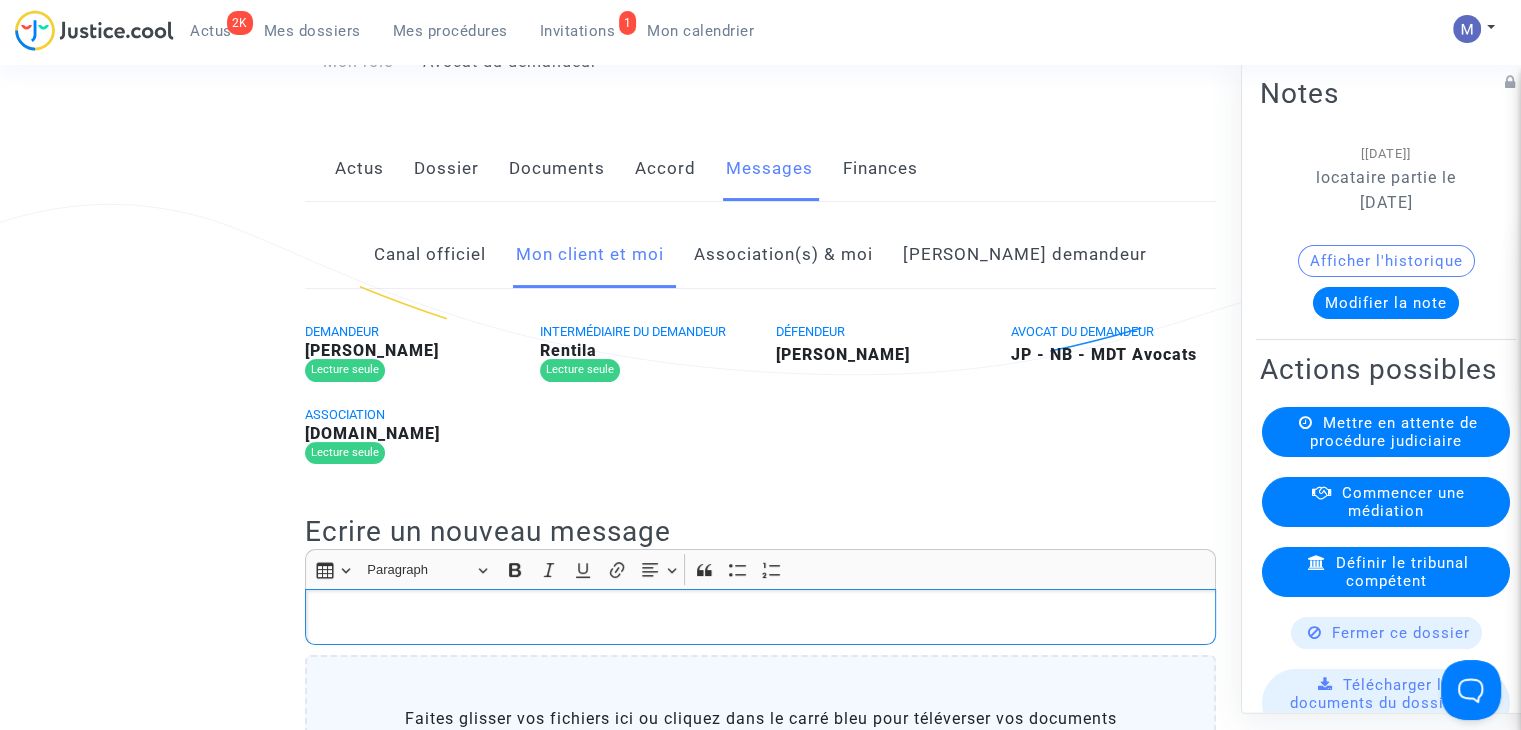 scroll, scrollTop: 0, scrollLeft: 0, axis: both 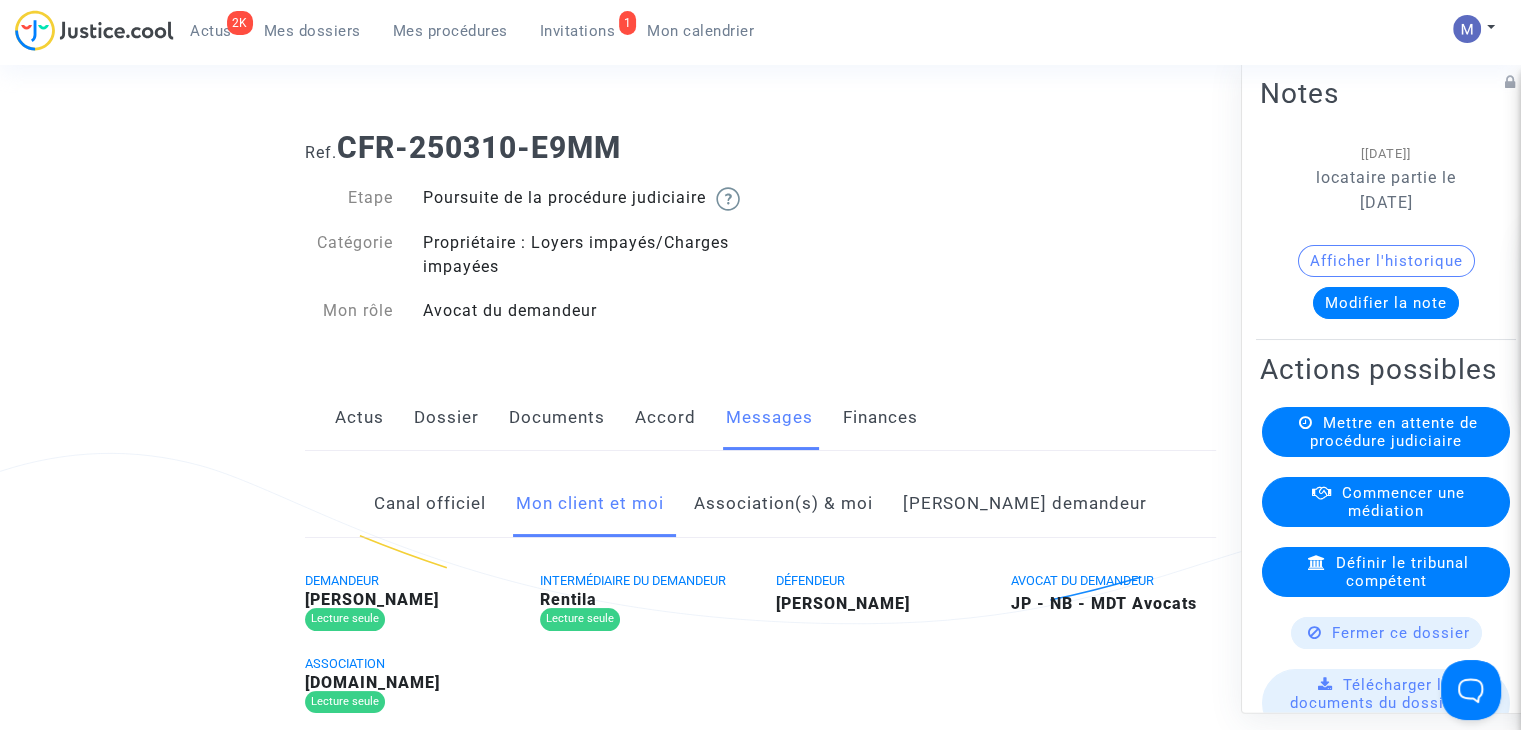 click on "Canal officiel" 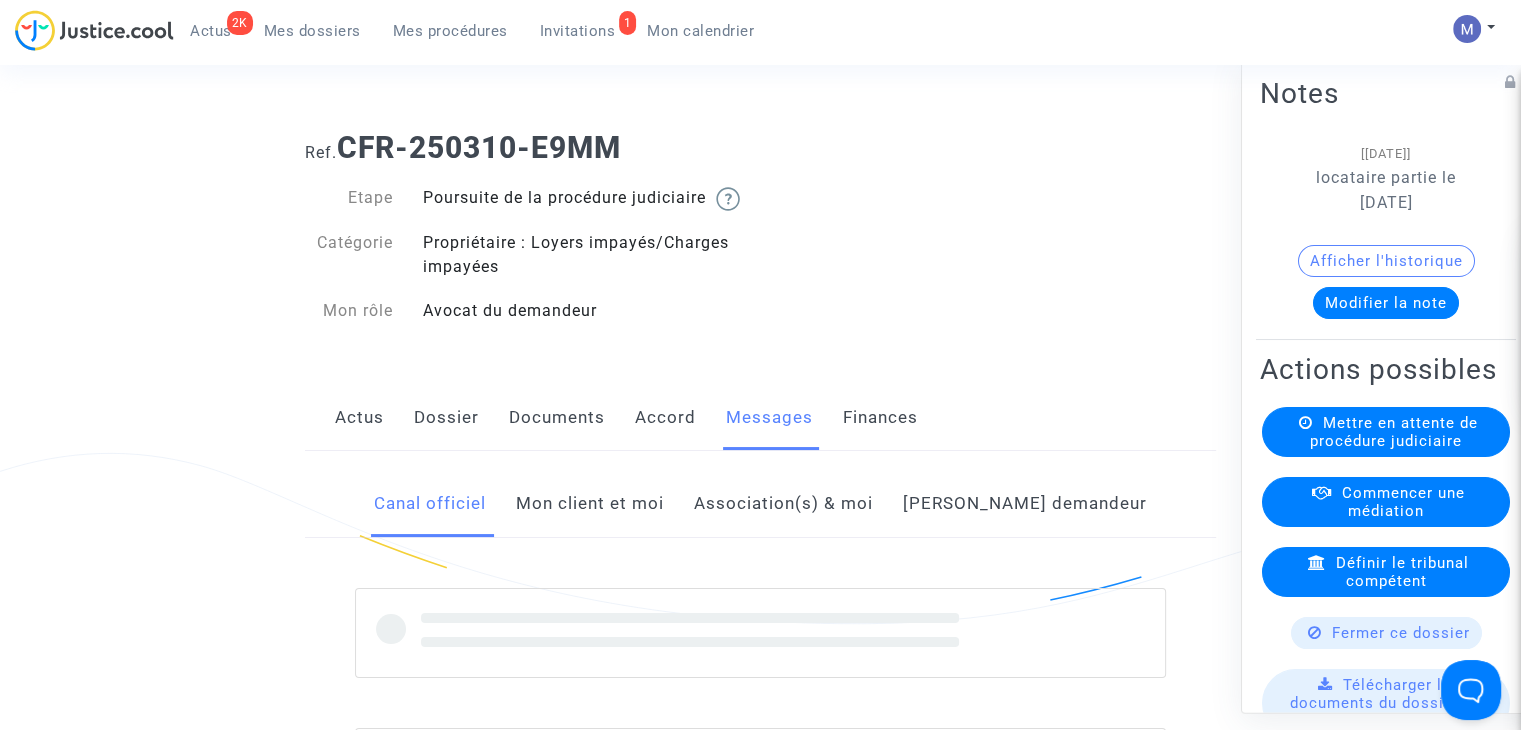 click on "Mon client et moi" 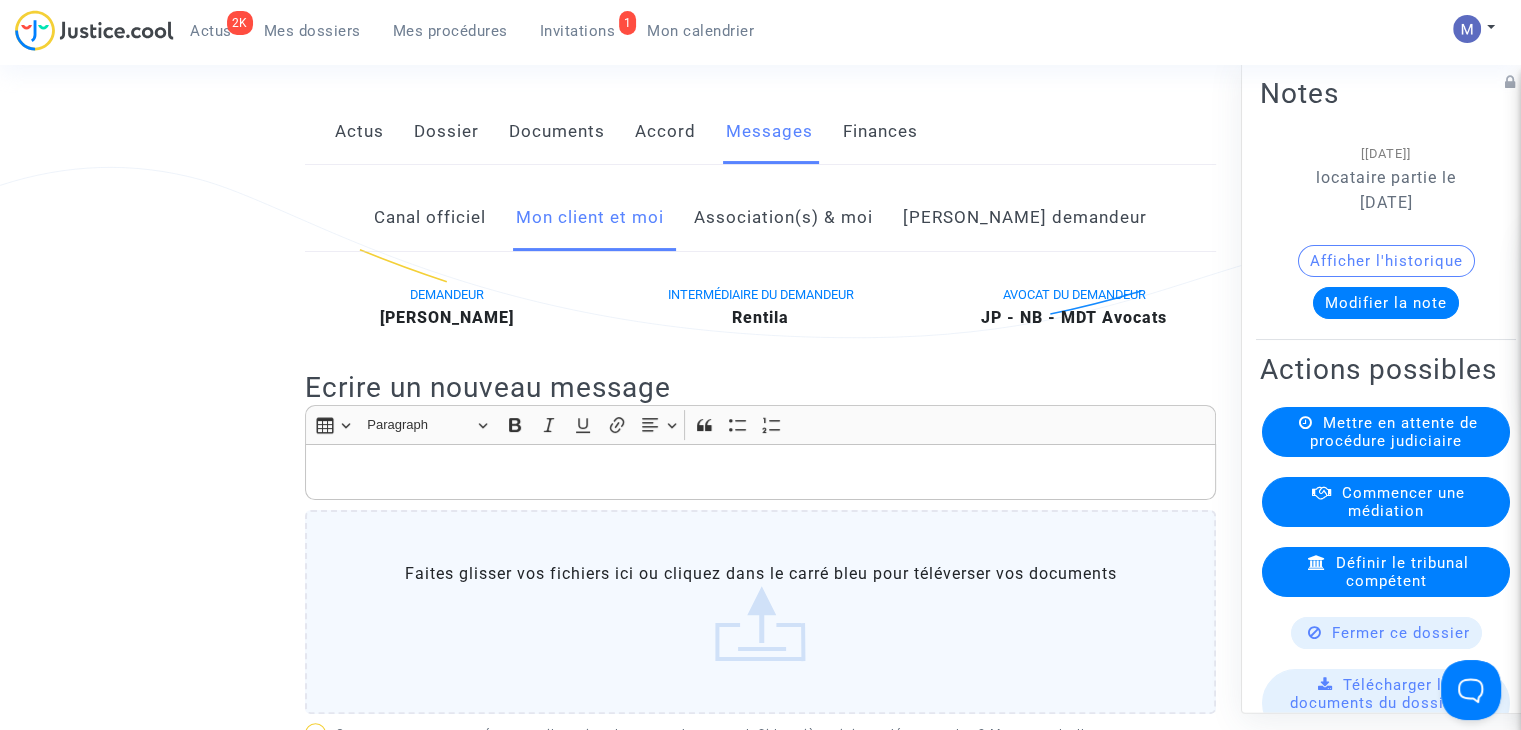 scroll, scrollTop: 600, scrollLeft: 0, axis: vertical 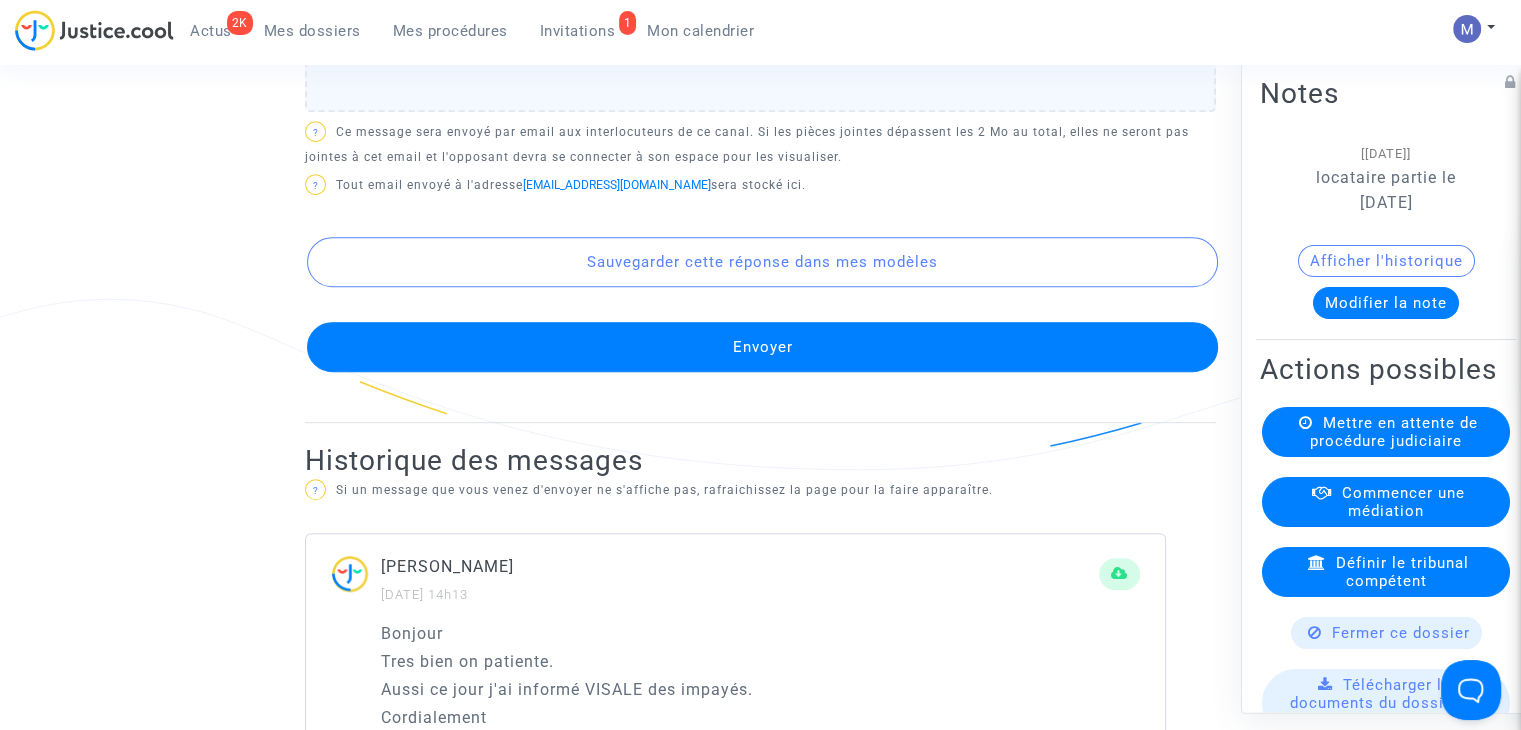 click on "Envoyer" 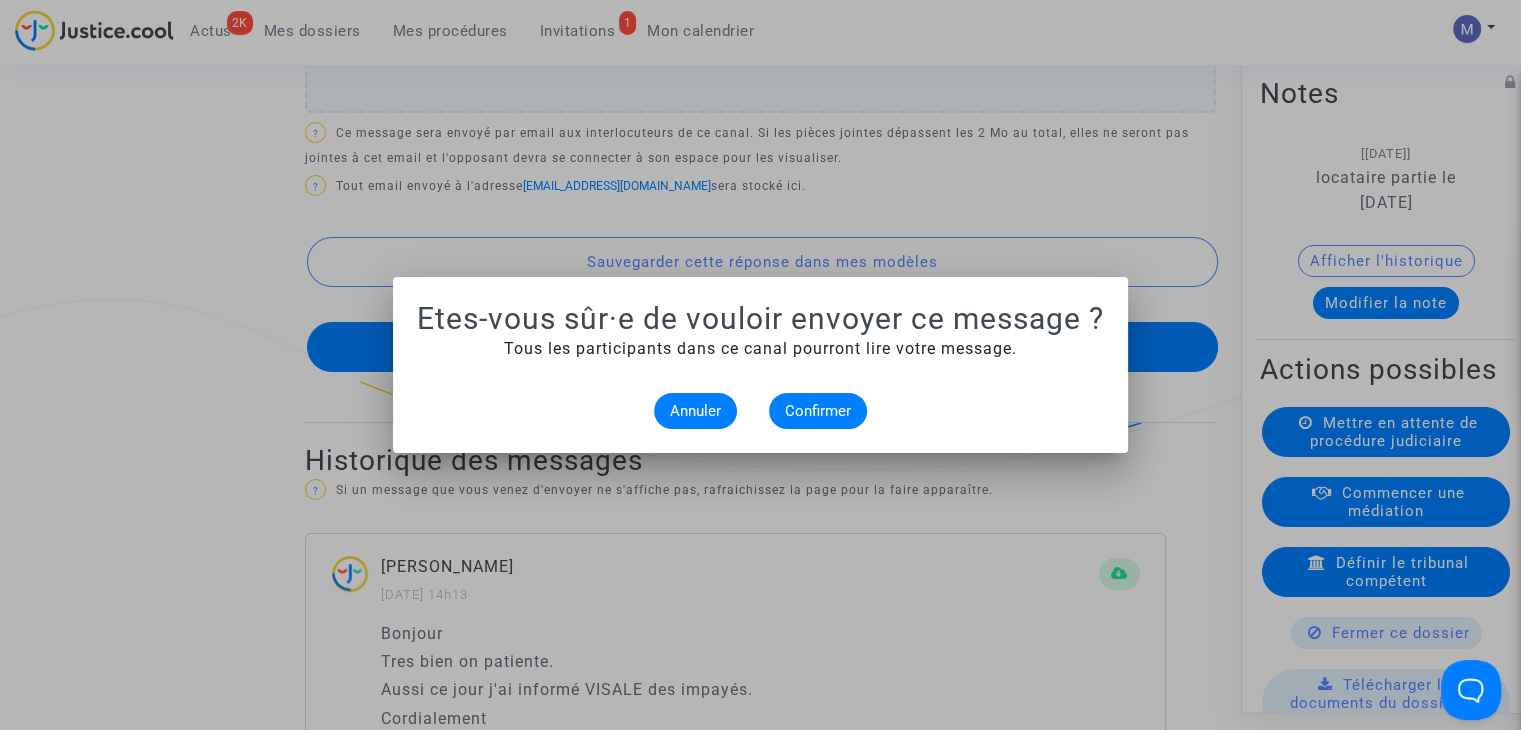scroll, scrollTop: 0, scrollLeft: 0, axis: both 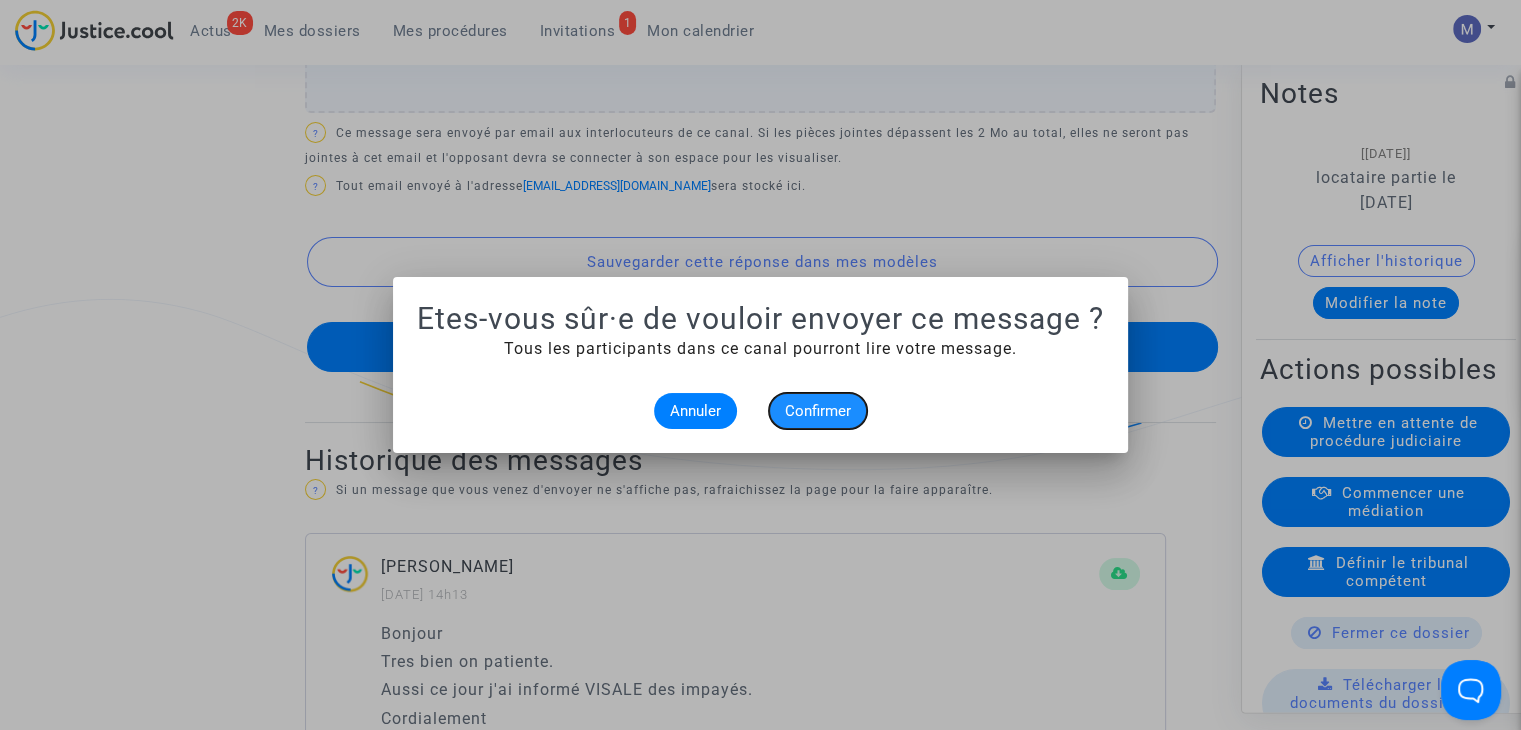 click on "Confirmer" at bounding box center [818, 411] 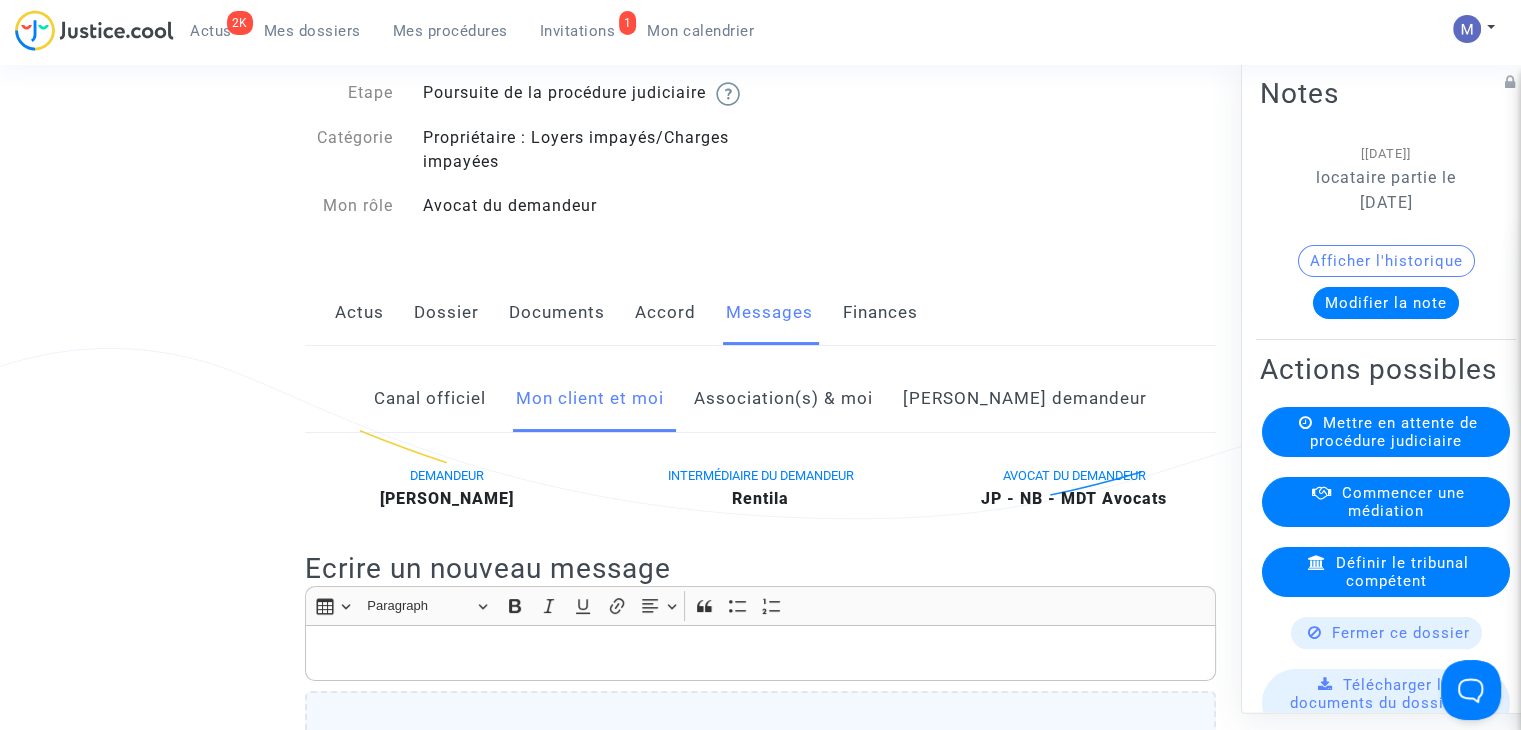 scroll, scrollTop: 0, scrollLeft: 0, axis: both 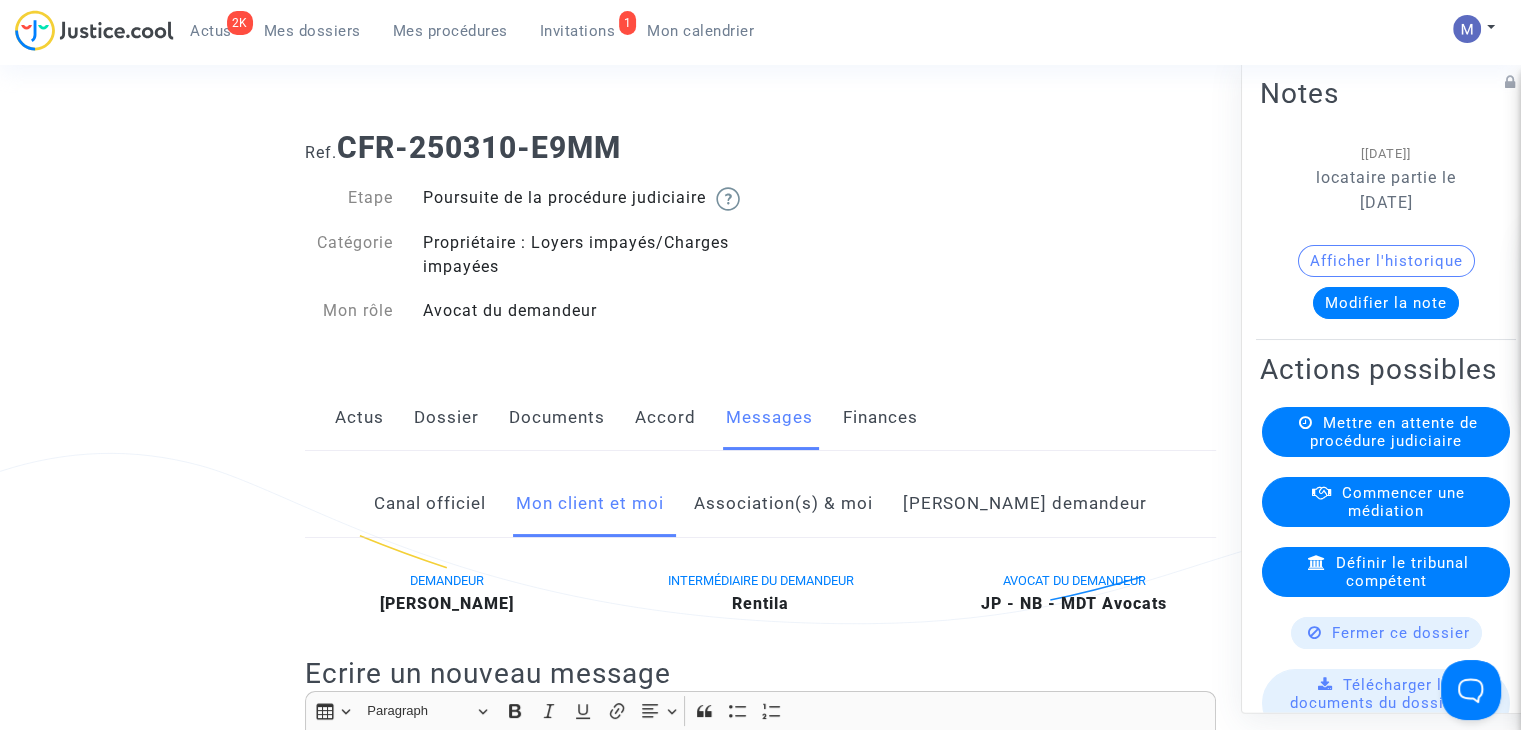 click on "Canal officiel" 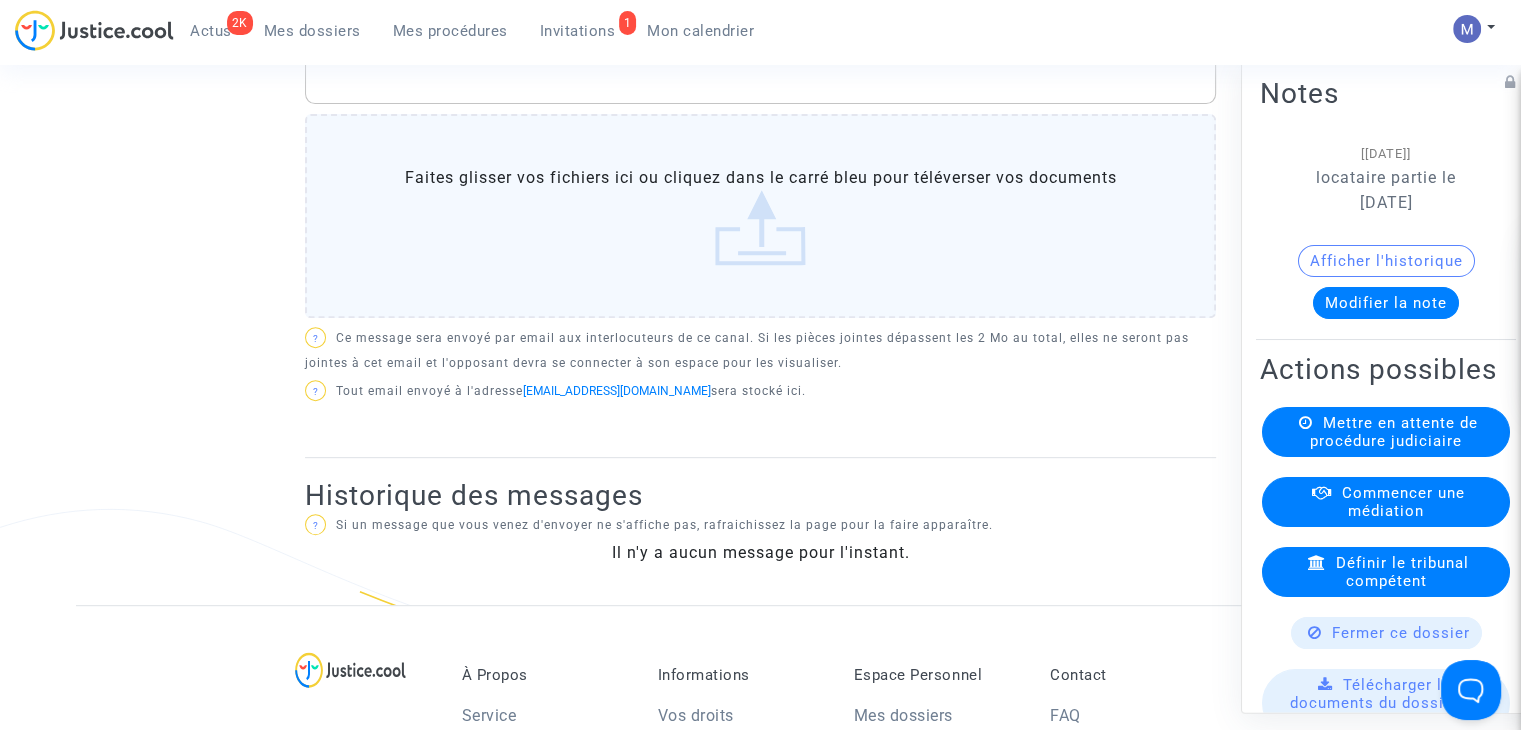 scroll, scrollTop: 400, scrollLeft: 0, axis: vertical 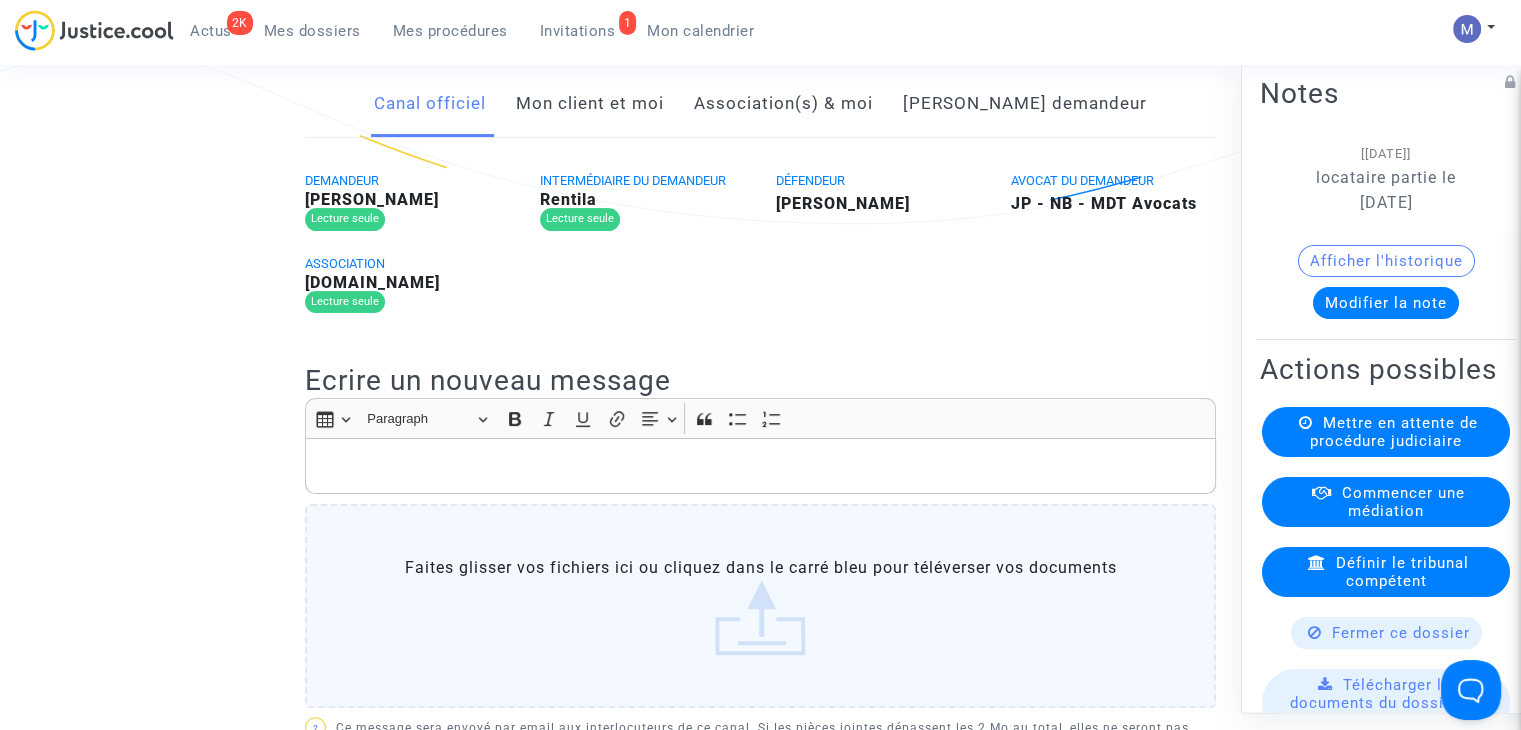 click on "Mon client et moi" 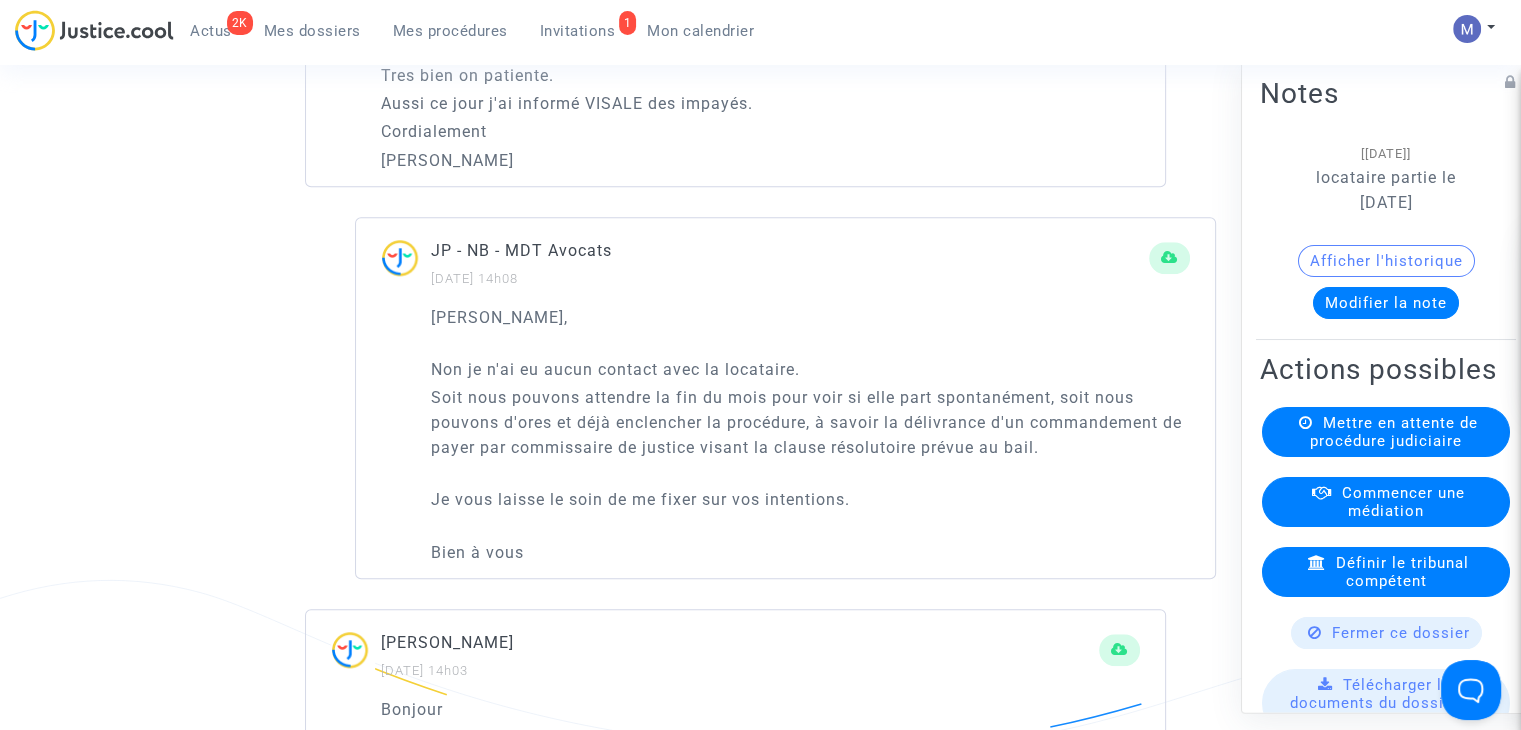 scroll, scrollTop: 1600, scrollLeft: 0, axis: vertical 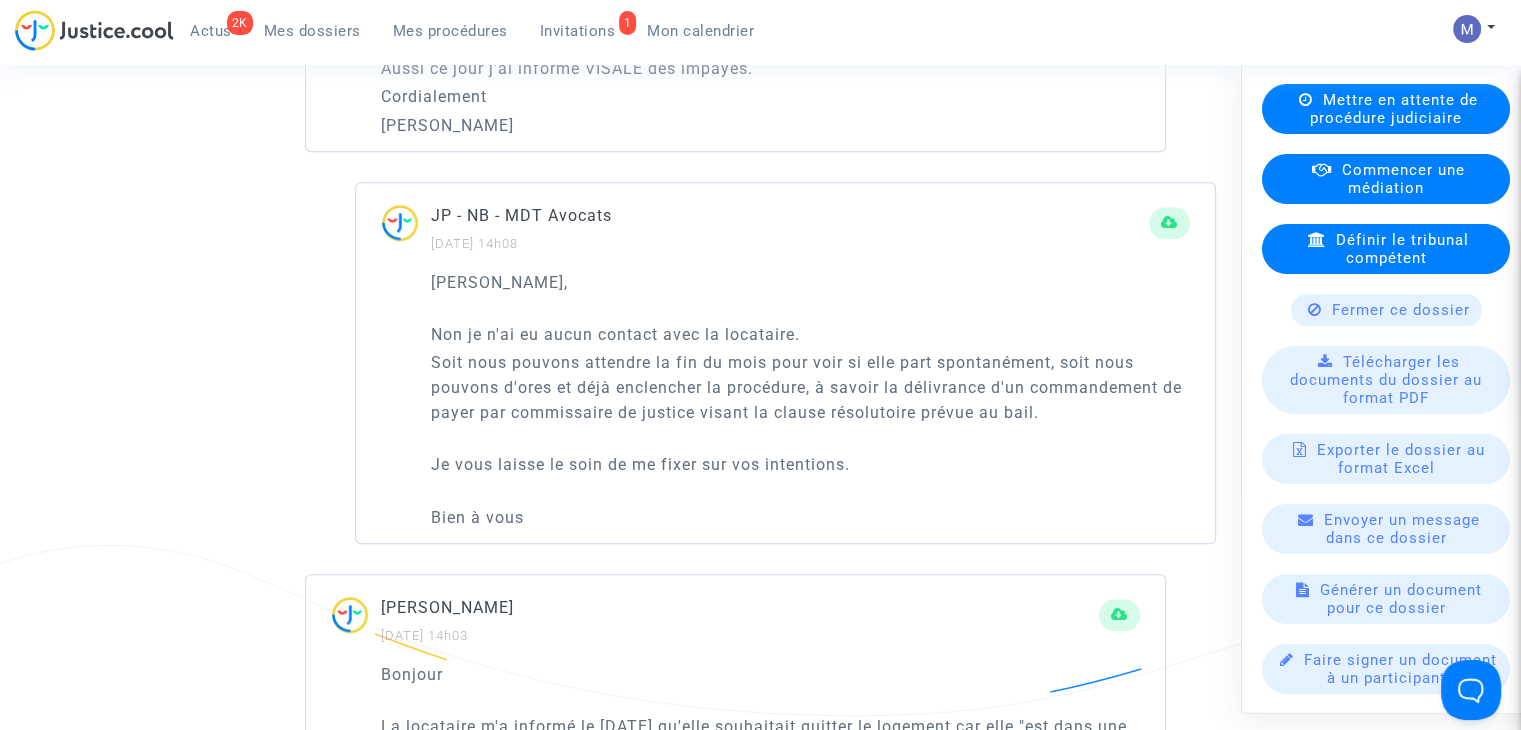 click on "Fermer ce dossier" 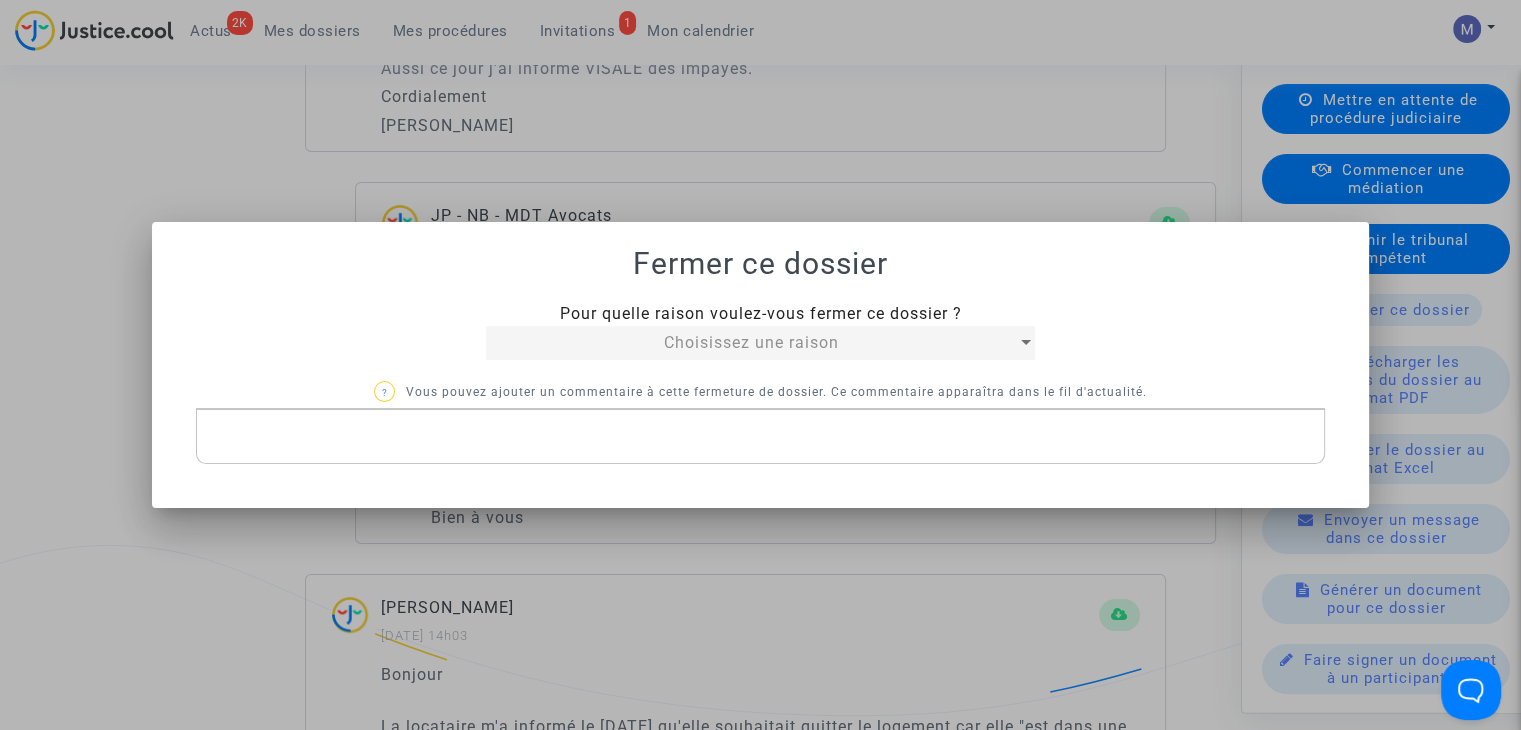 scroll, scrollTop: 0, scrollLeft: 0, axis: both 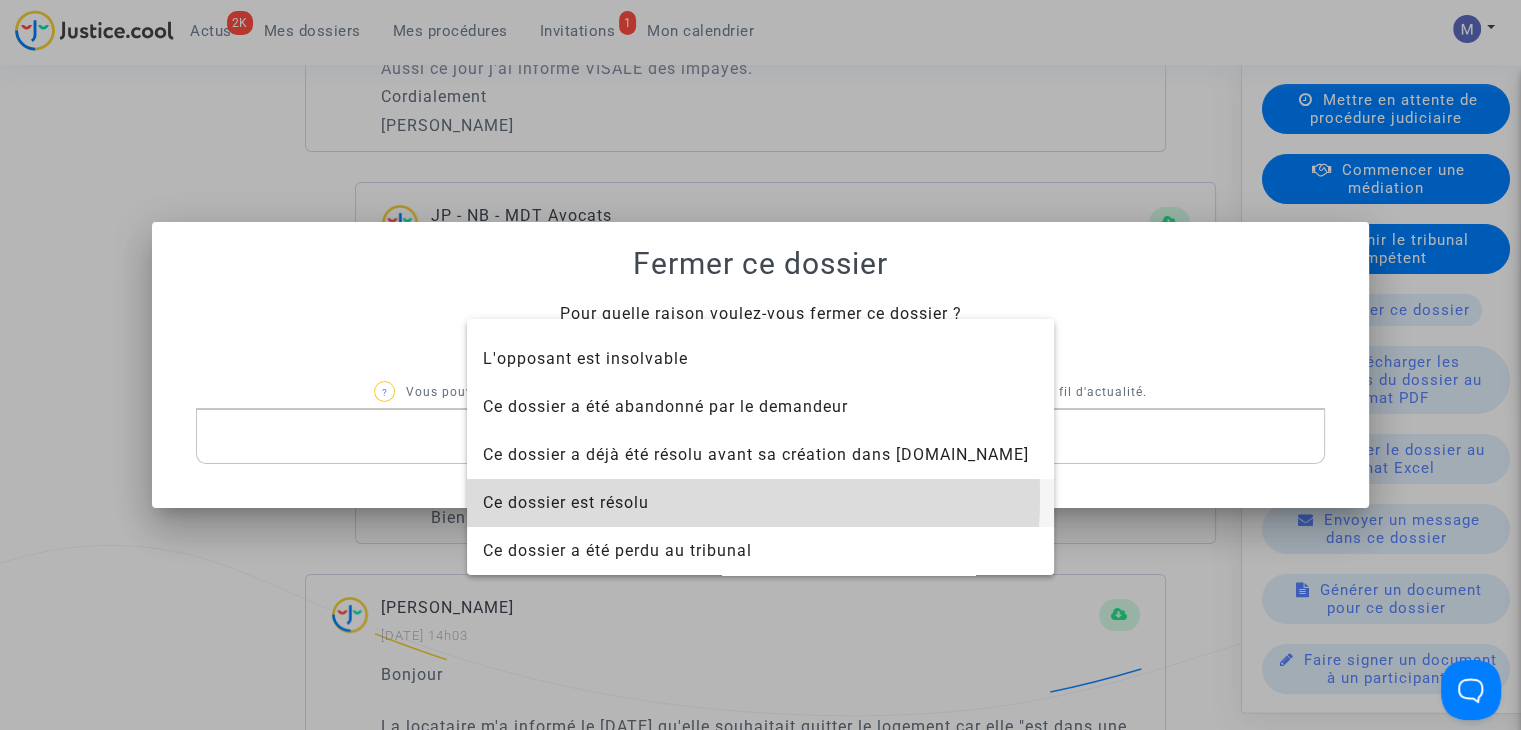 click on "Ce dossier est résolu" at bounding box center (566, 502) 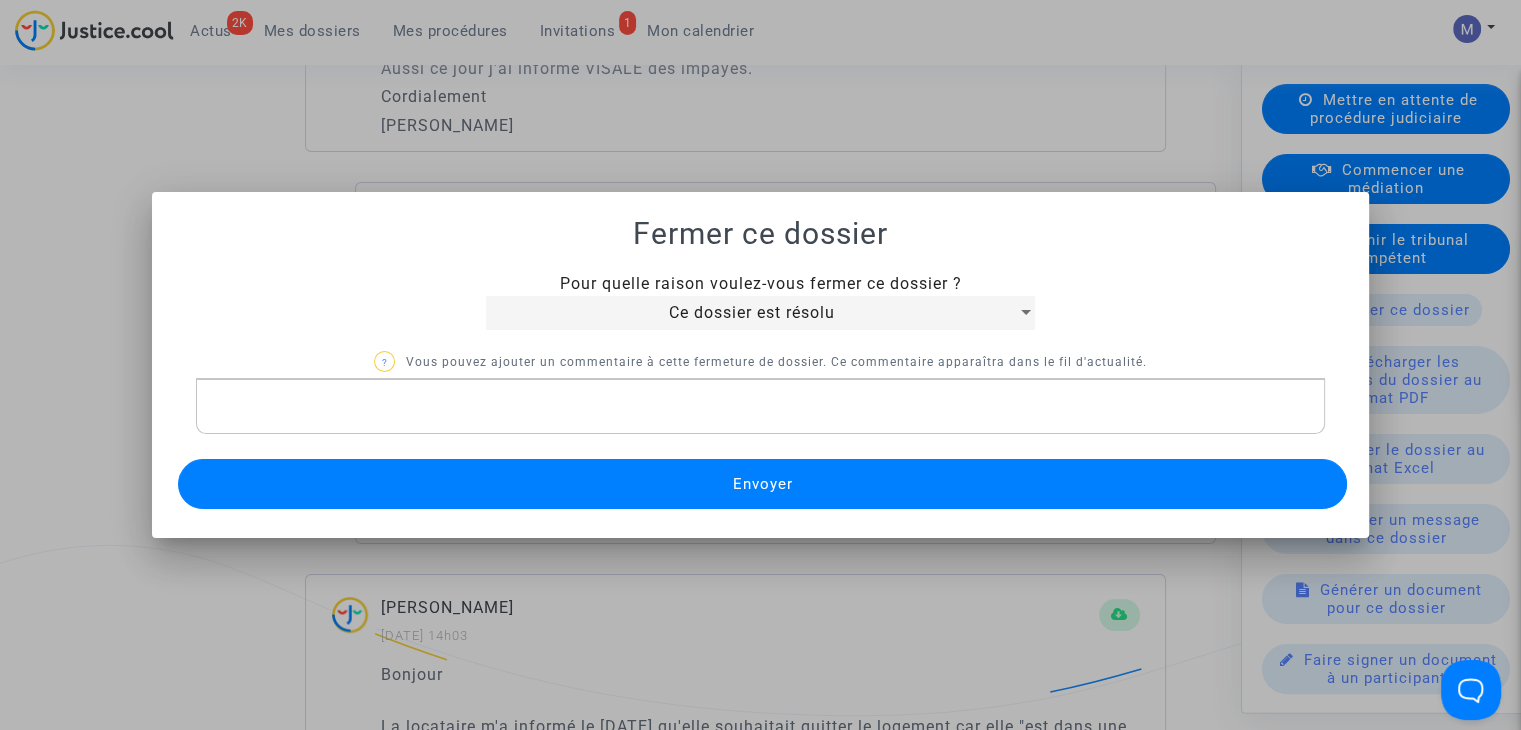 click on "Envoyer" at bounding box center [762, 484] 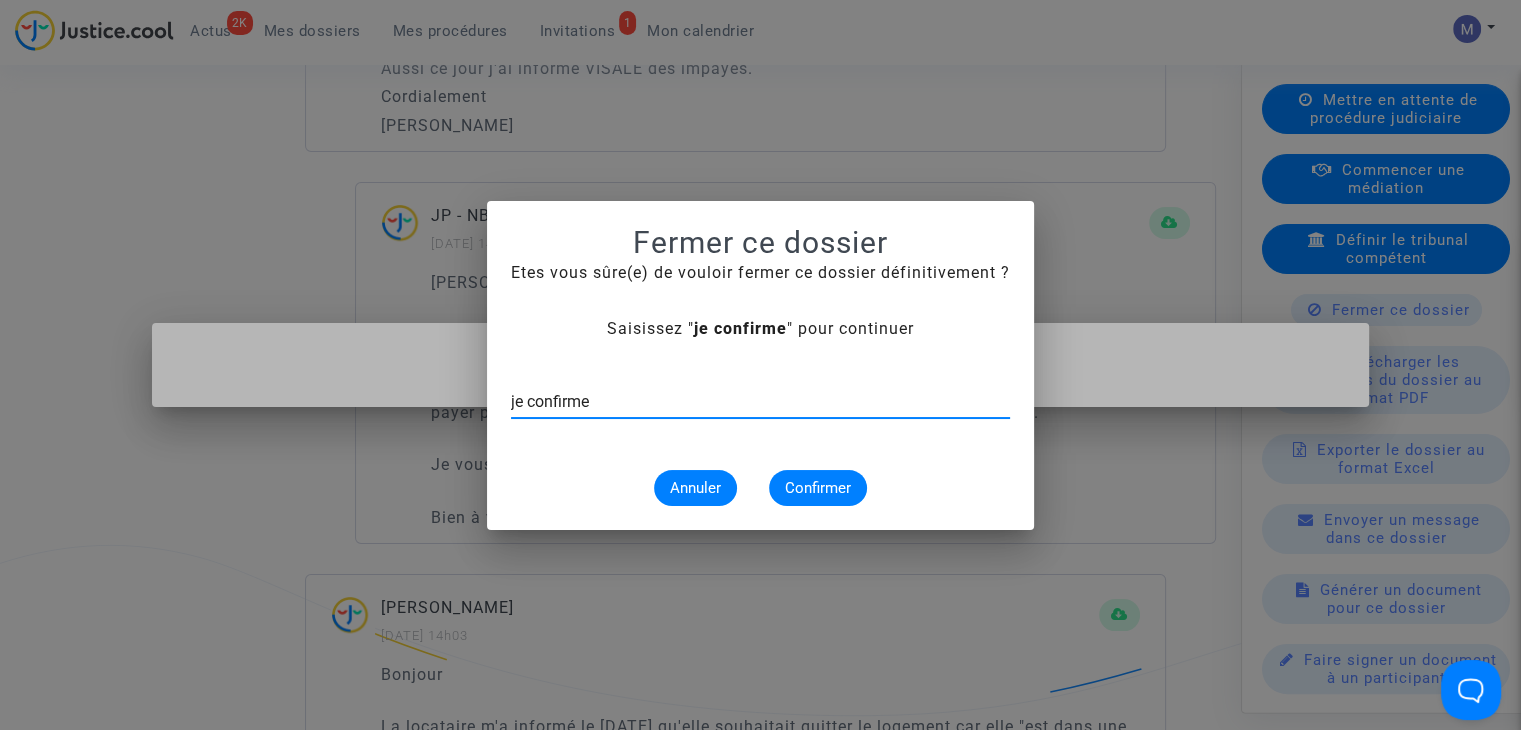 type on "je confirme" 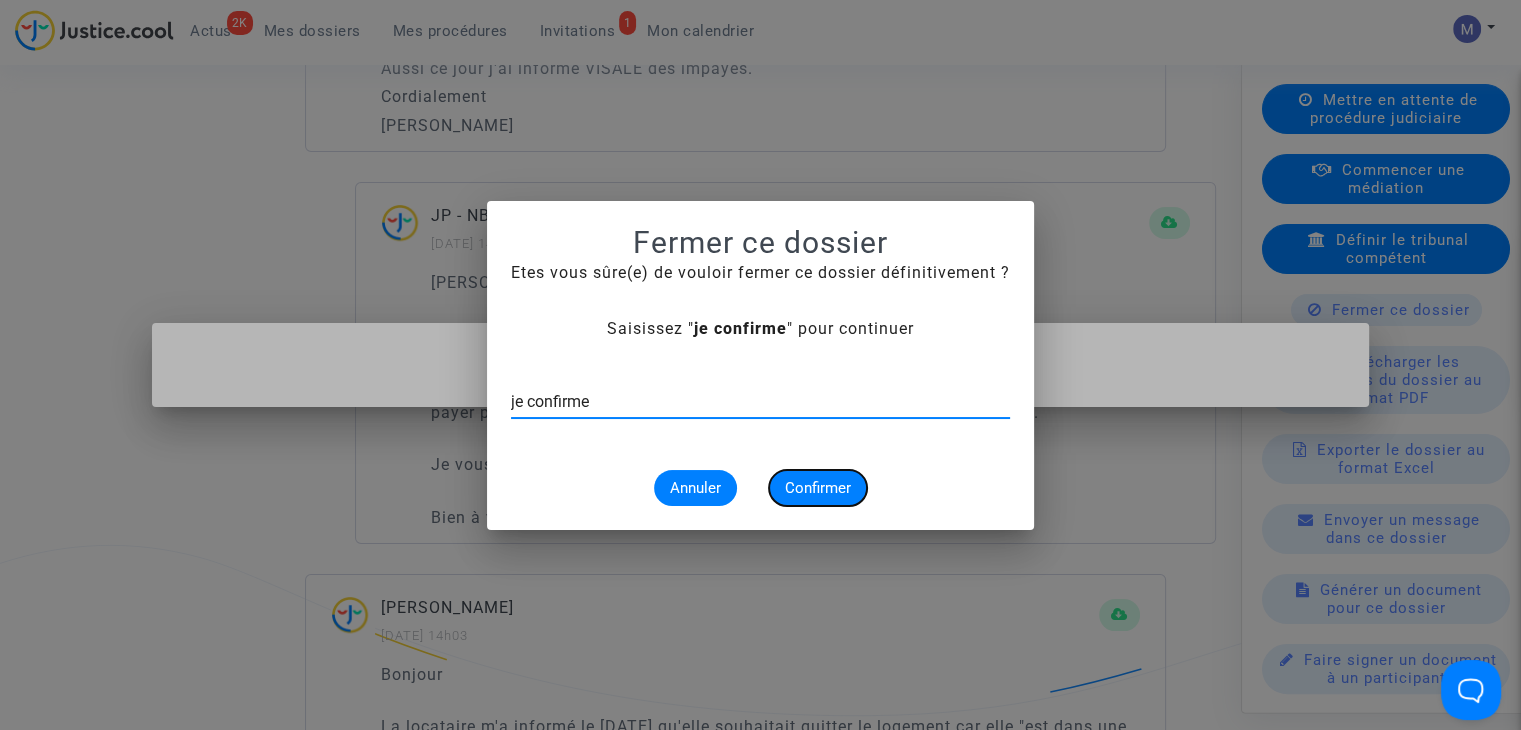 click on "Confirmer" at bounding box center [818, 488] 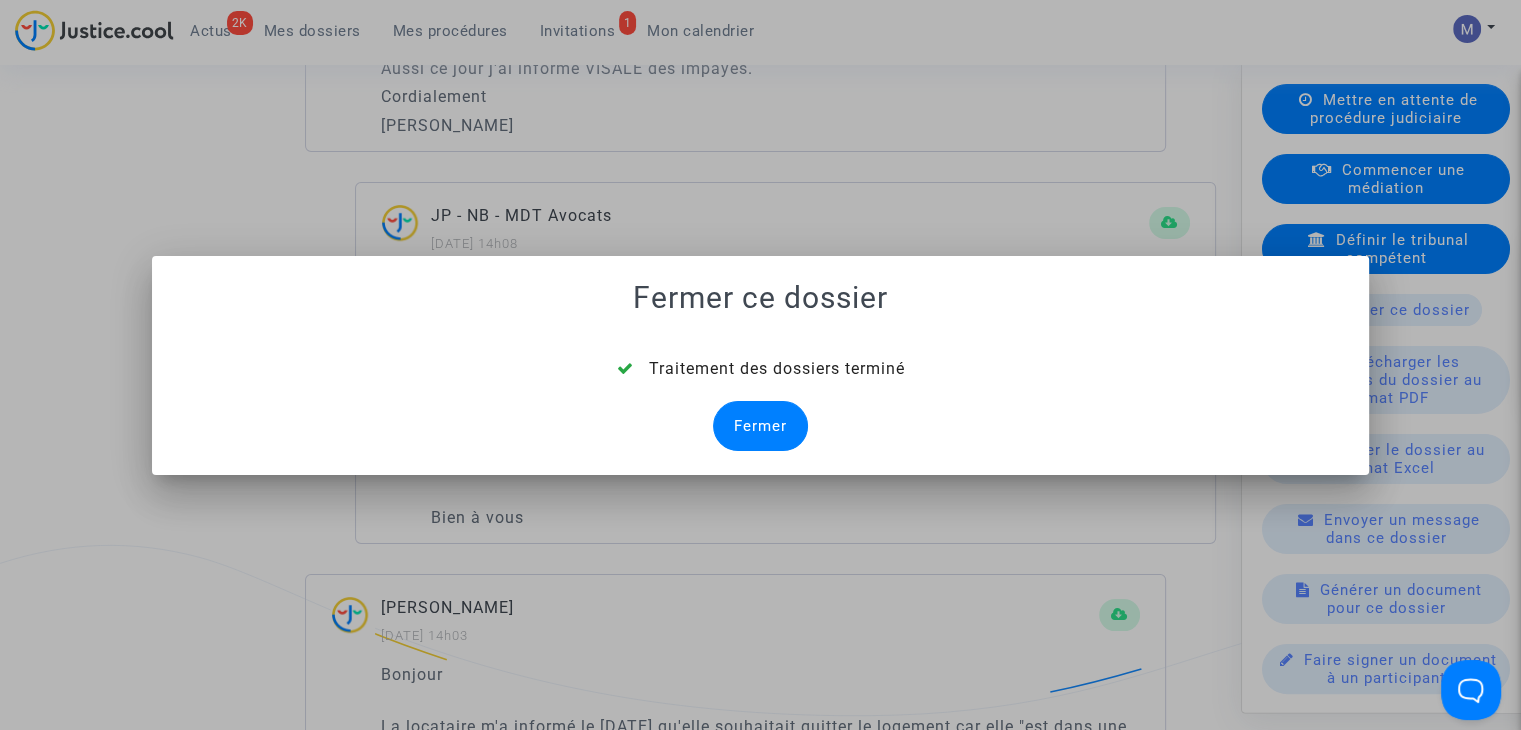 click on "Fermer" at bounding box center [760, 426] 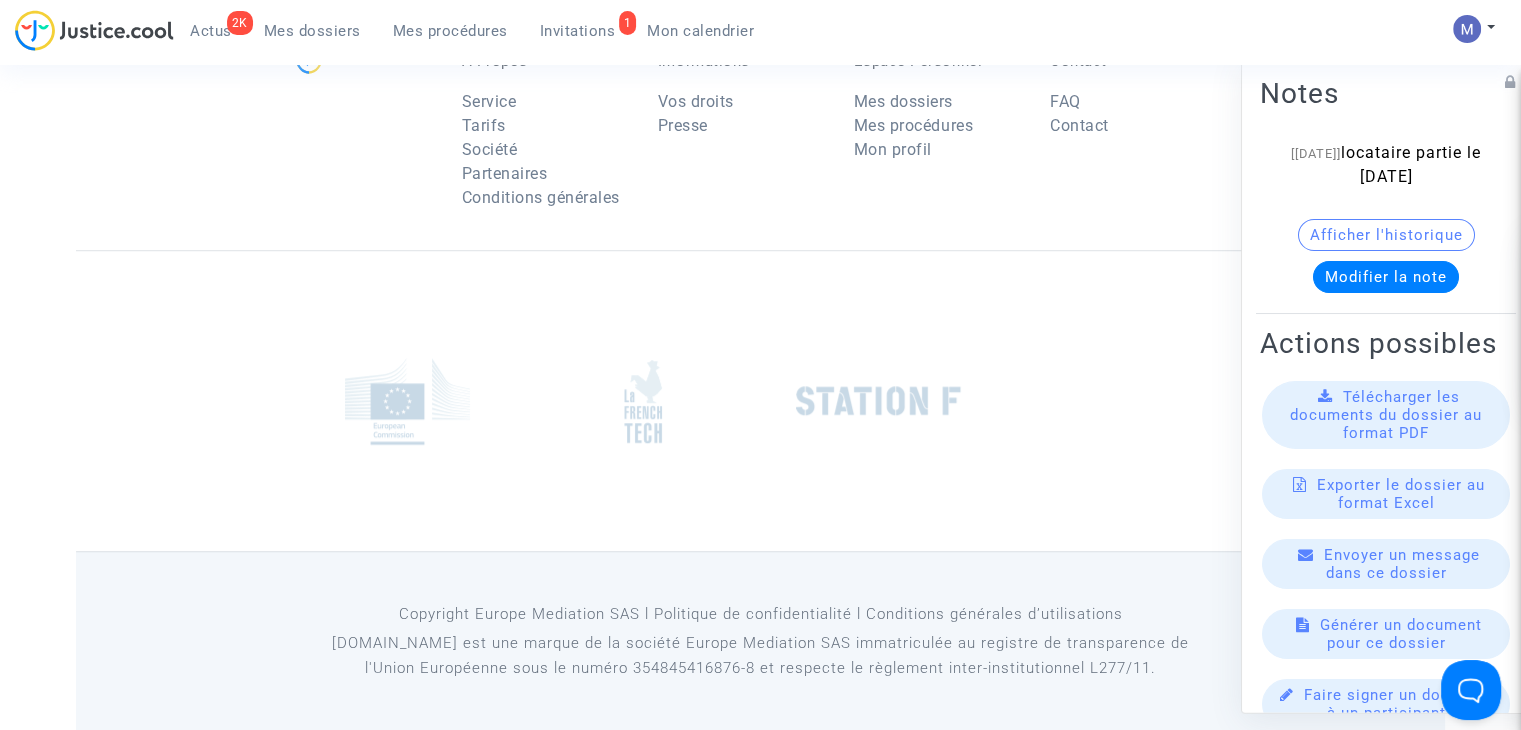 click on "Invitations" at bounding box center (578, 31) 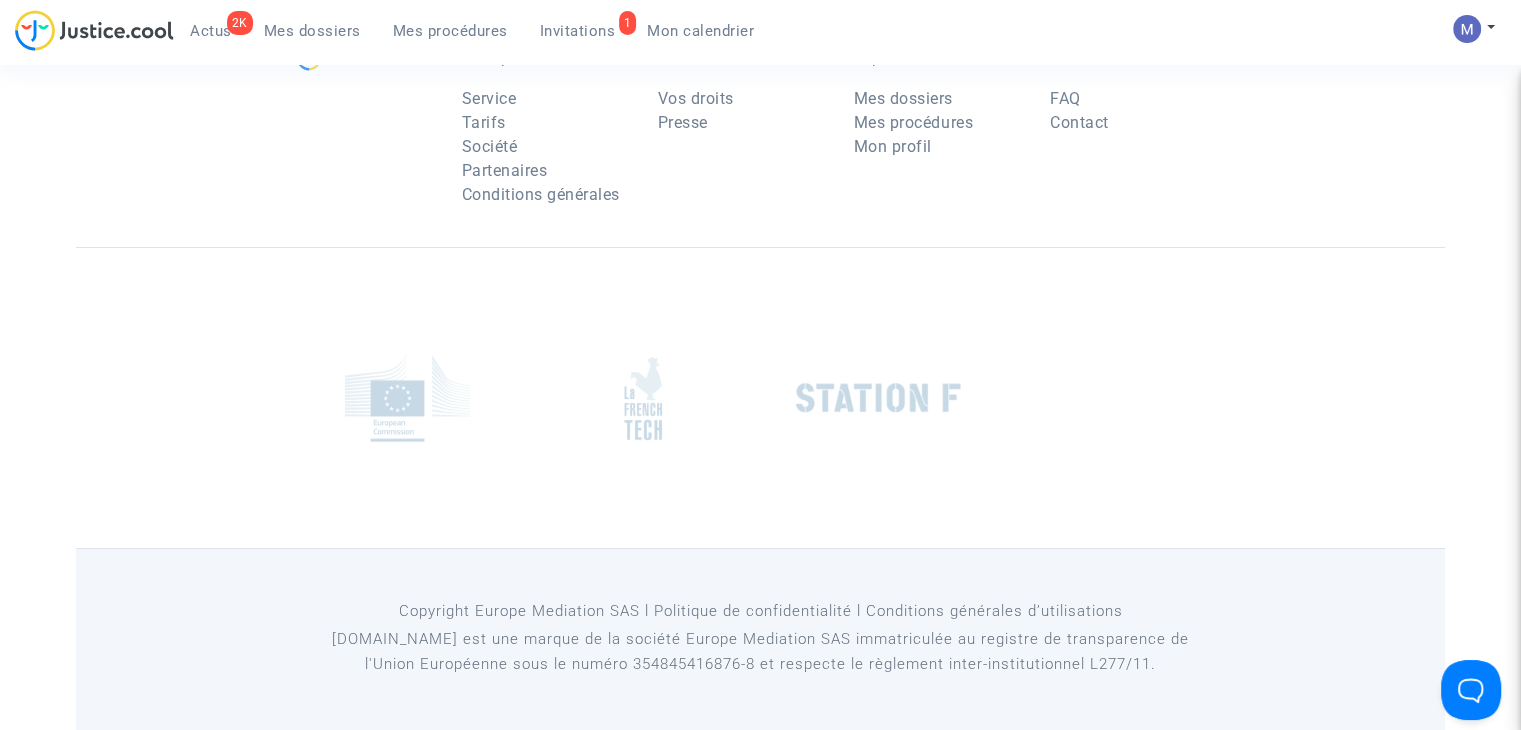 scroll, scrollTop: 576, scrollLeft: 0, axis: vertical 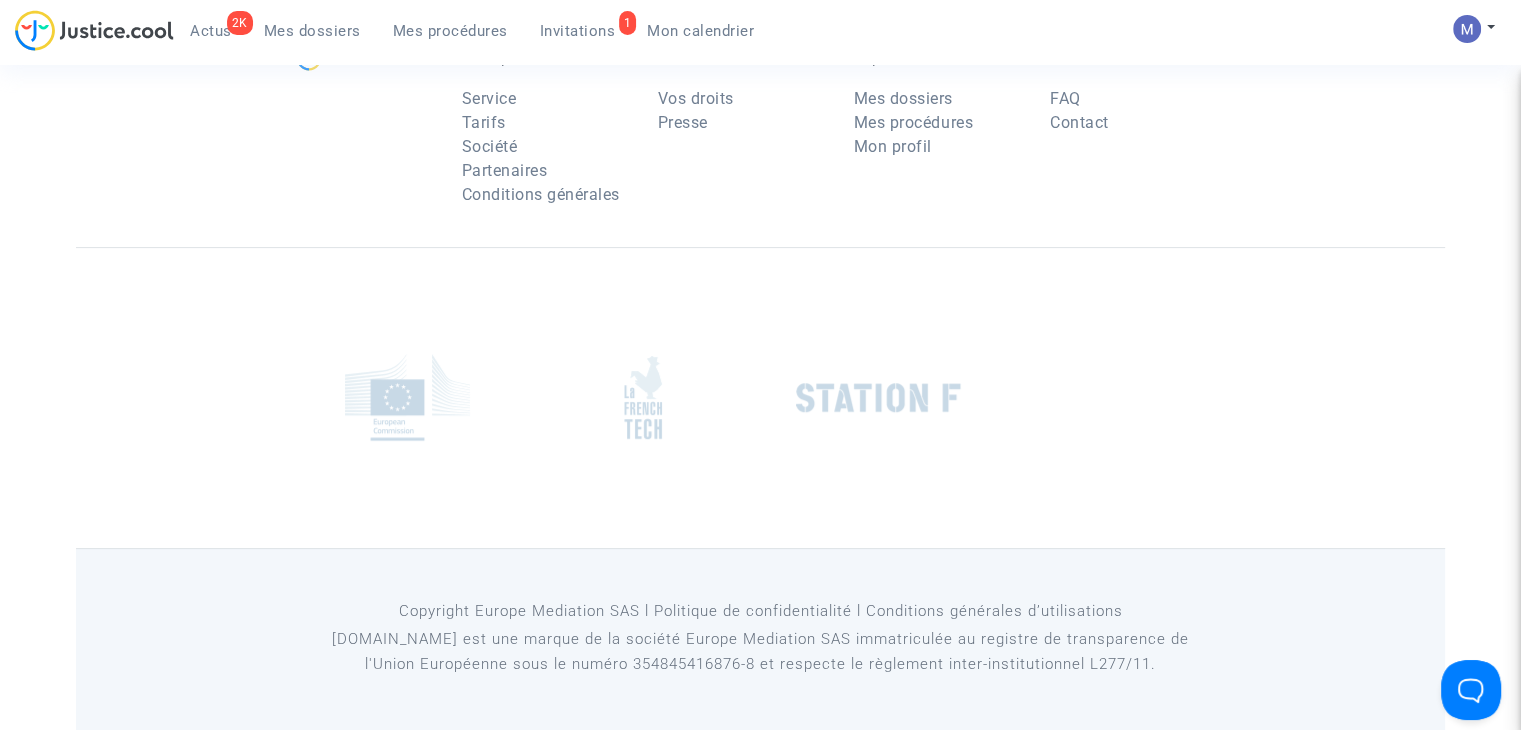 click on "Invitations" at bounding box center [578, 31] 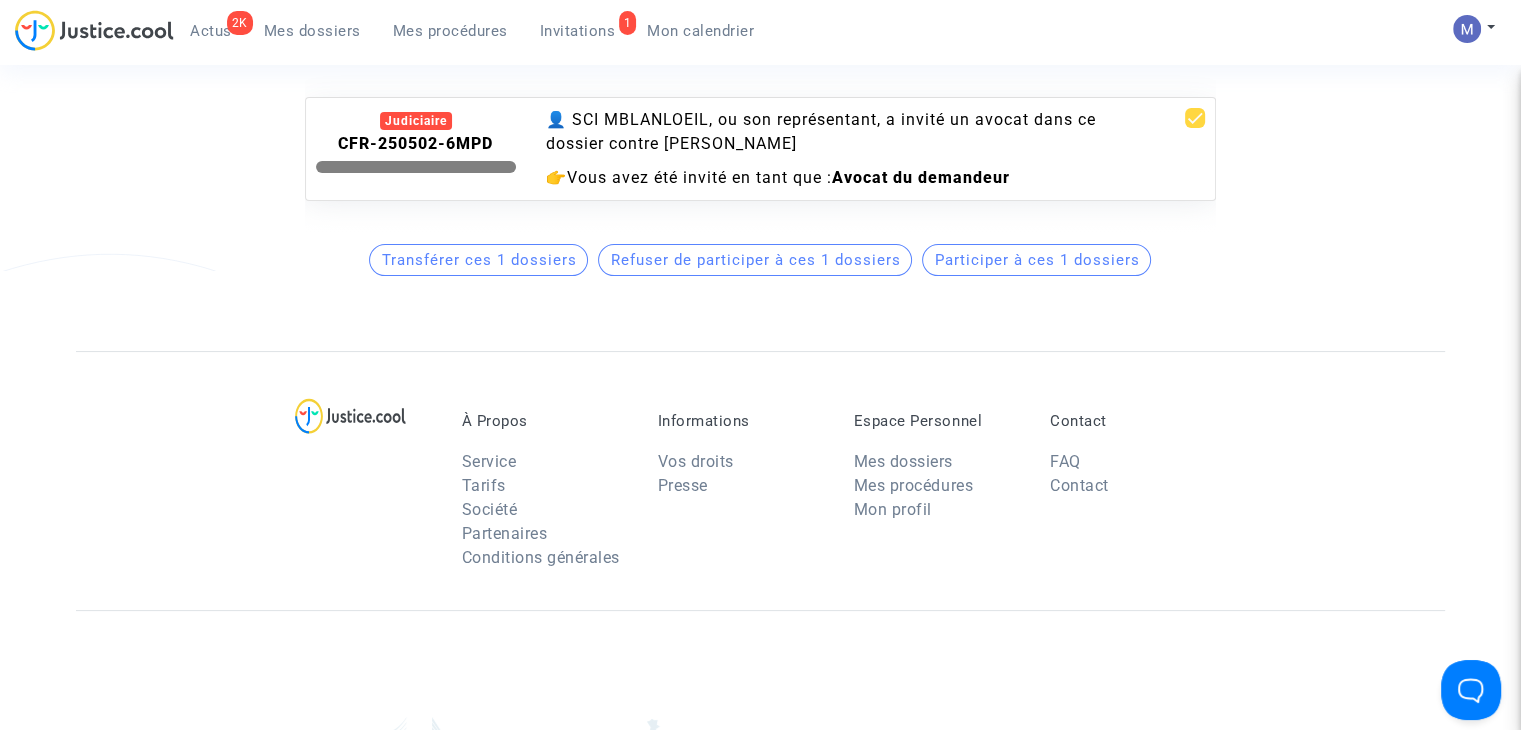 scroll, scrollTop: 0, scrollLeft: 0, axis: both 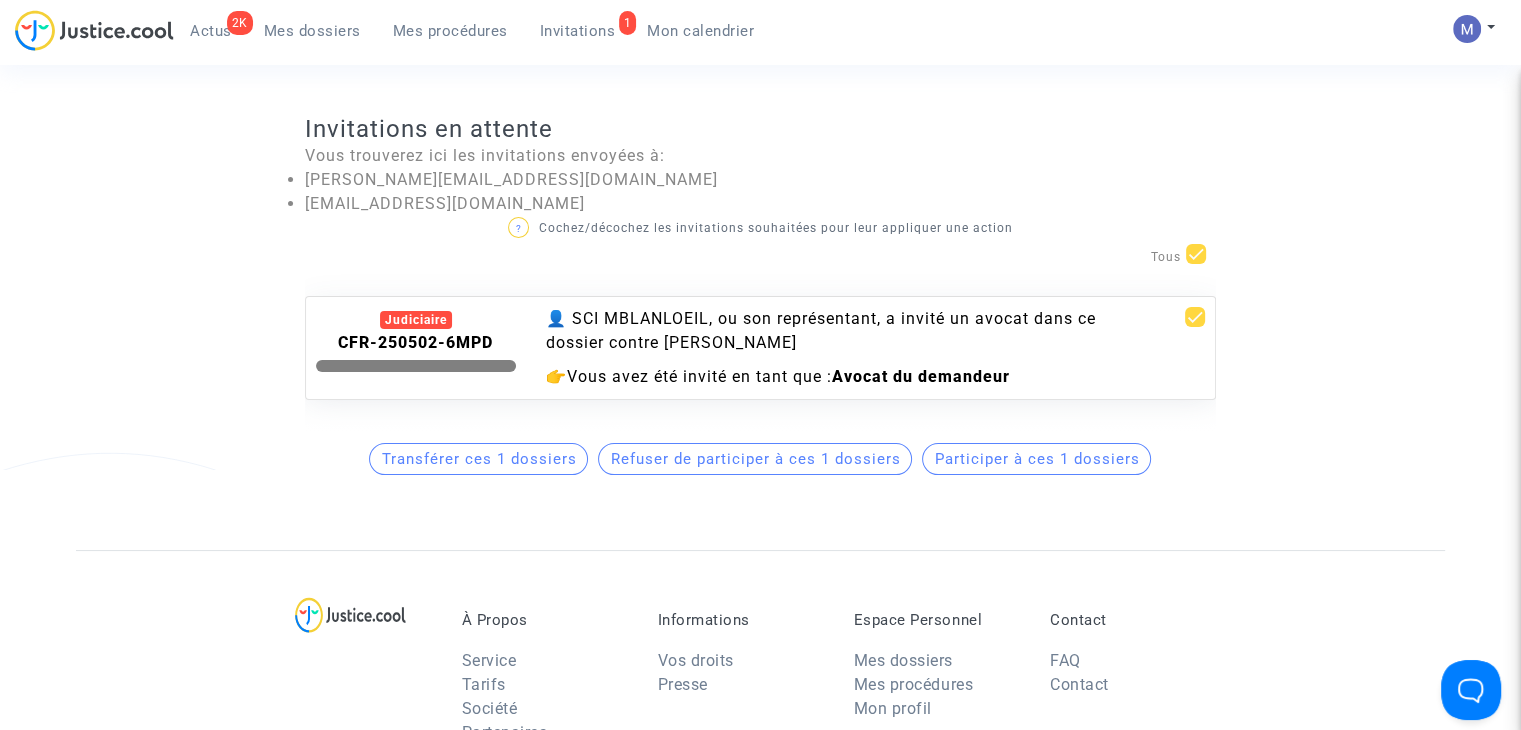 click on "Participer à ces 1 dossiers" 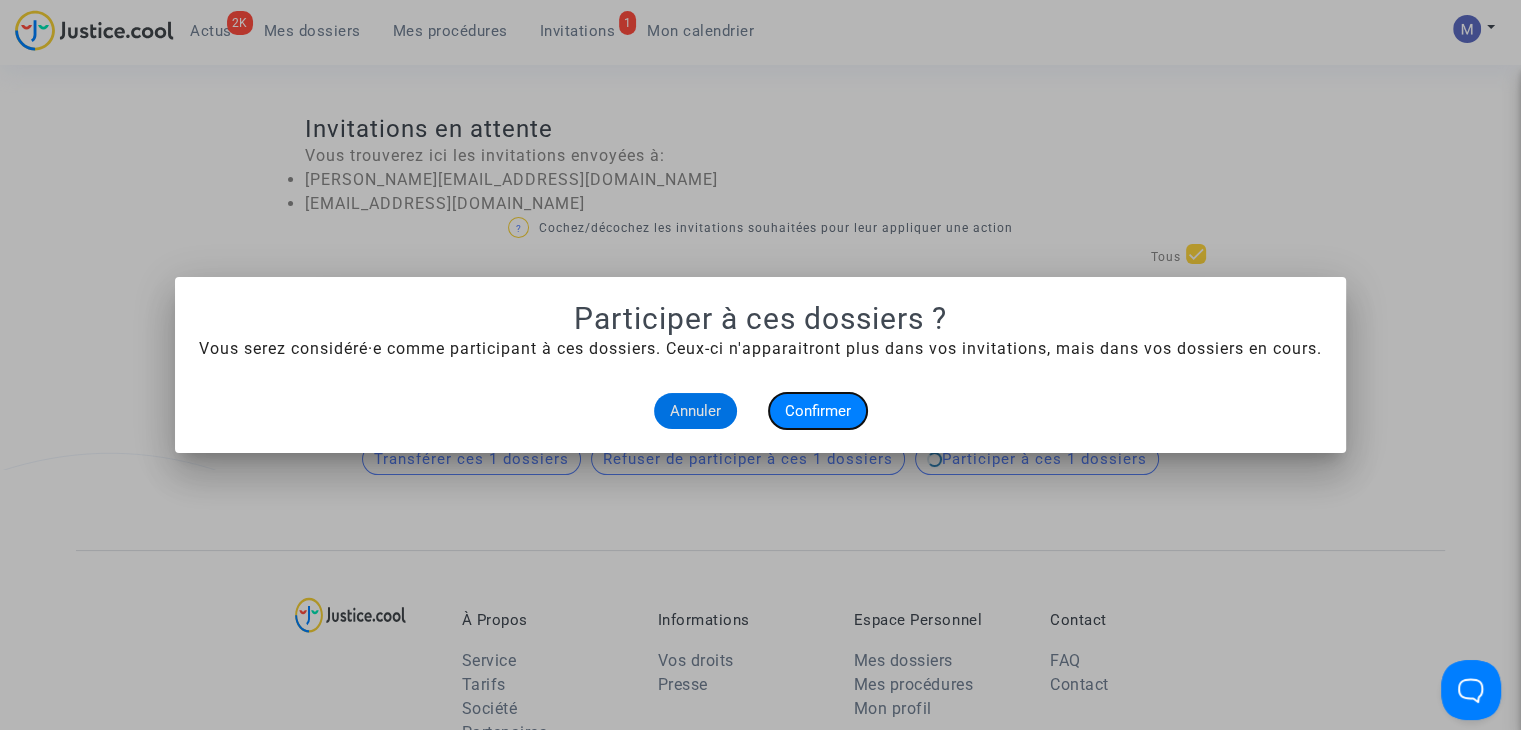 click on "Confirmer" at bounding box center [818, 411] 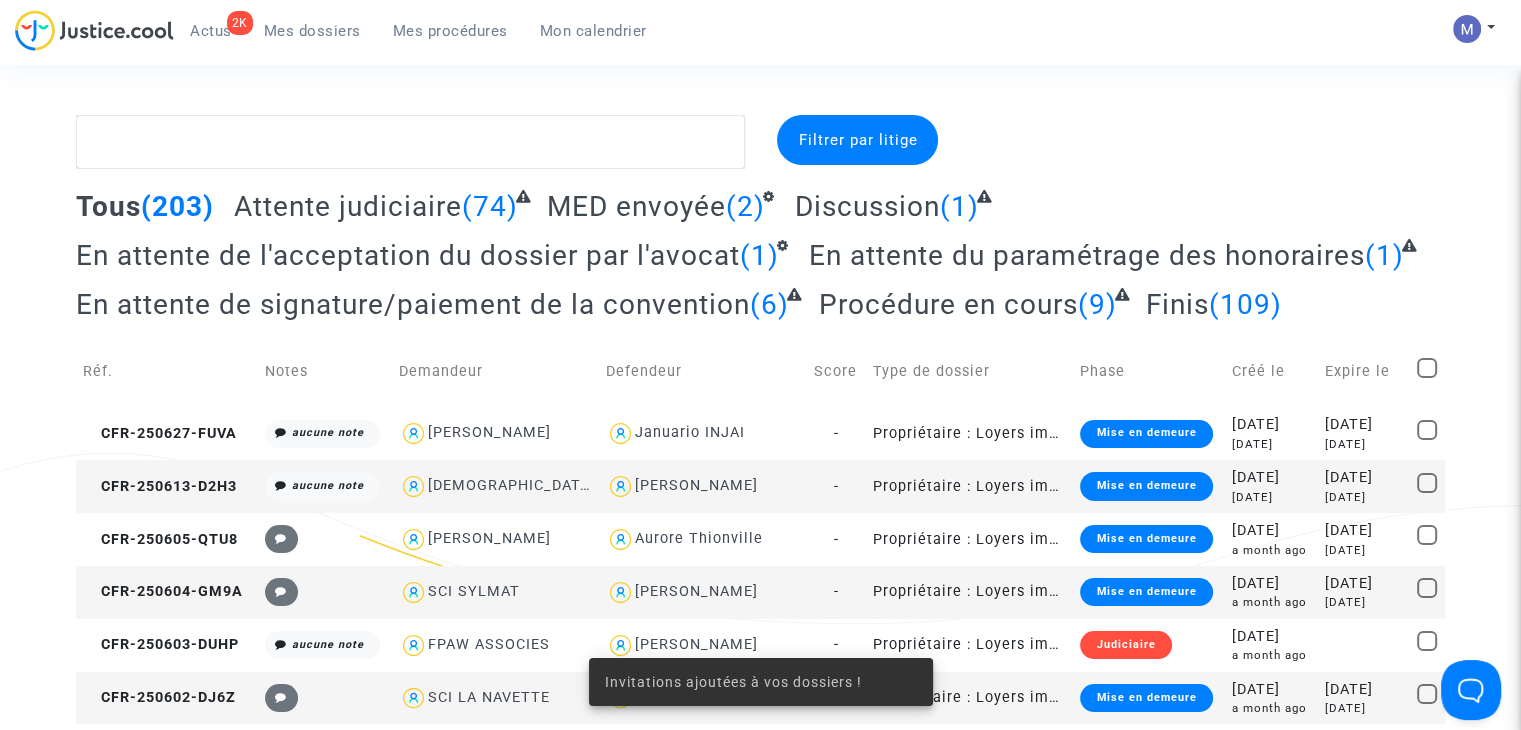 click on "En attente de l'acceptation du dossier par l'avocat" 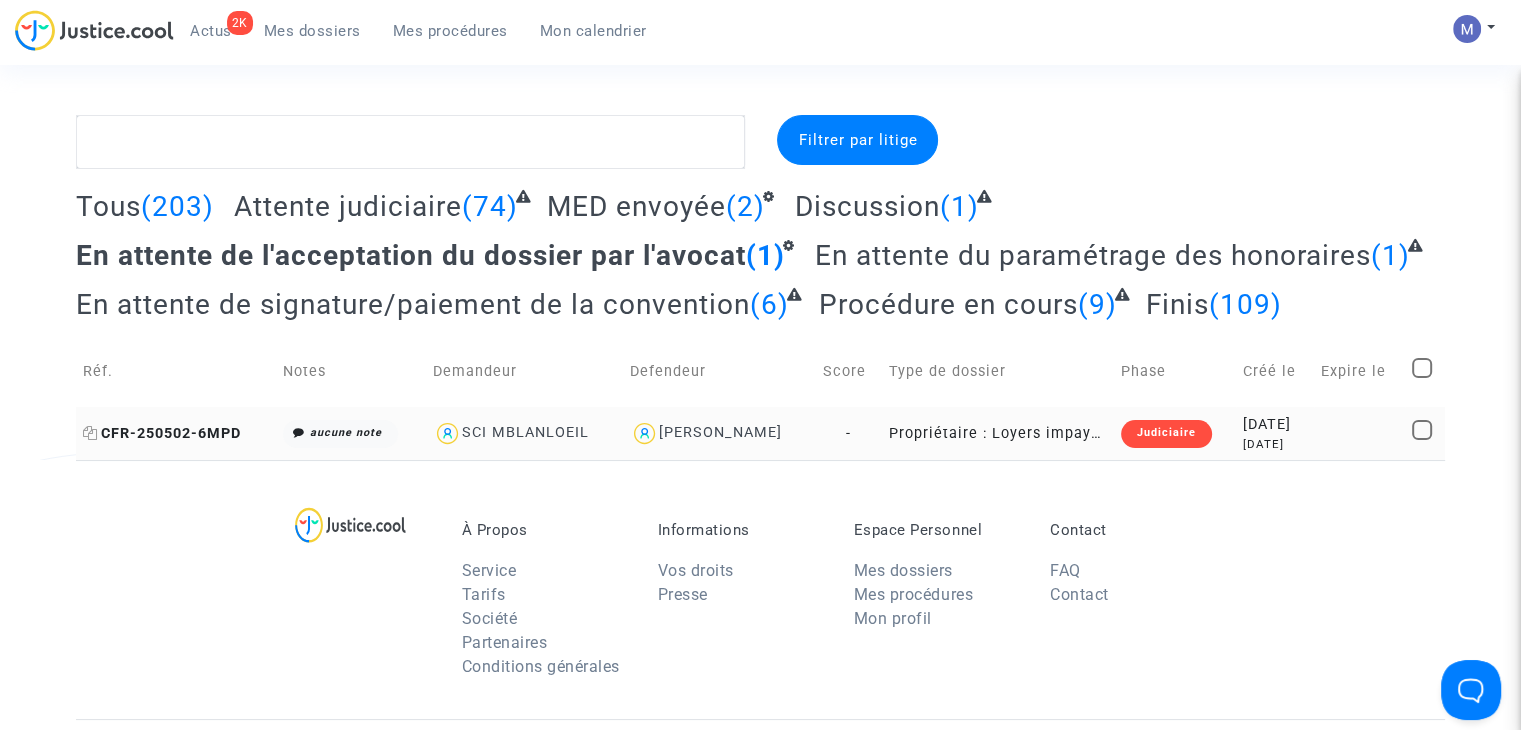 click on "CFR-250502-6MPD" 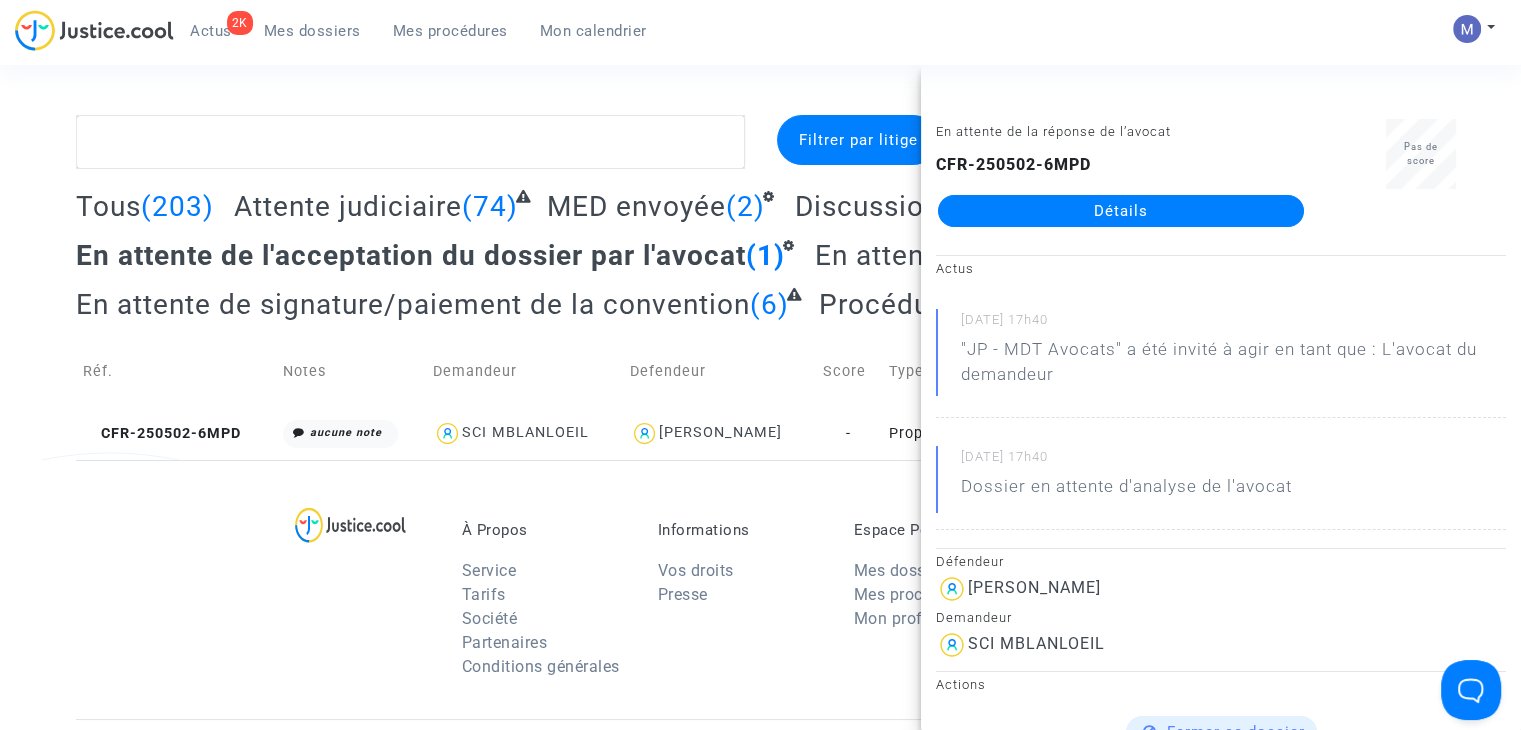 click on "Détails" 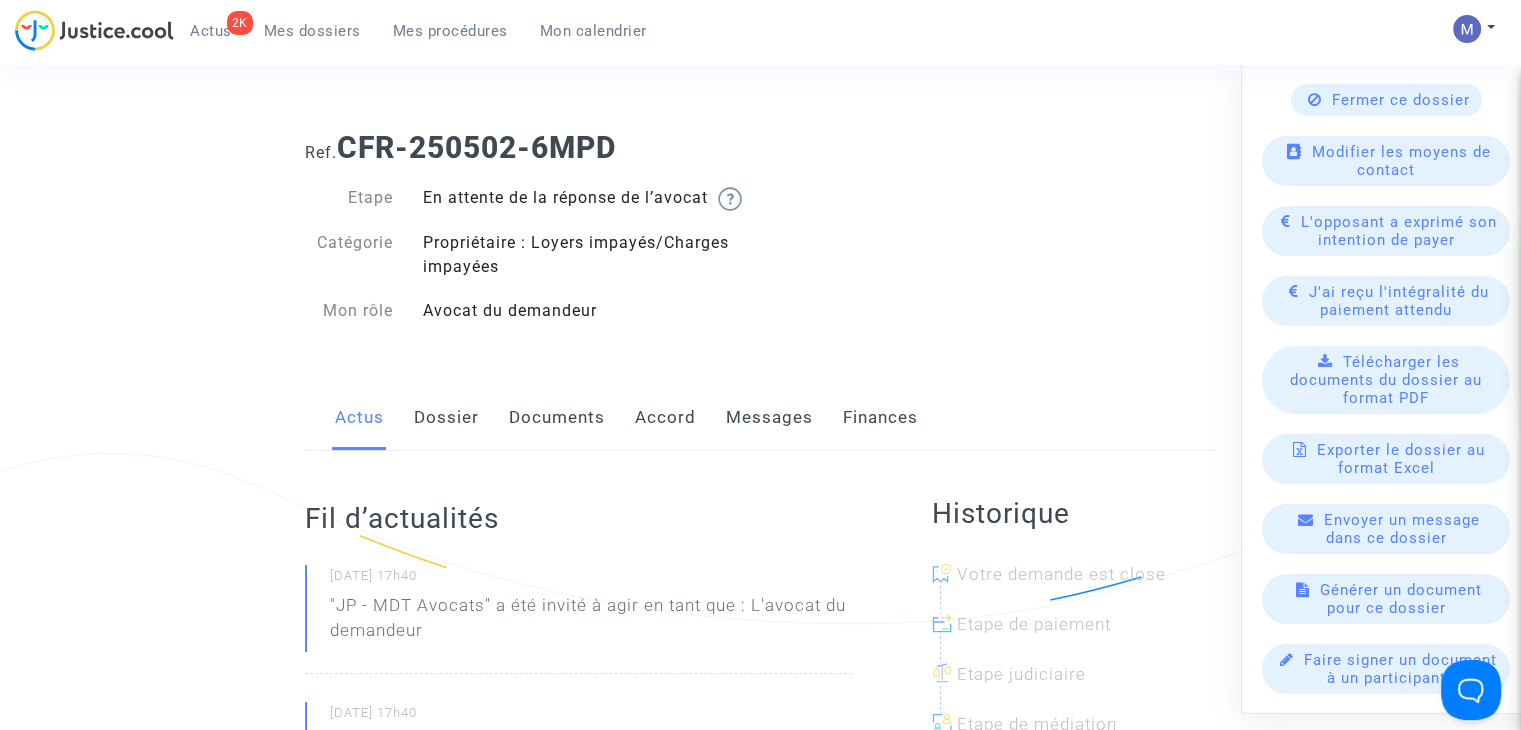 scroll, scrollTop: 260, scrollLeft: 0, axis: vertical 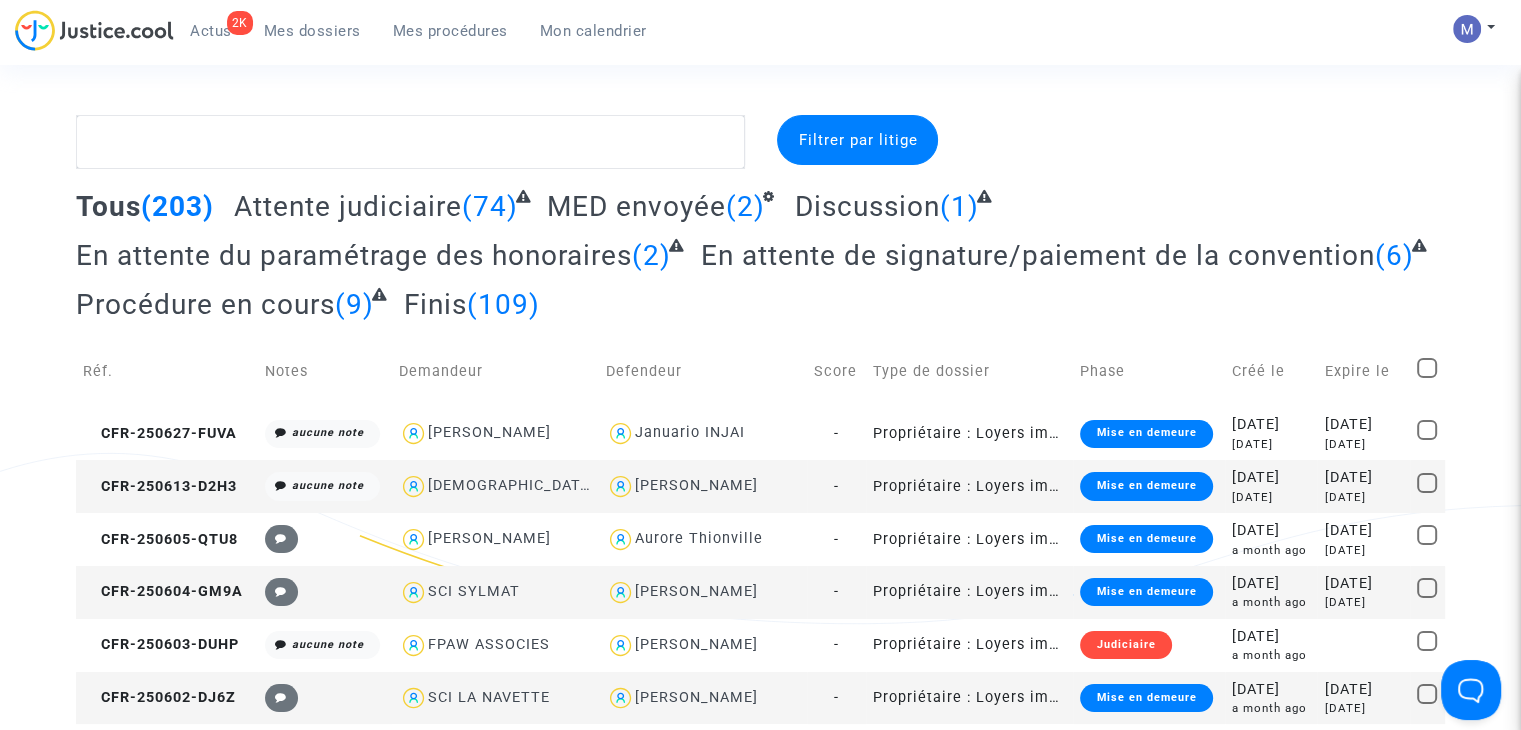 click on "En attente du paramétrage des honoraires" 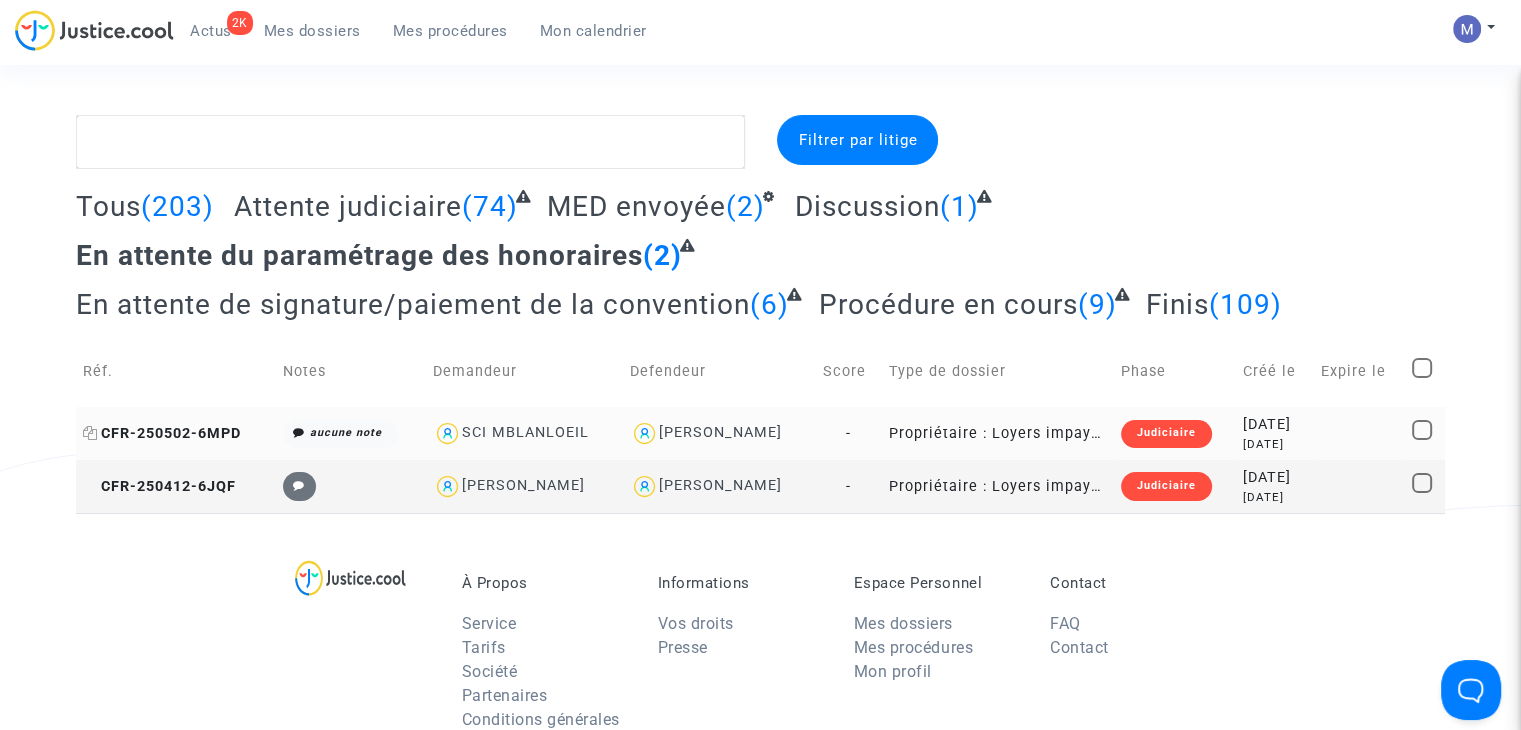 click on "CFR-250502-6MPD" 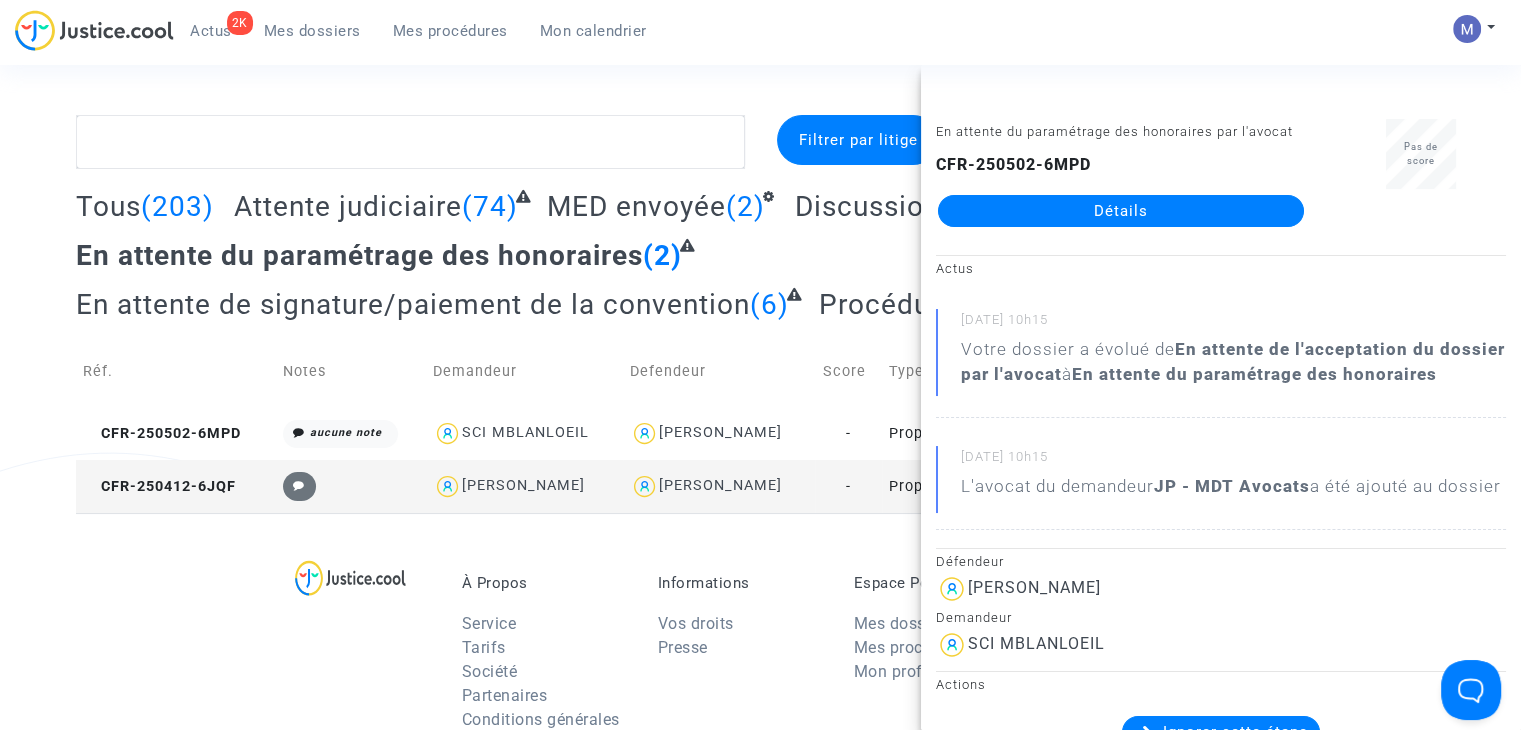 click on "Détails" 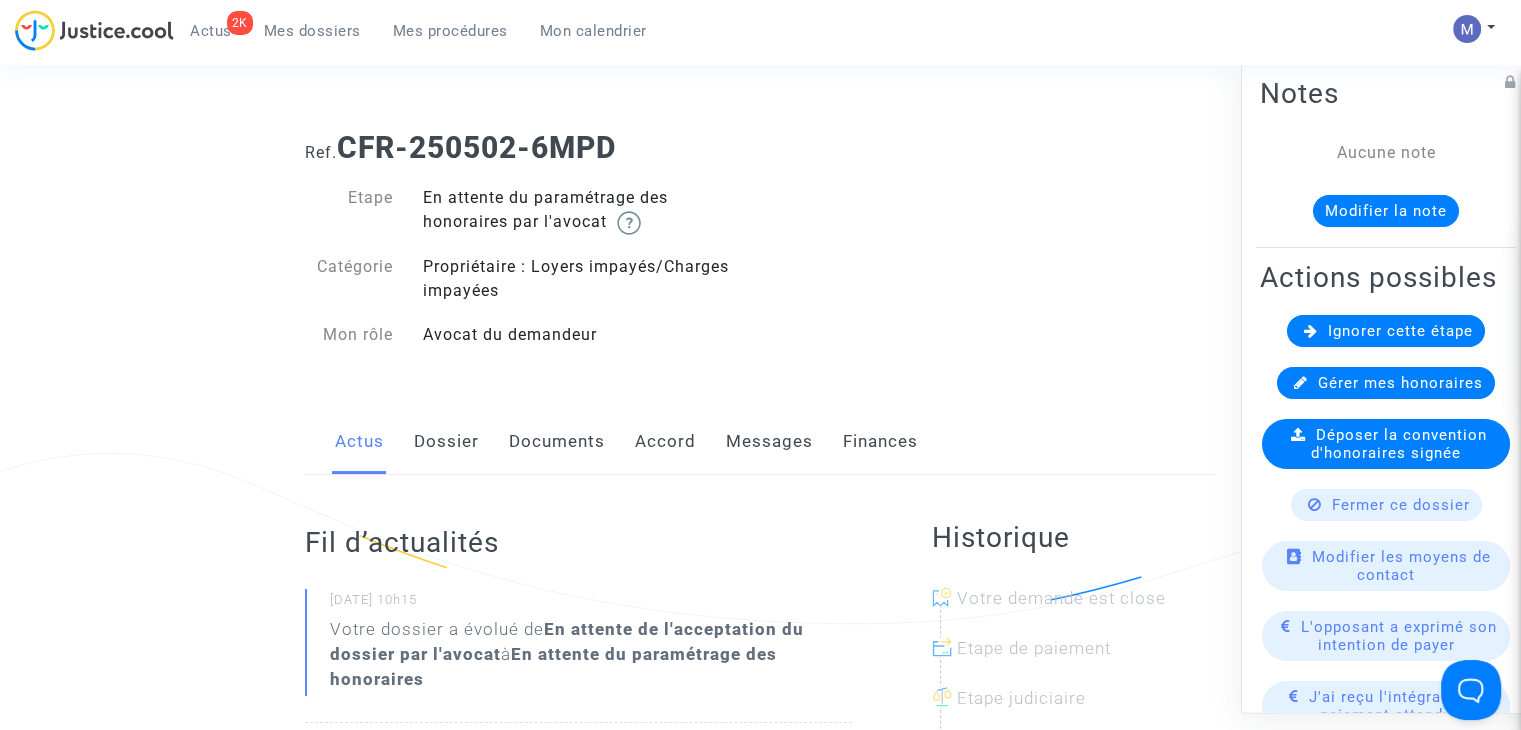 click on "Dossier" 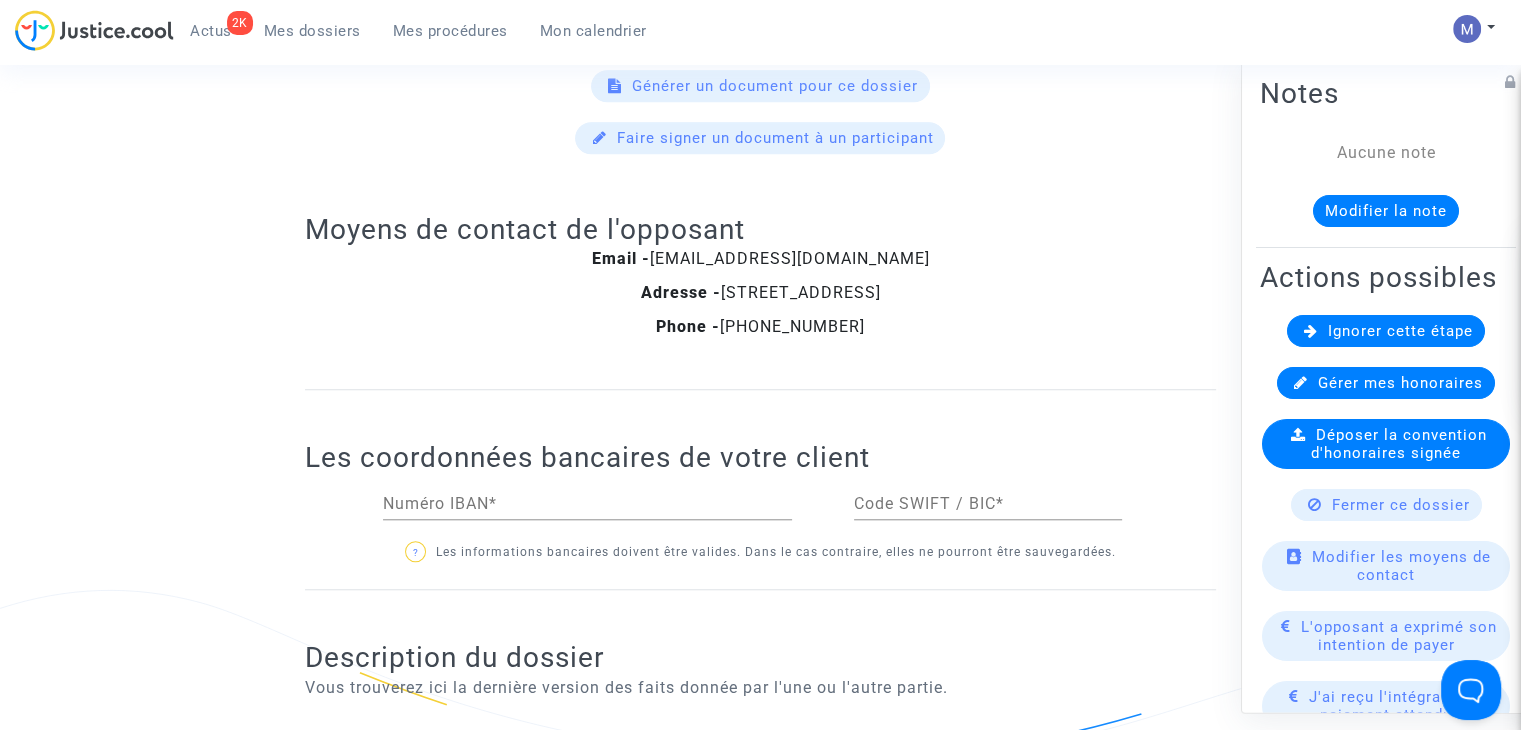 scroll, scrollTop: 1500, scrollLeft: 0, axis: vertical 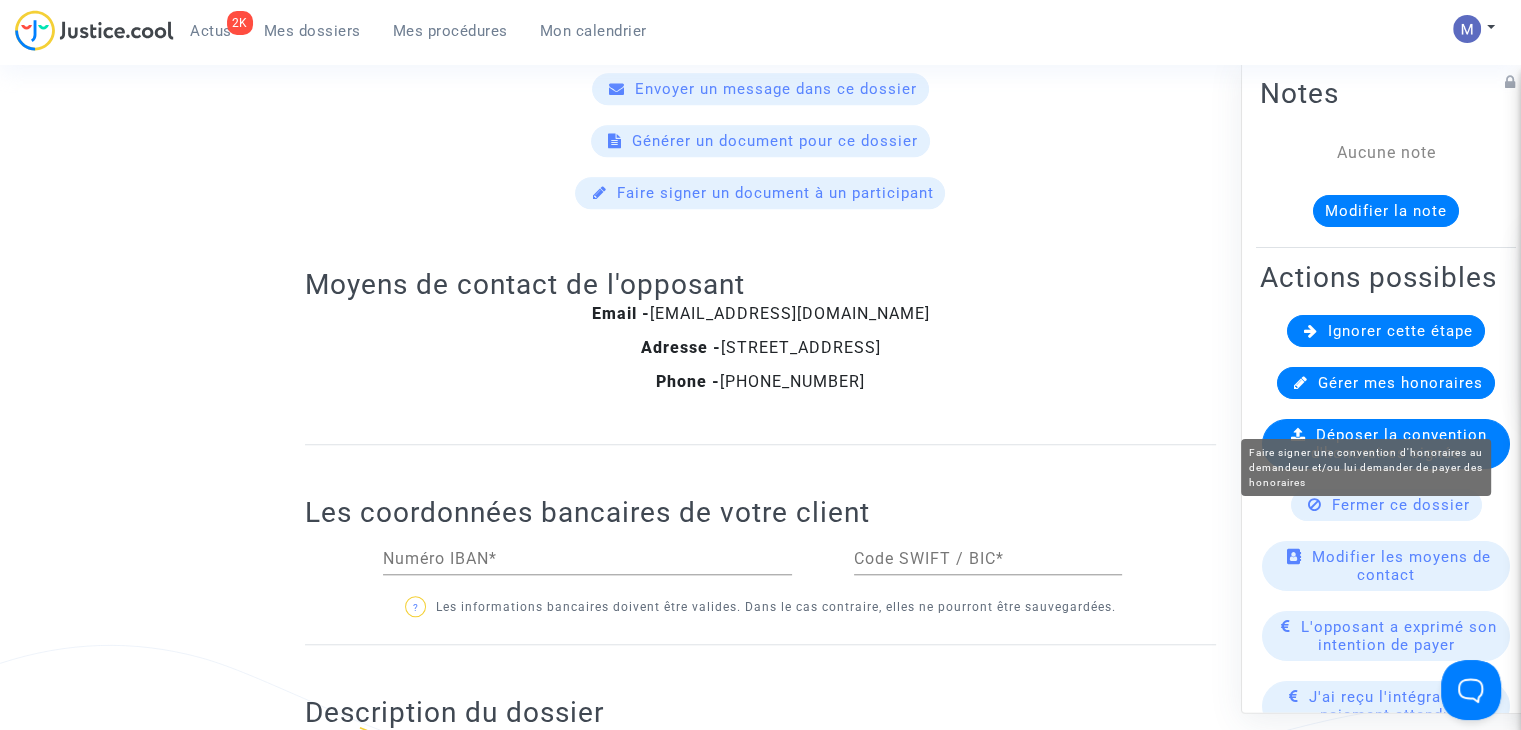 click on "Gérer mes honoraires" 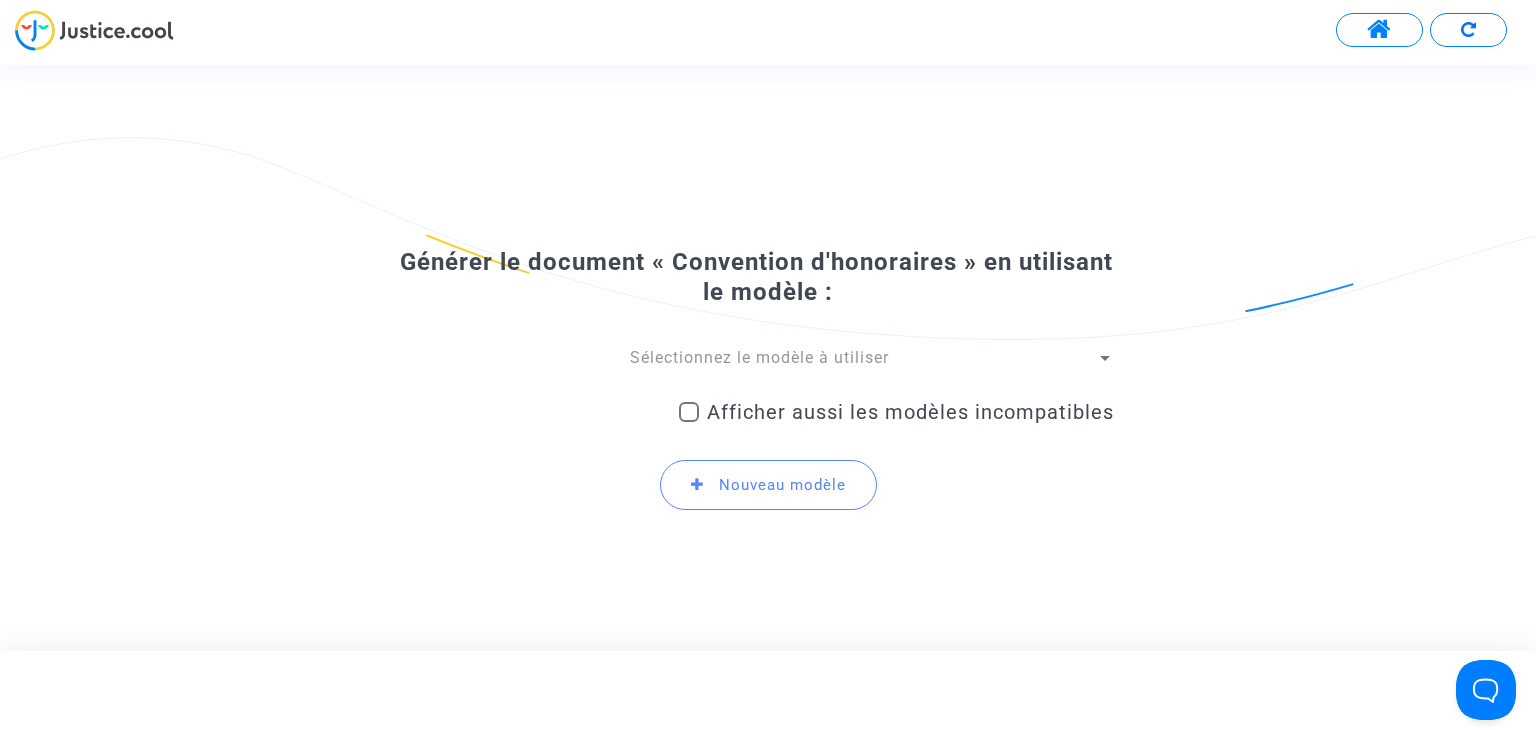 click on "Sélectionnez le modèle à utiliser" at bounding box center (759, 357) 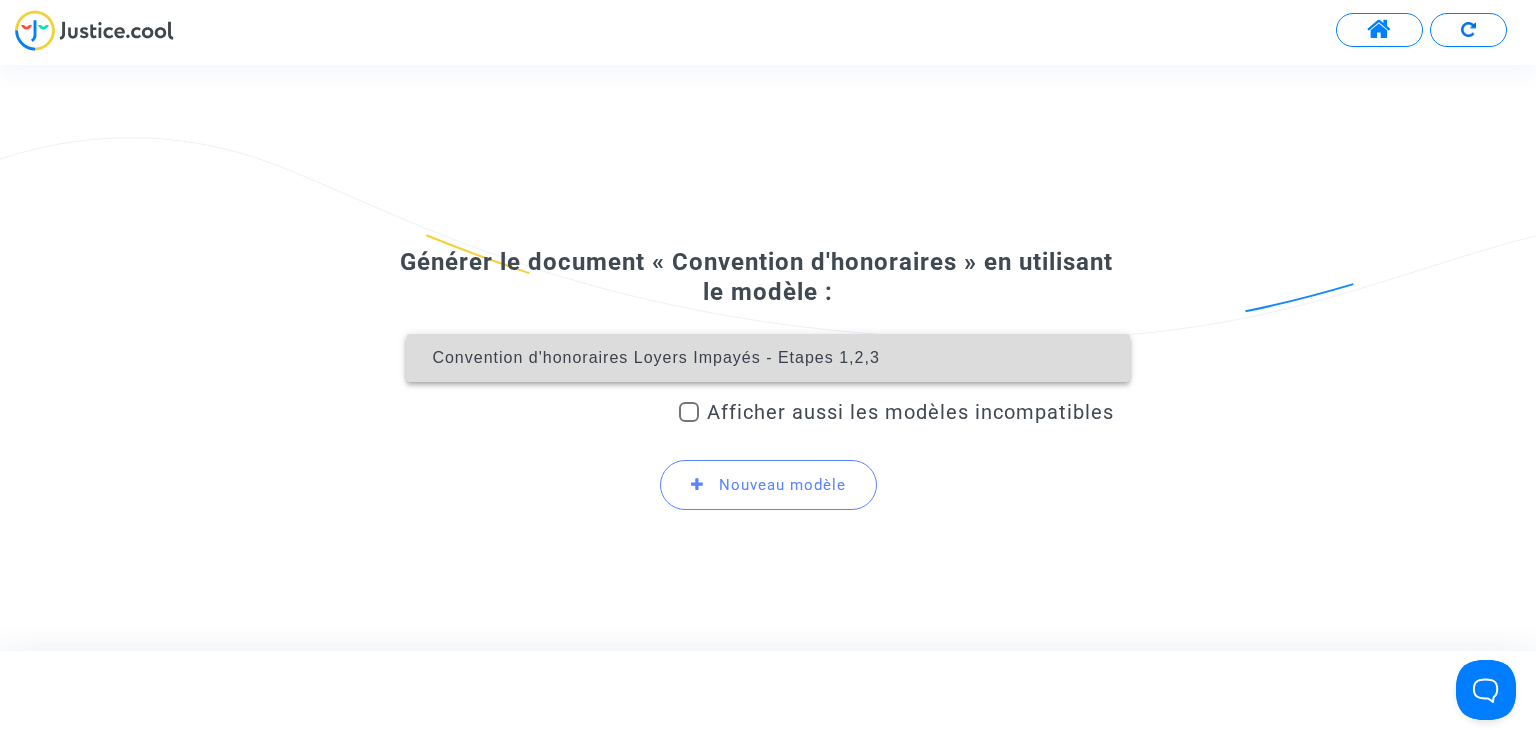click on "Convention d'honoraires Loyers Impayés - Etapes 1,2,3" at bounding box center [767, 358] 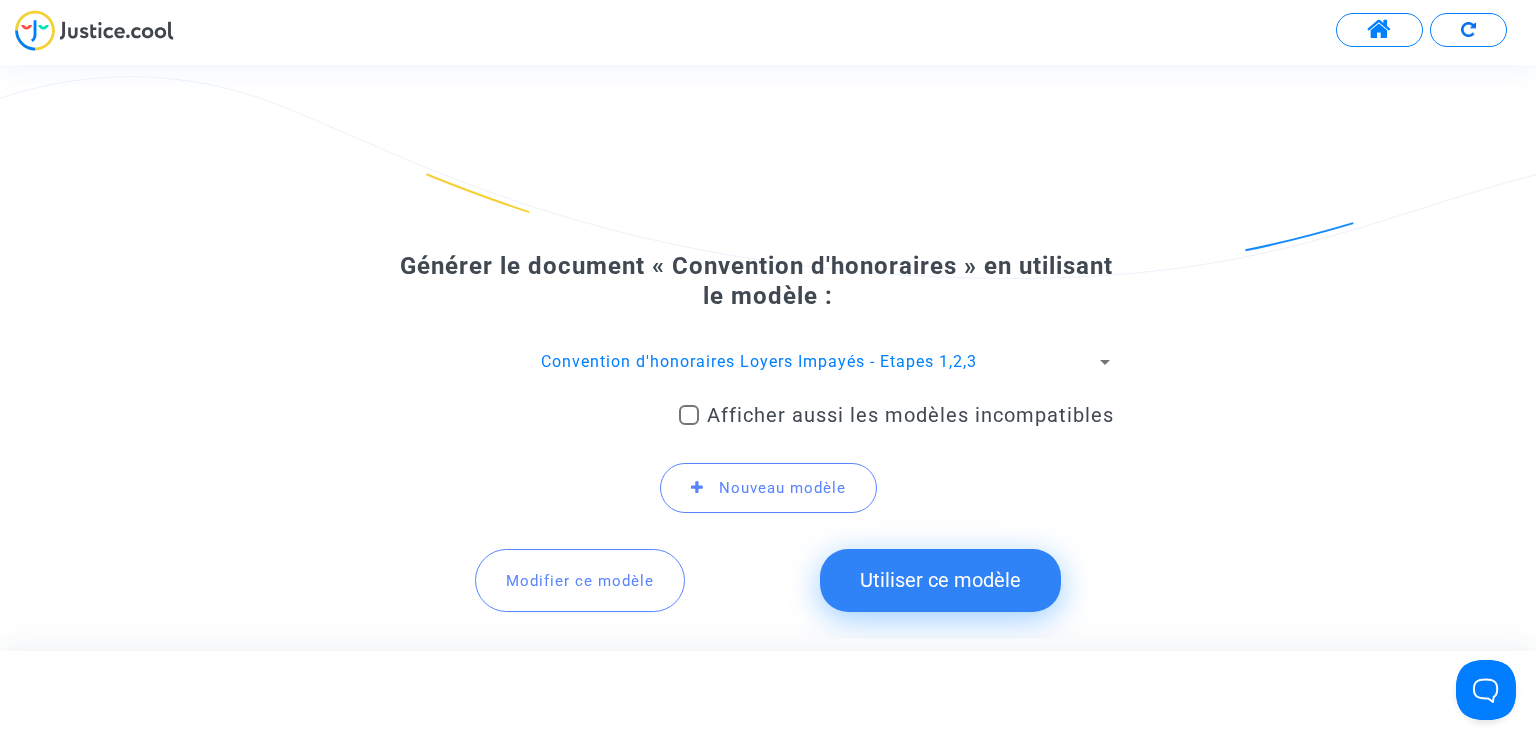 click on "Utiliser ce modèle" 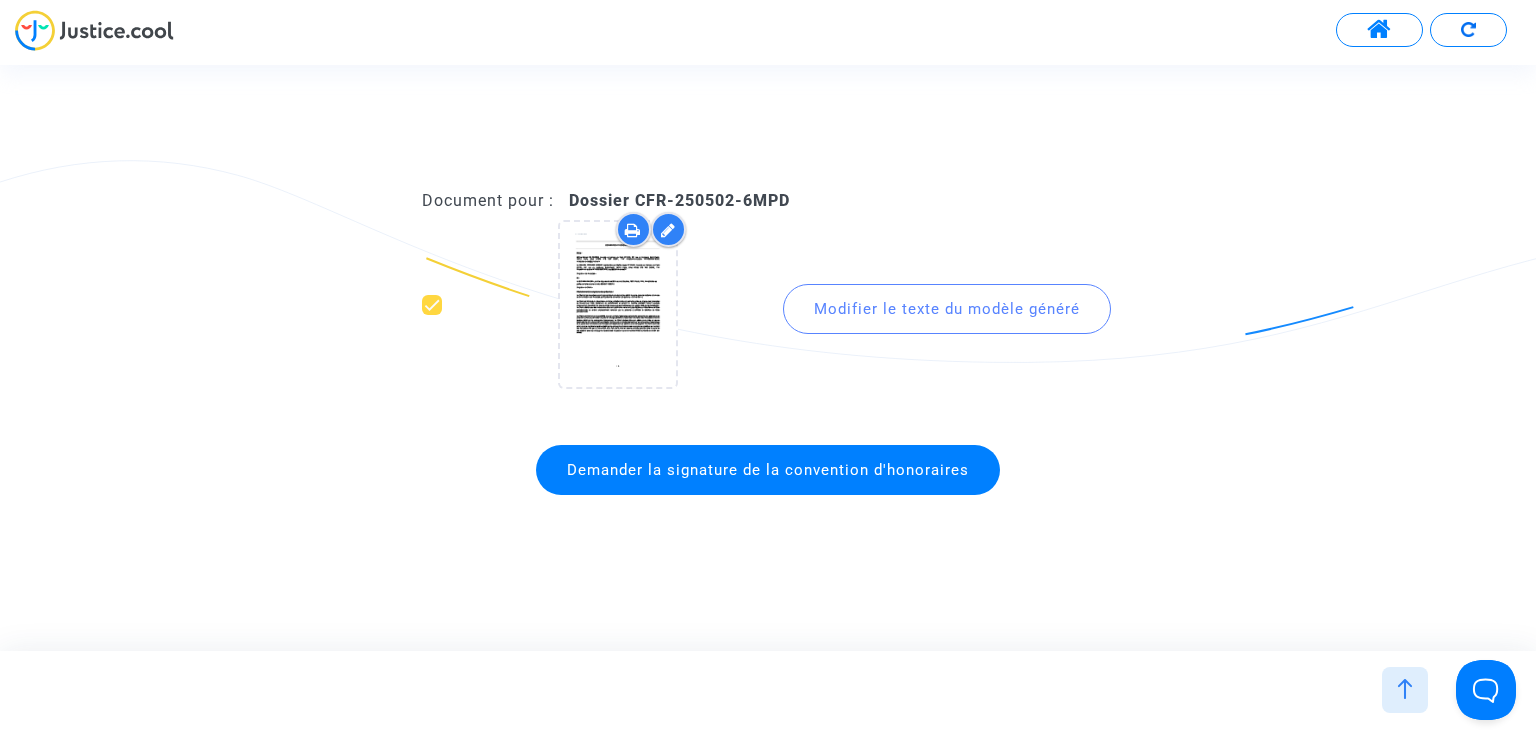 click on "Demander la signature de la convention d'honoraires" 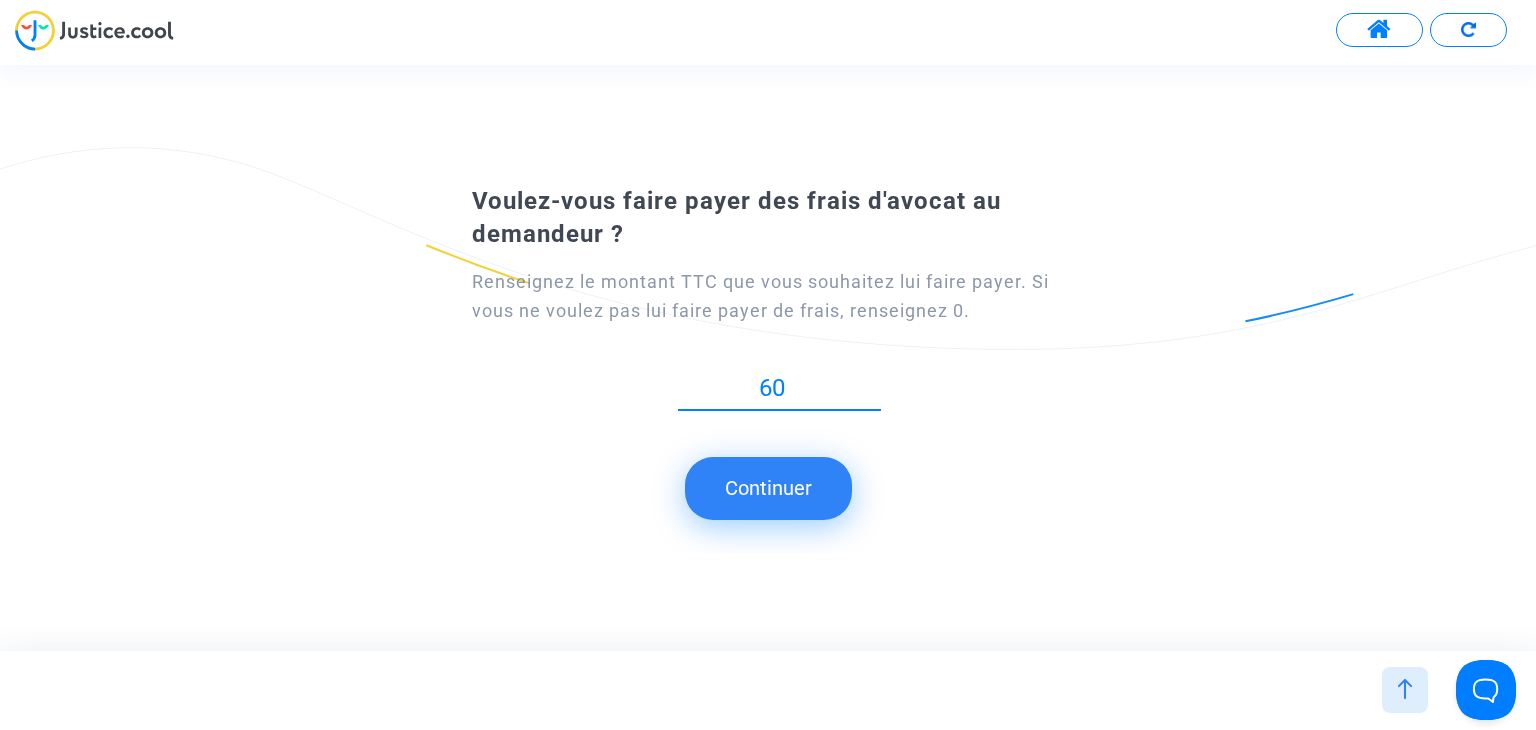 type on "60" 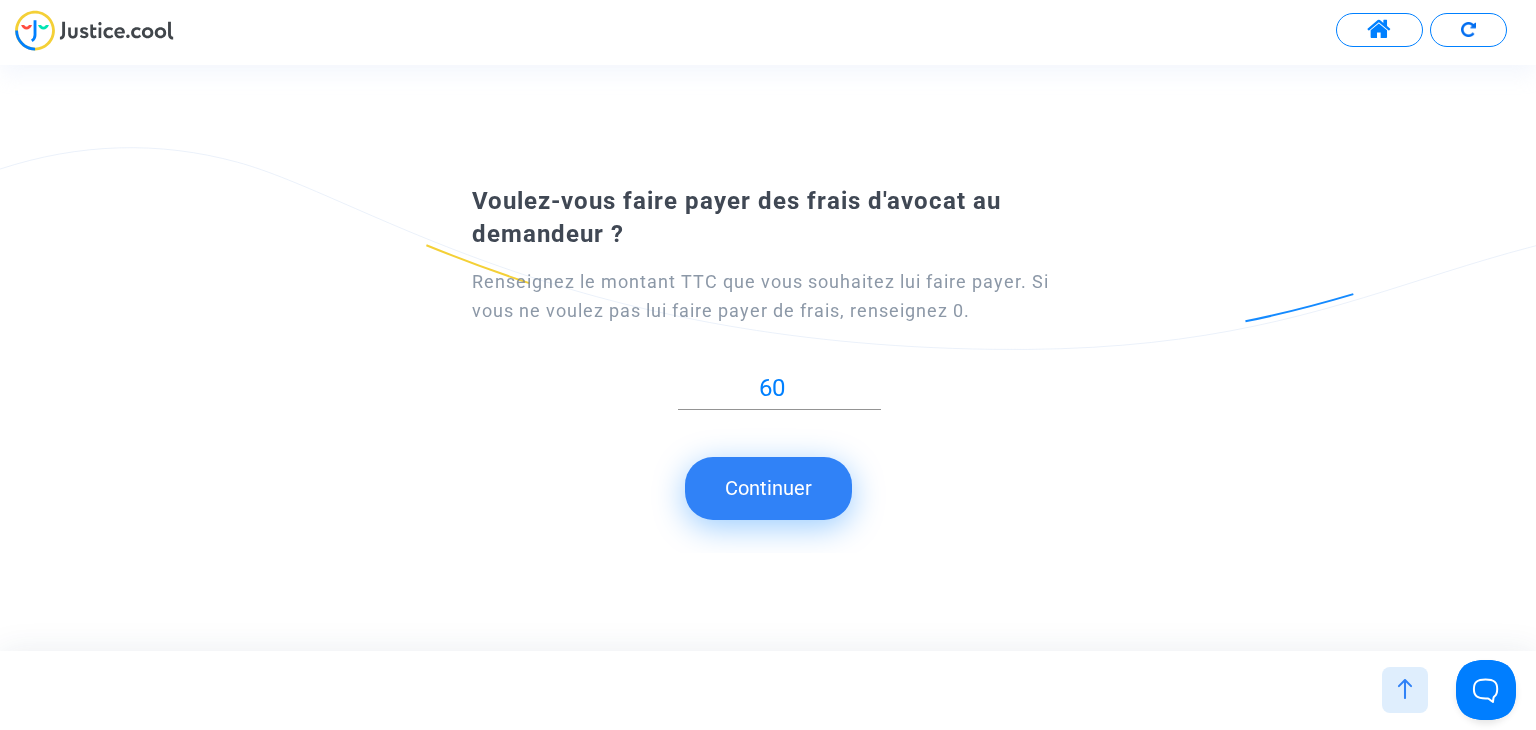 click on "Continuer" 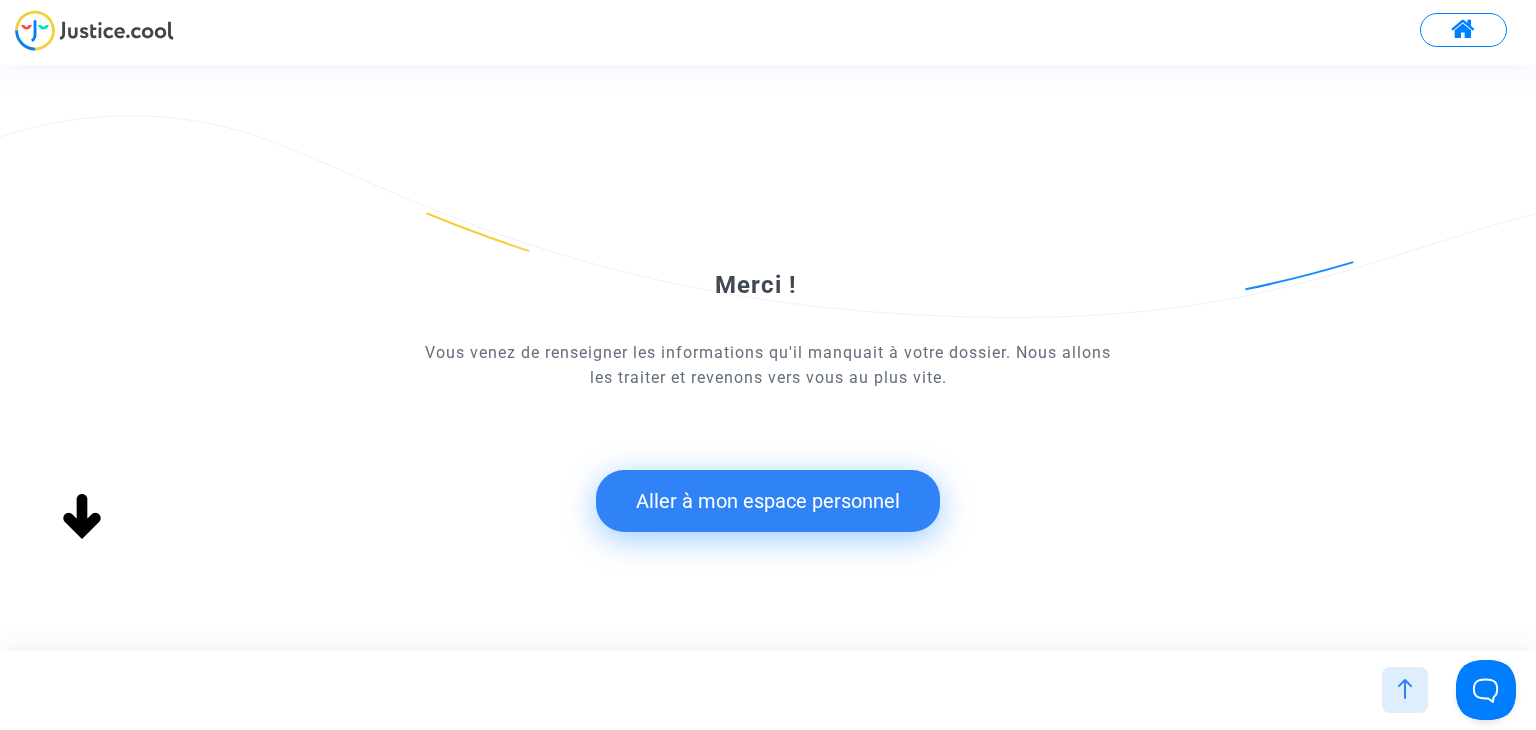 click on "Aller à mon espace personnel" 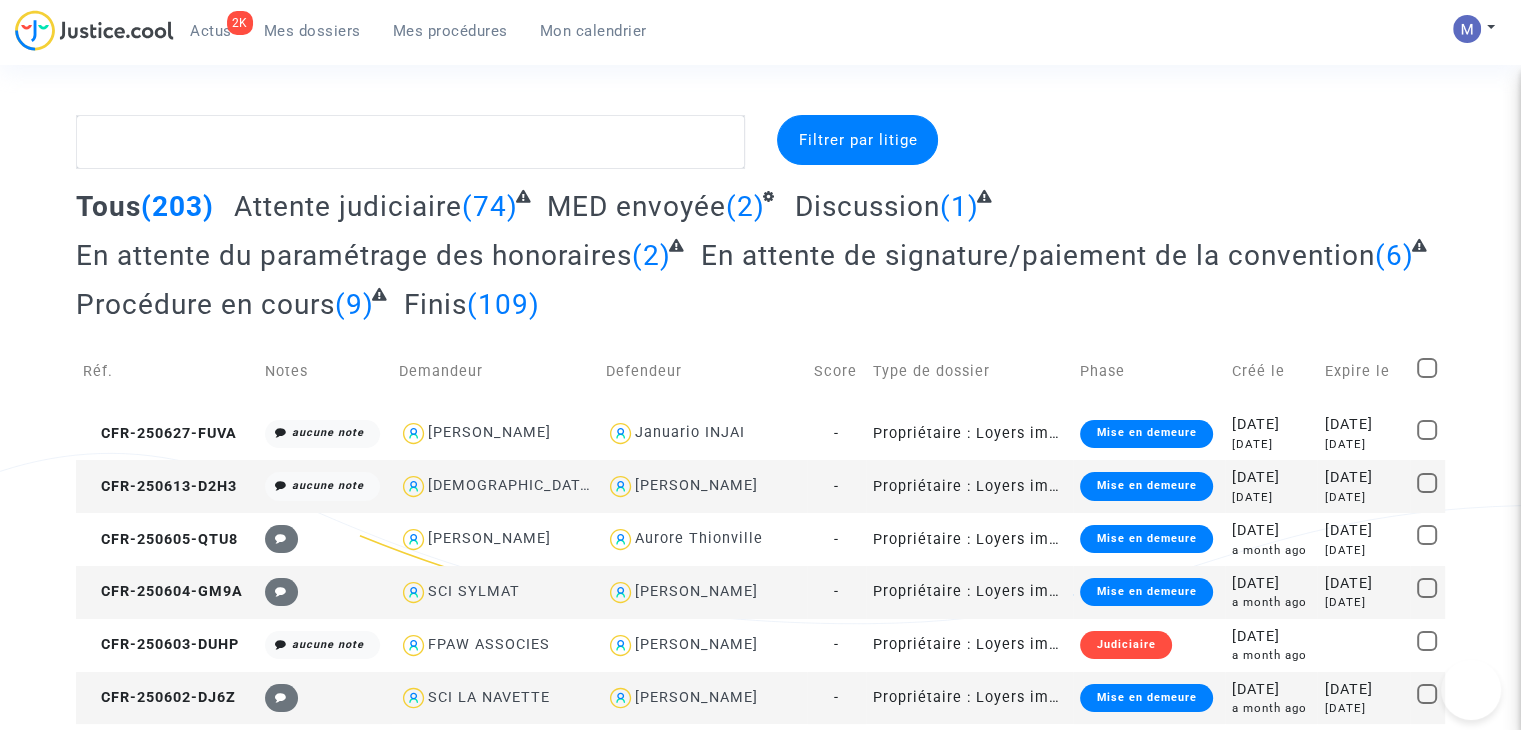 click on "Mes dossiers" at bounding box center (312, 31) 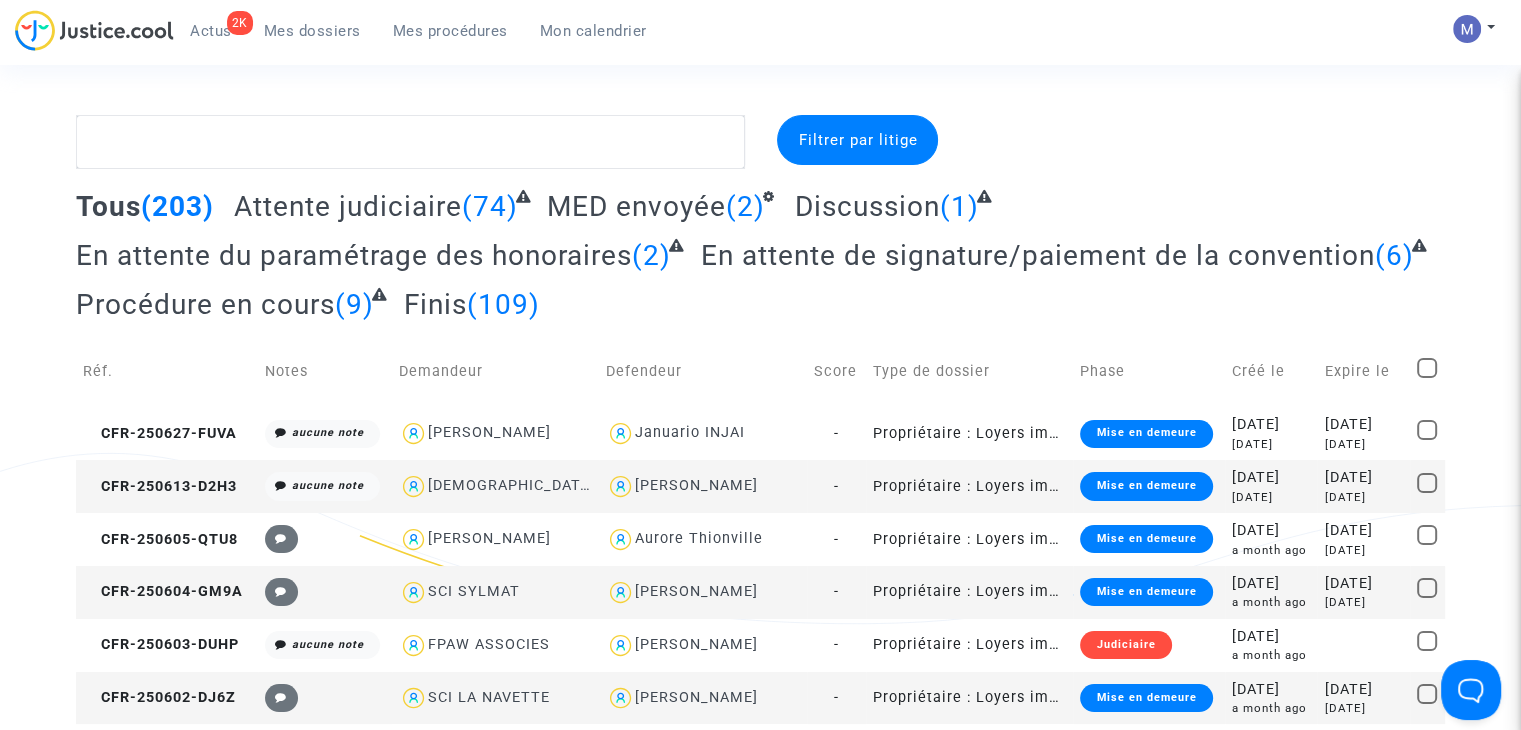 scroll, scrollTop: 0, scrollLeft: 0, axis: both 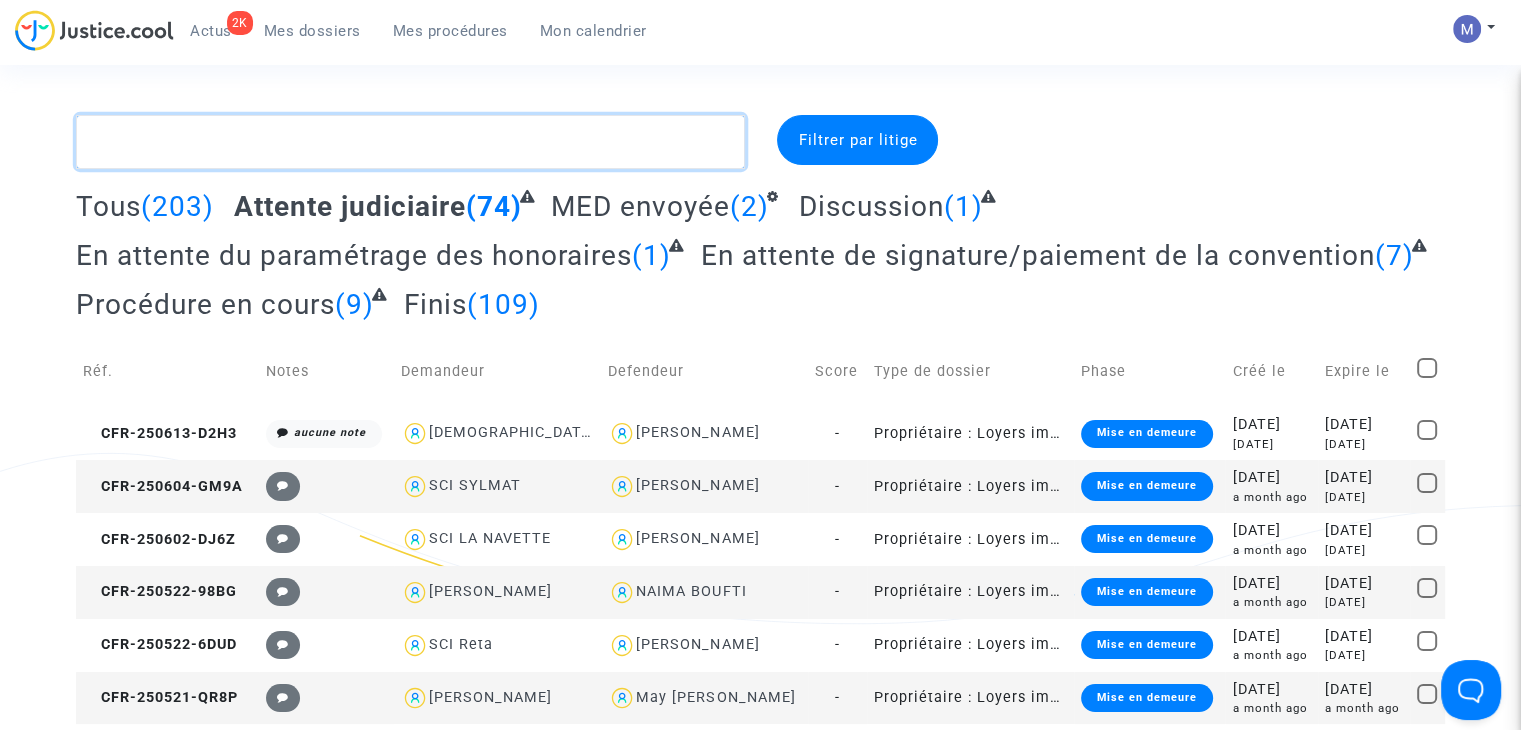 click 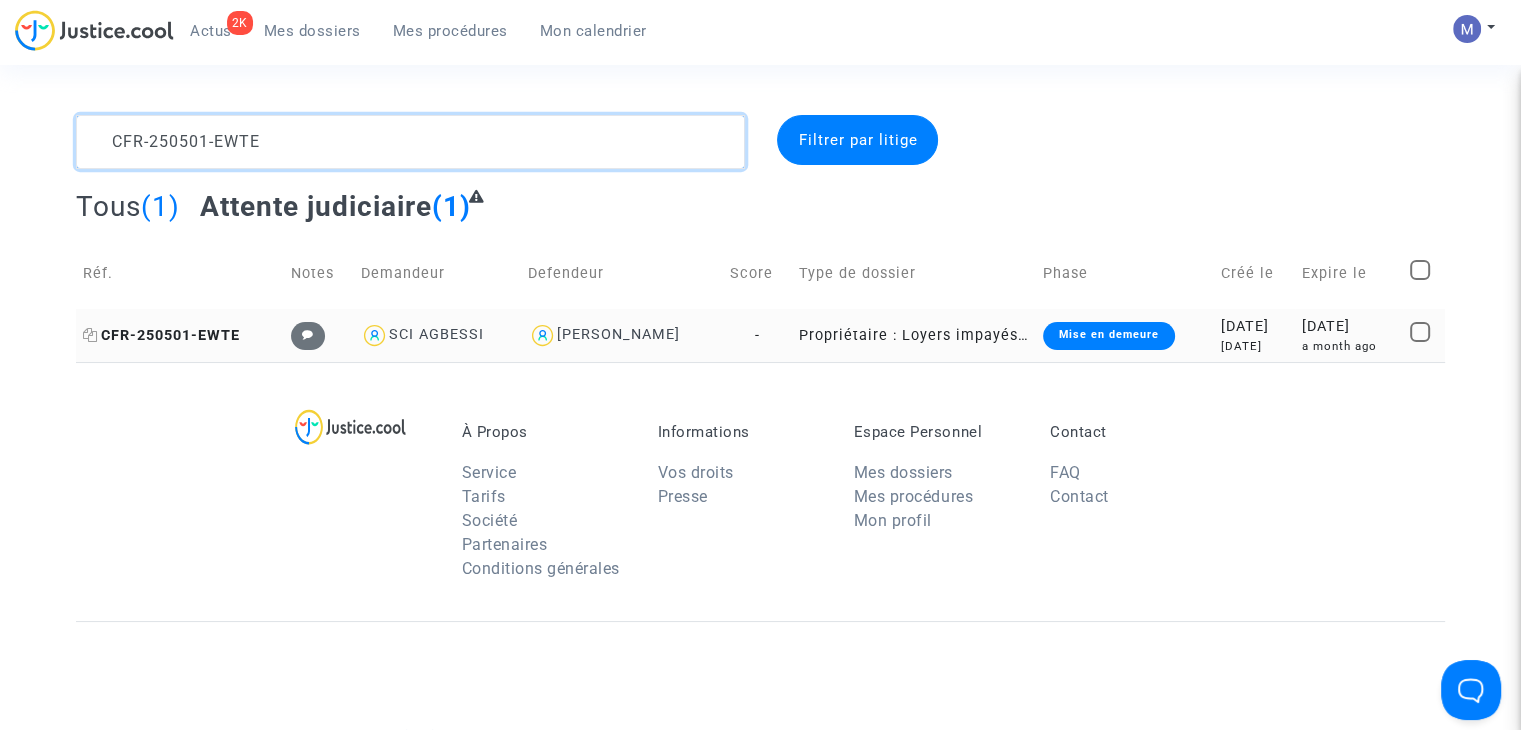 type on "CFR-250501-EWTE" 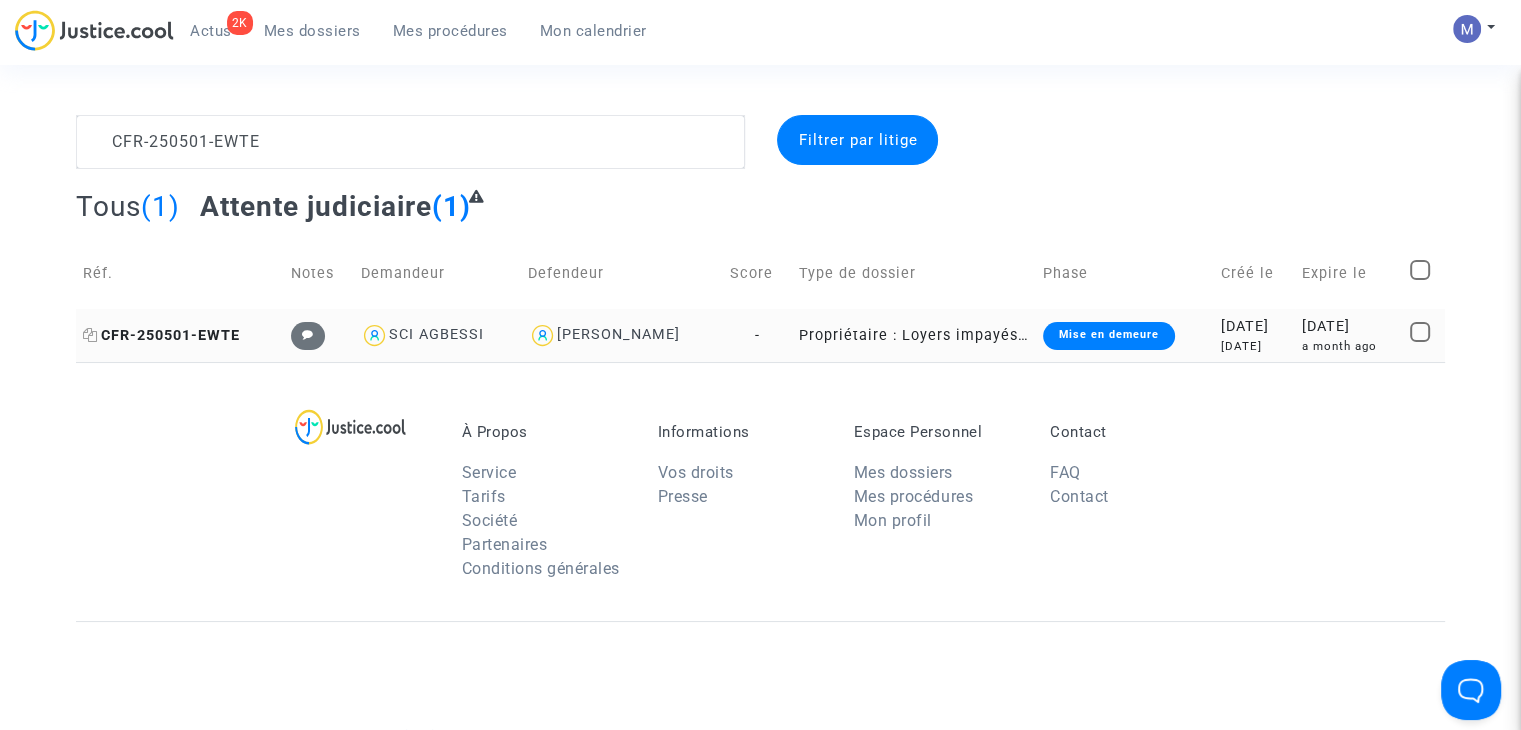 click on "CFR-250501-EWTE" 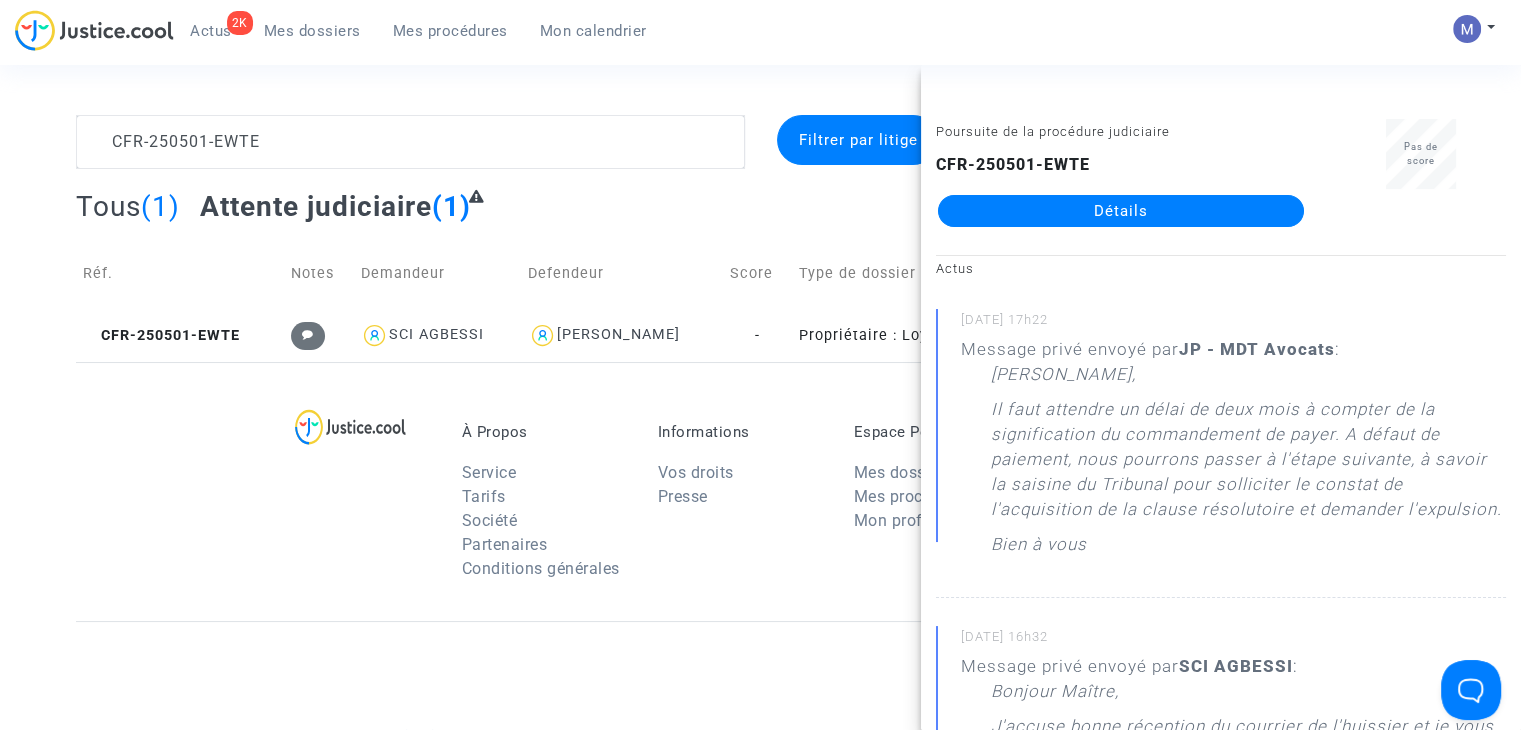 click on "Détails" 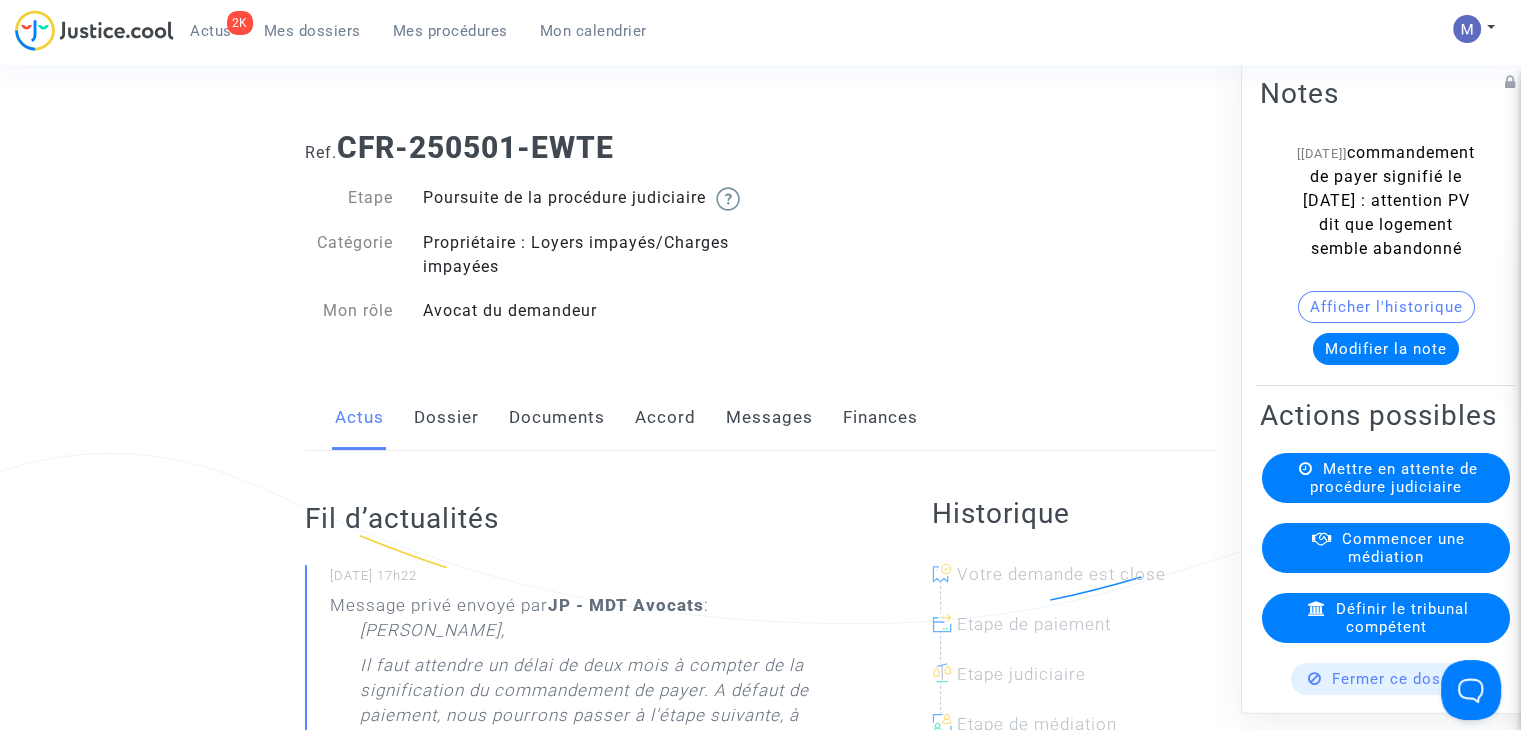 click on "Documents" 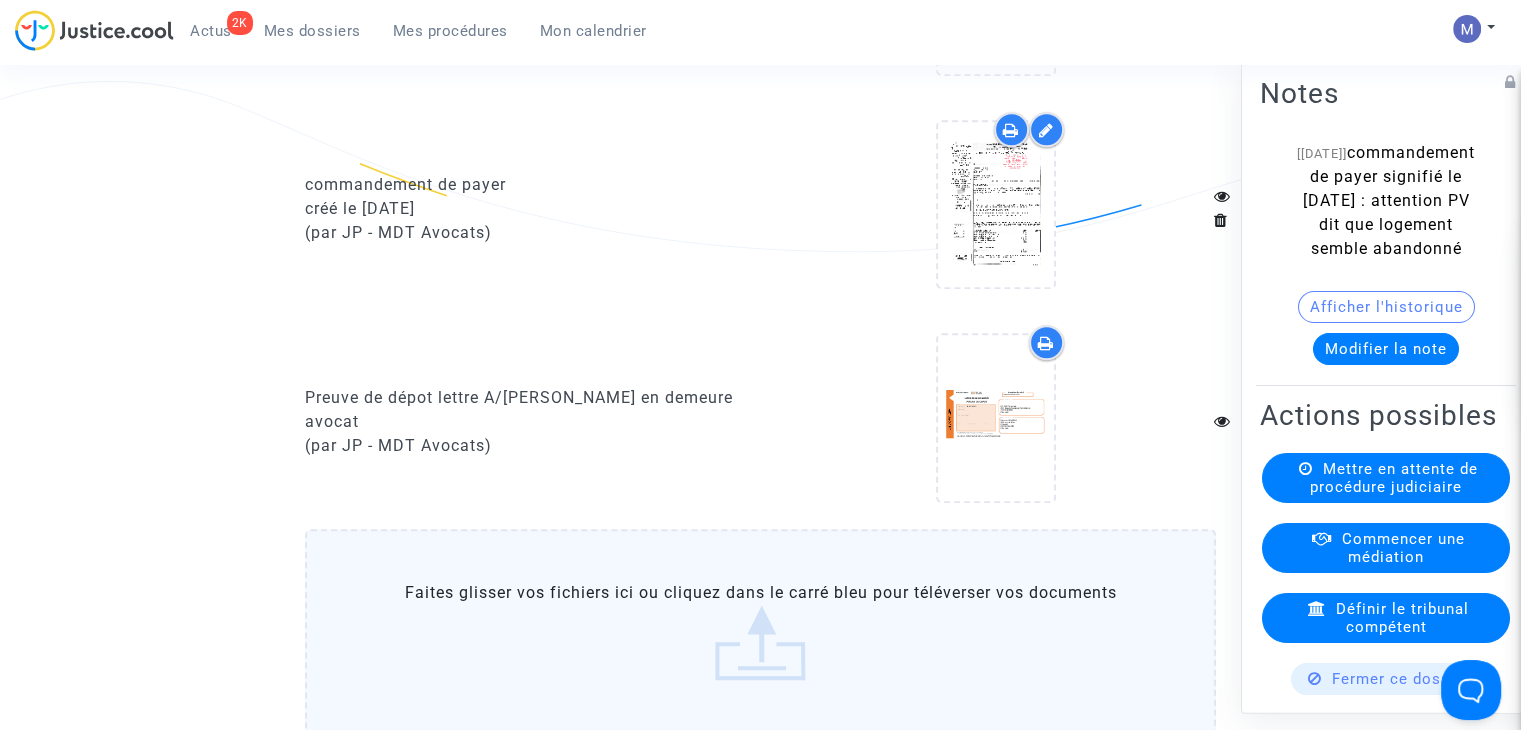 scroll, scrollTop: 2100, scrollLeft: 0, axis: vertical 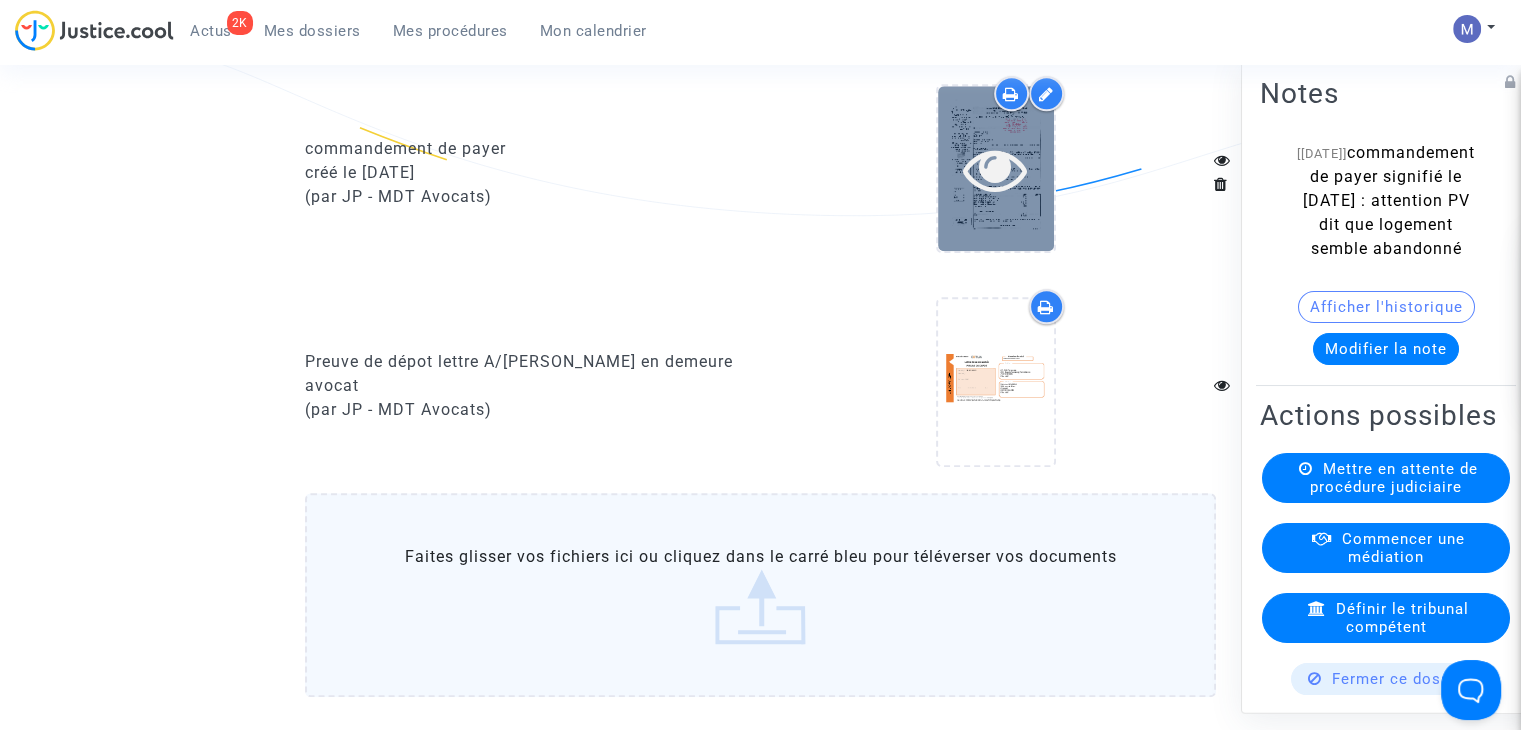 click at bounding box center (995, 169) 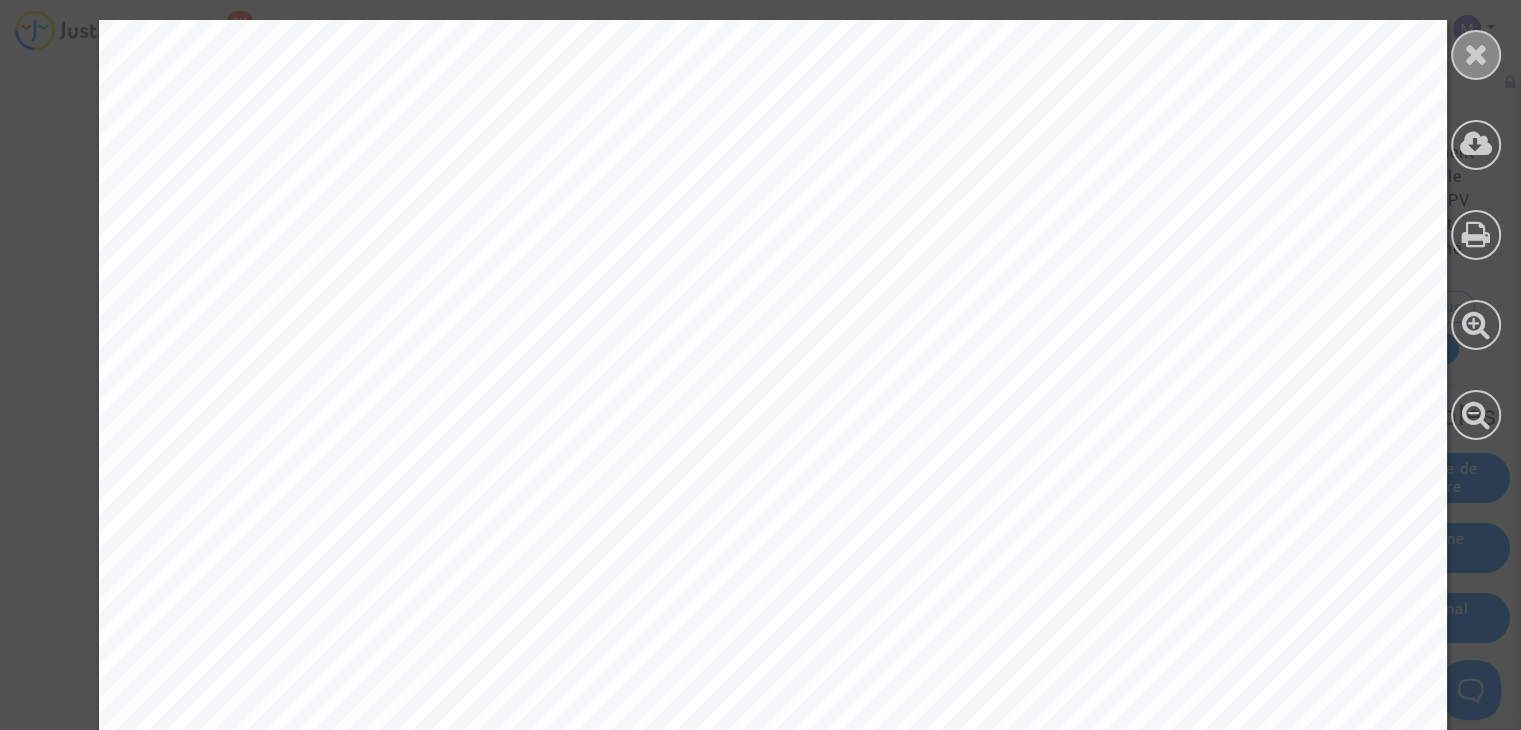 click at bounding box center (1476, 54) 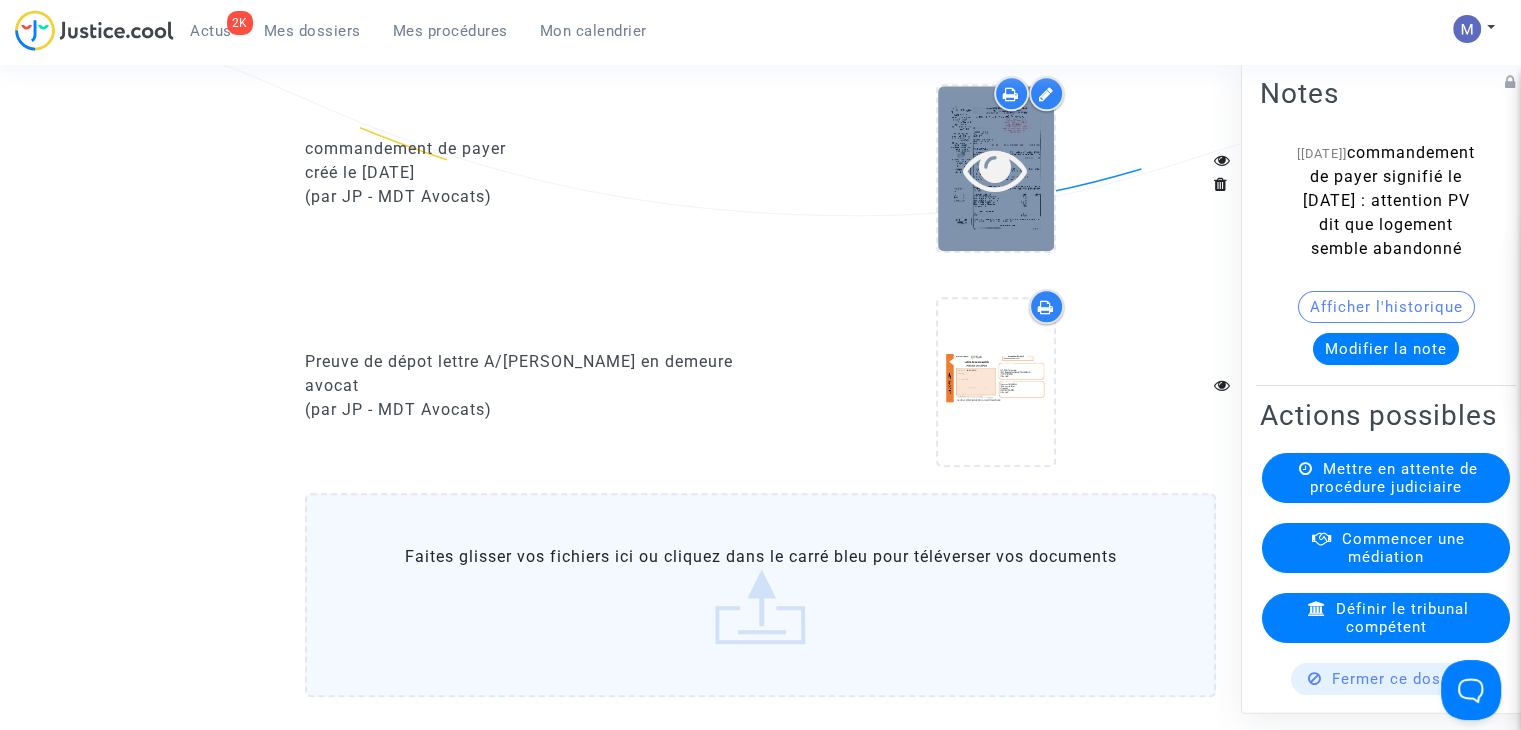 click at bounding box center (995, 169) 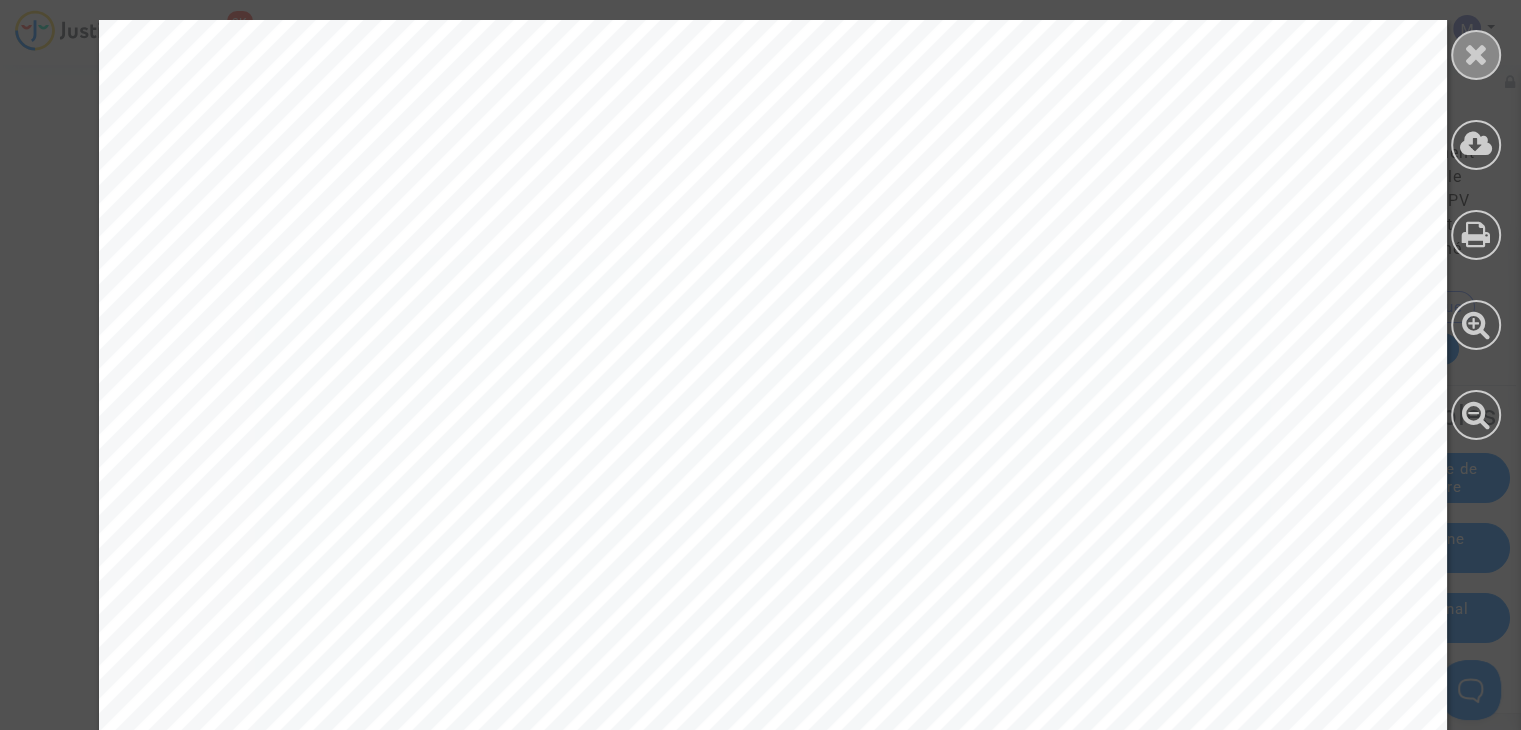 click at bounding box center [1476, 54] 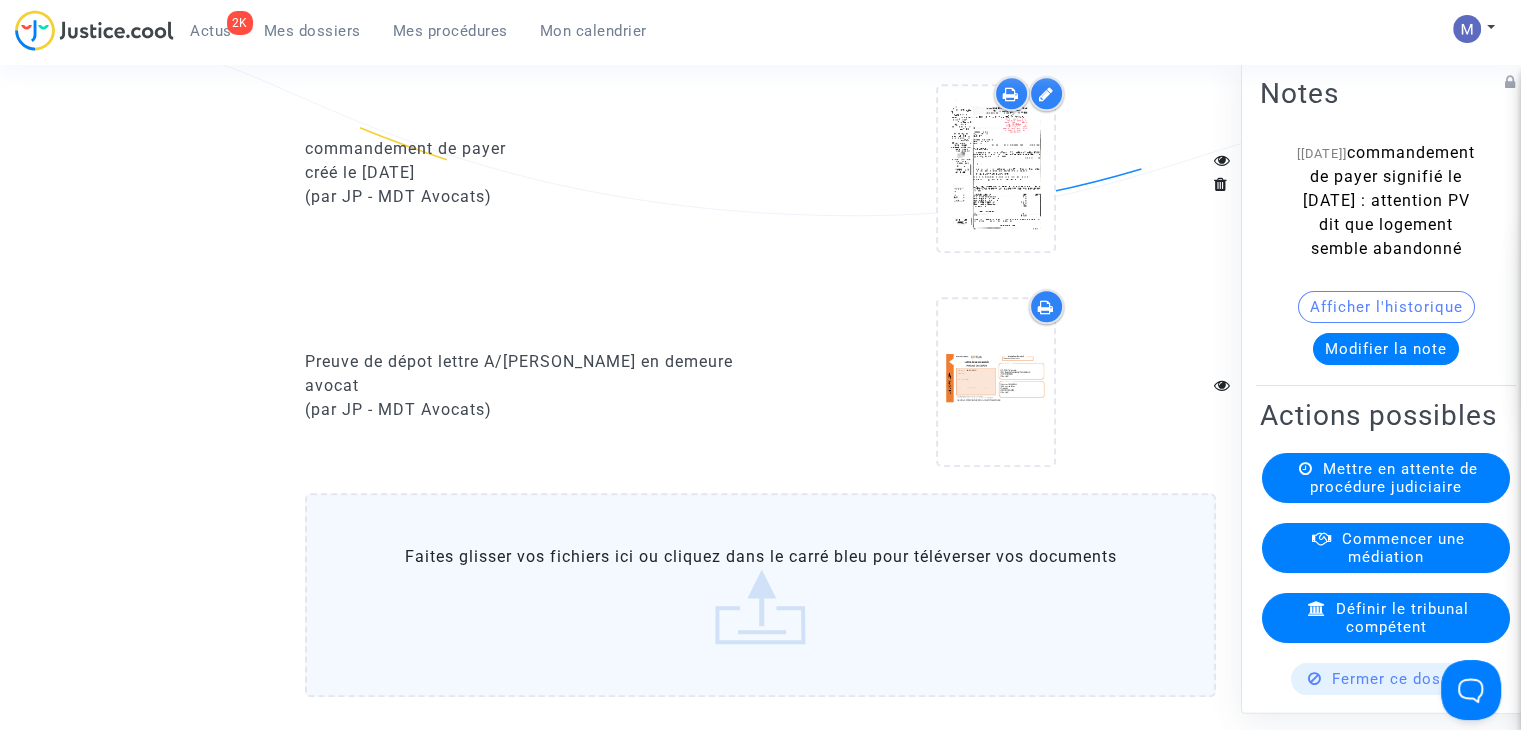 click on "Faites glisser vos fichiers ici ou cliquez dans le carré bleu pour téléverser vos documents" 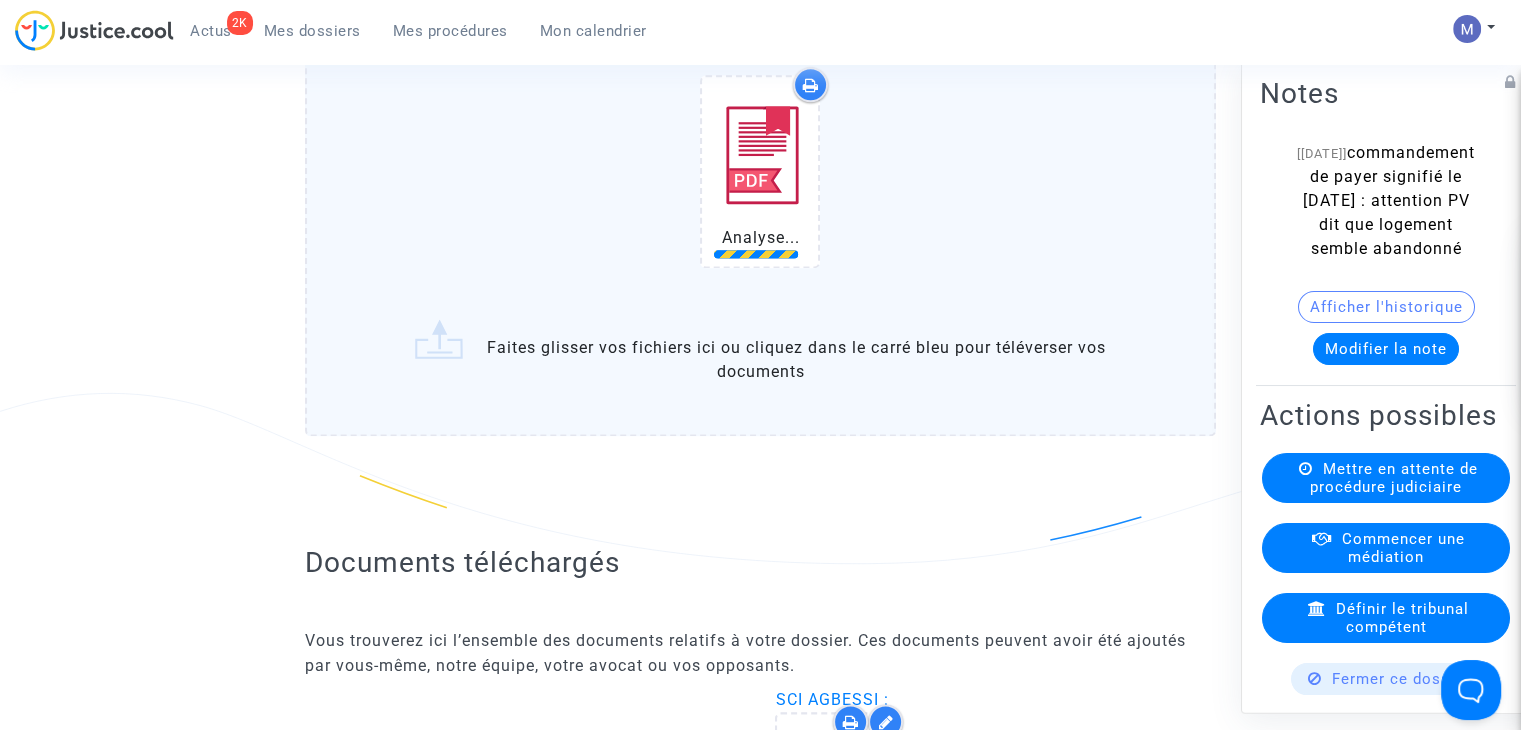 scroll, scrollTop: 2600, scrollLeft: 0, axis: vertical 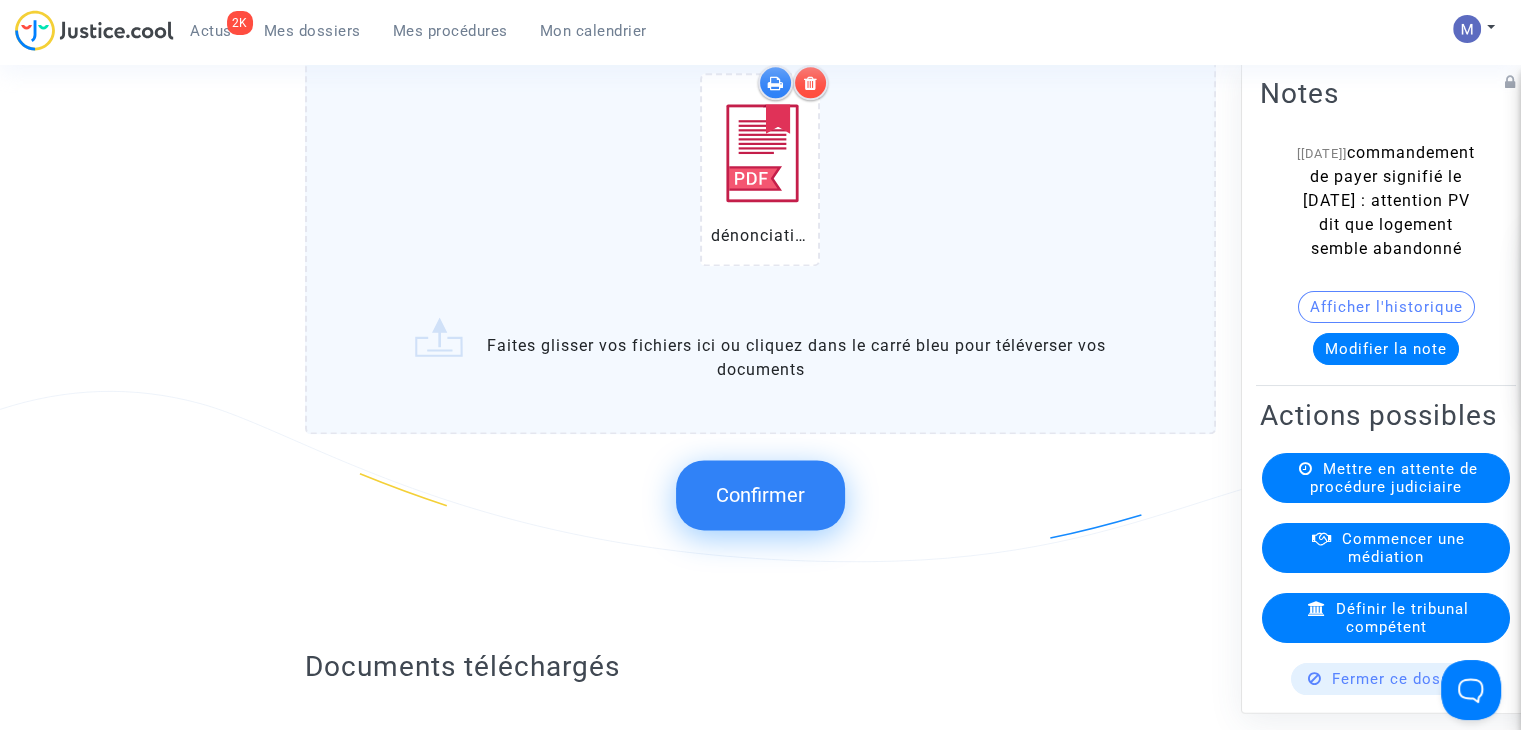 click on "Confirmer" 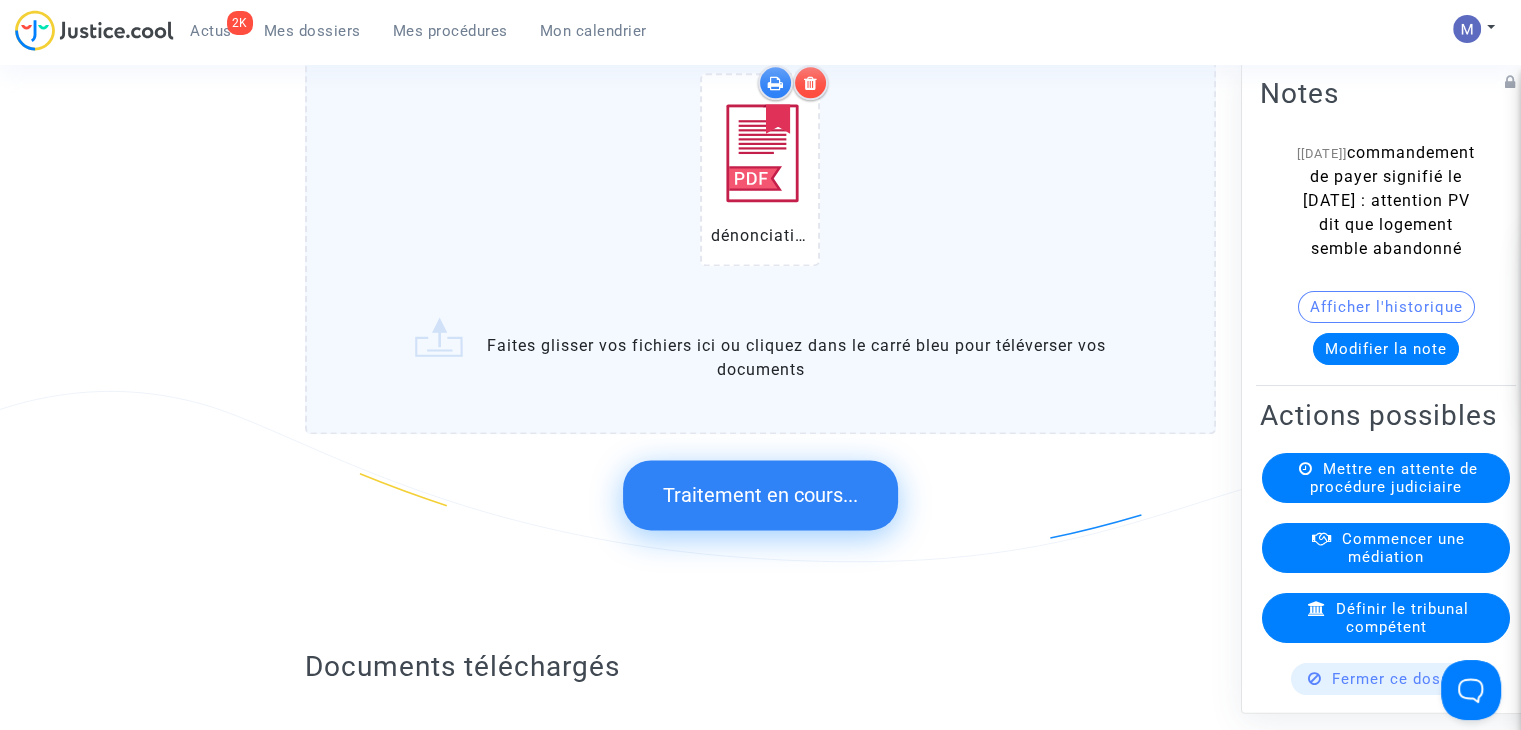 scroll, scrollTop: 0, scrollLeft: 0, axis: both 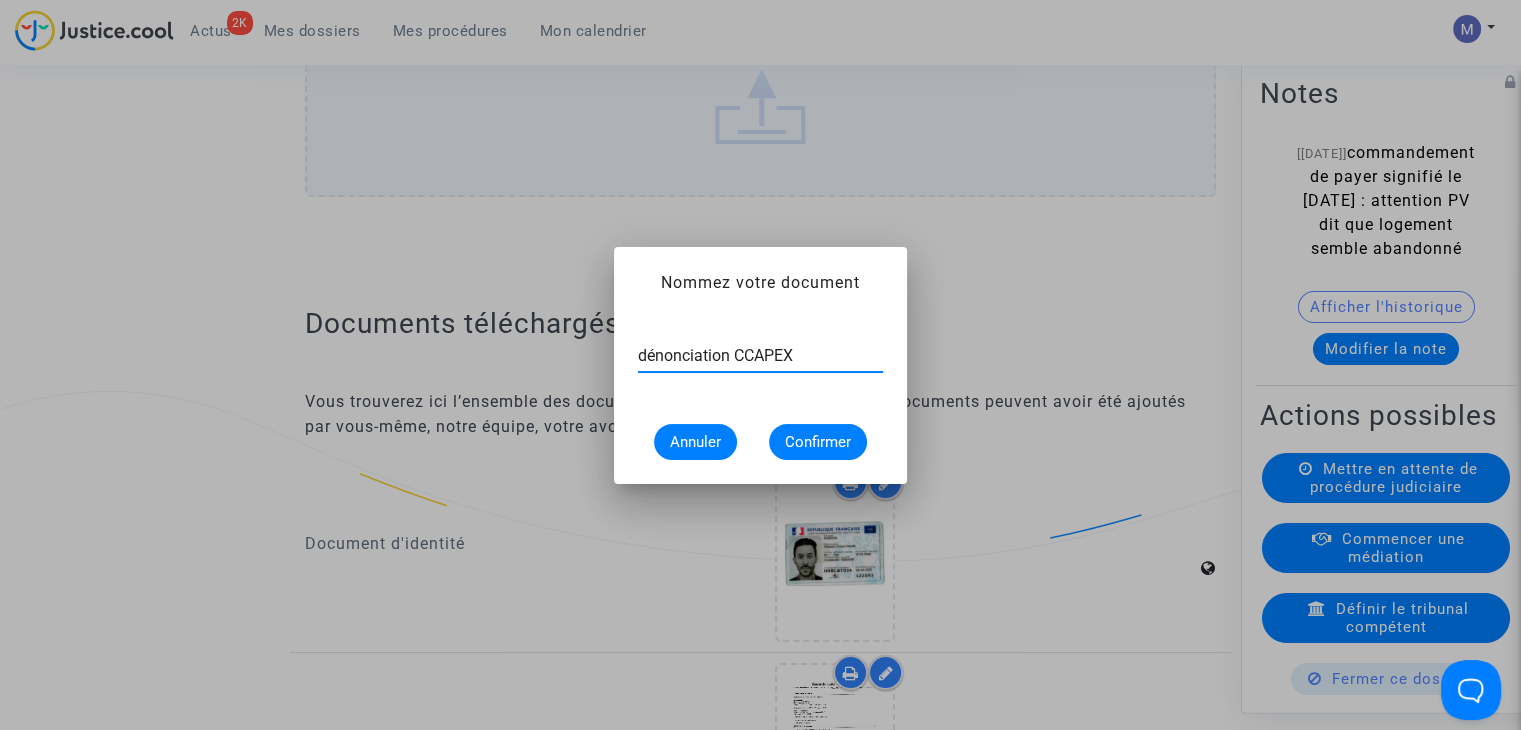 type on "dénonciation CCAPEX" 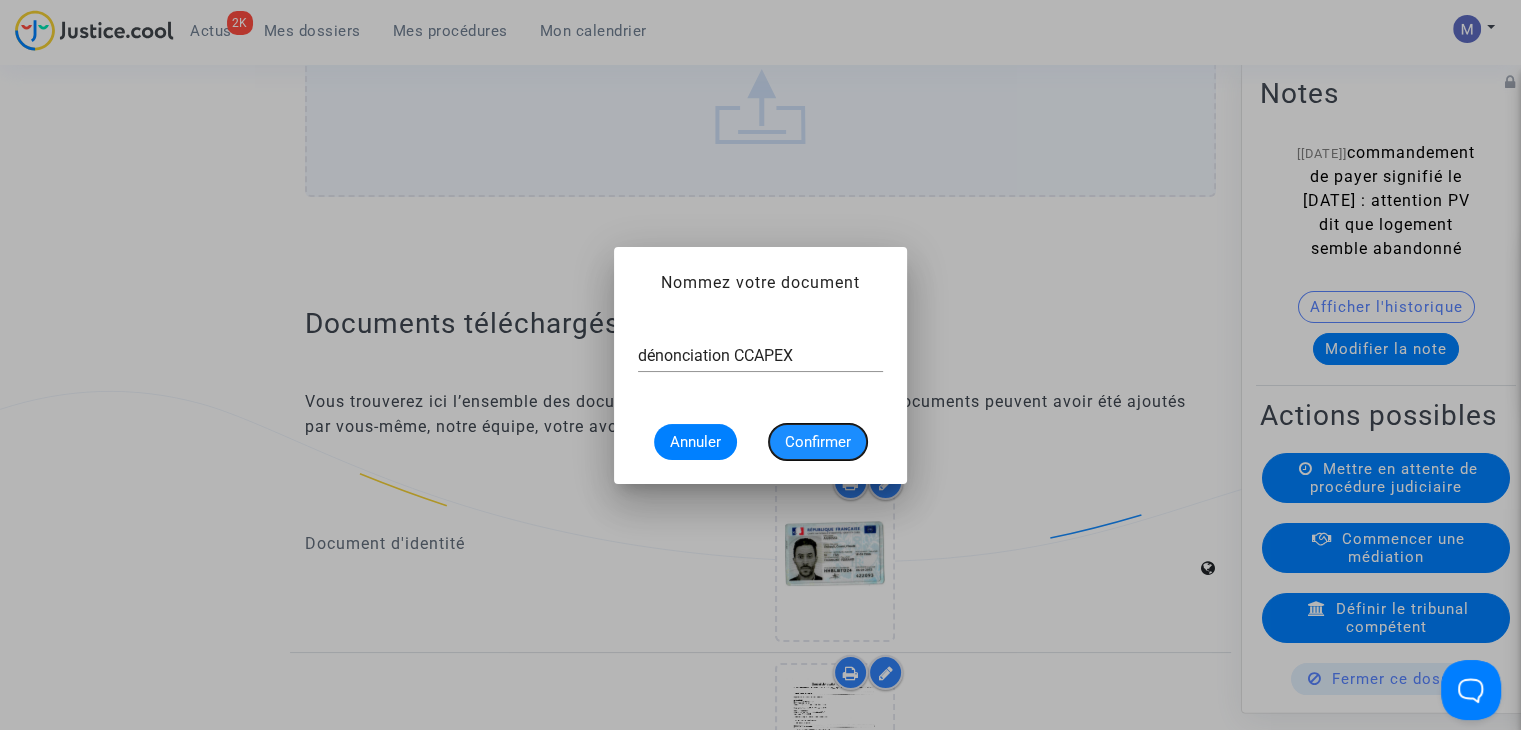 click on "Confirmer" at bounding box center [818, 442] 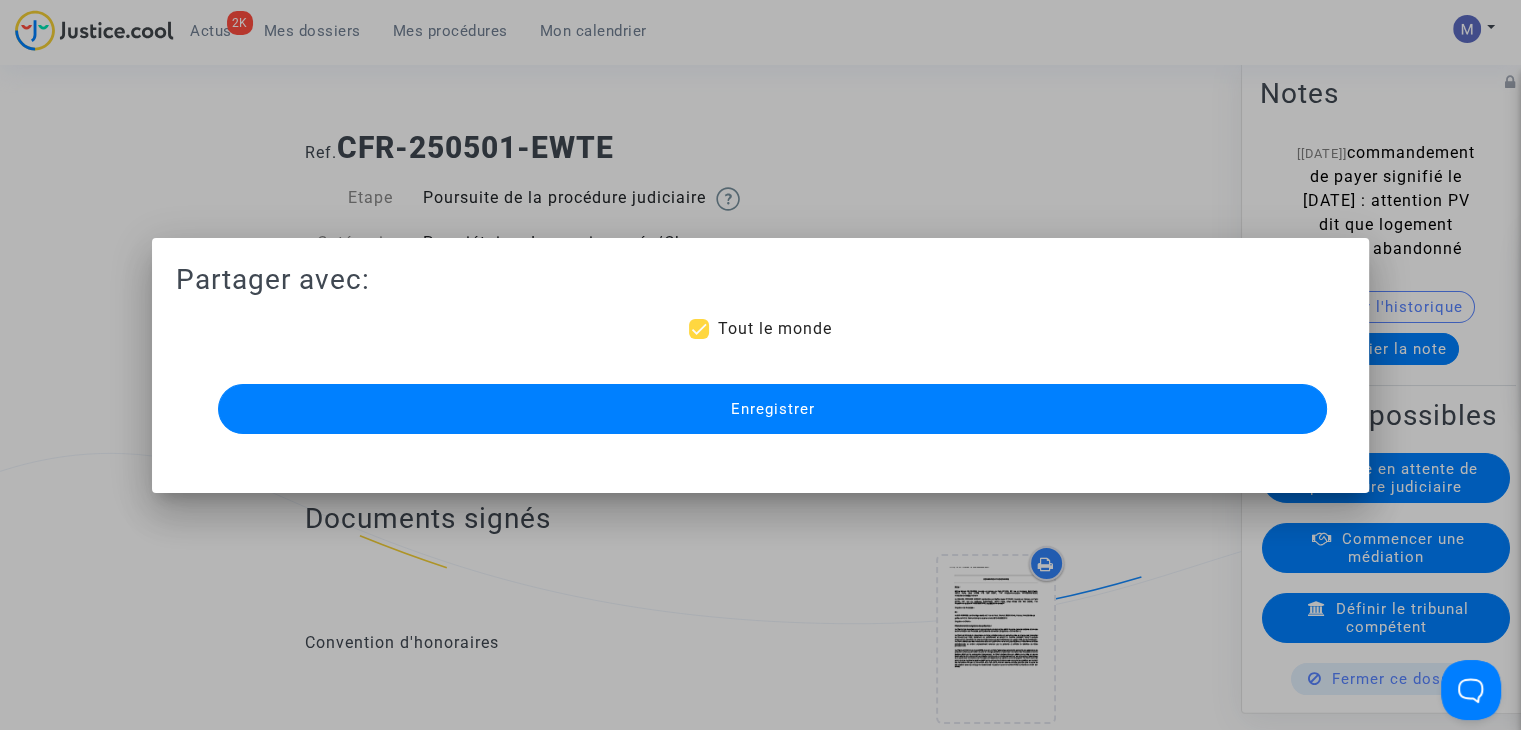 scroll, scrollTop: 2600, scrollLeft: 0, axis: vertical 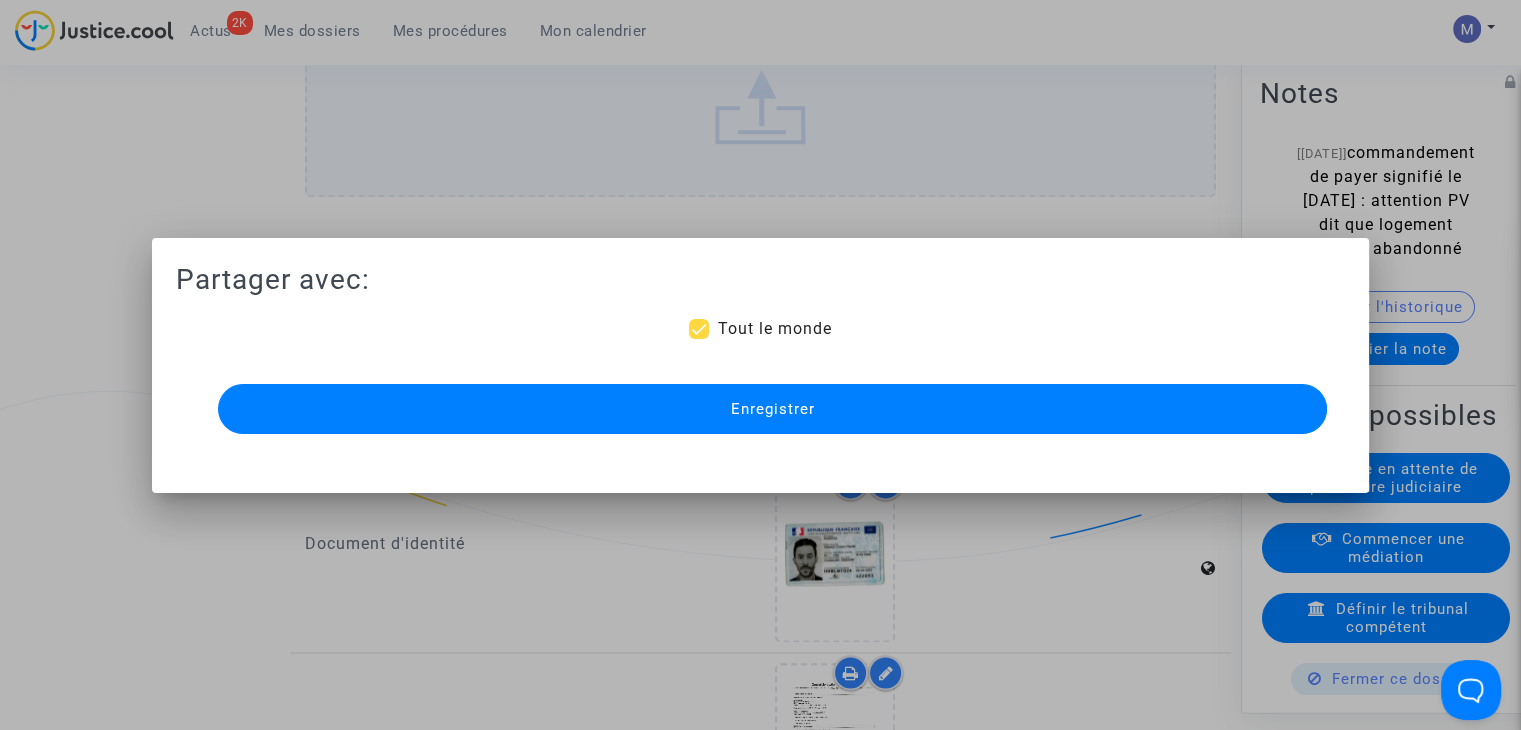 click on "Partager avec:   Tout le monde  Enregistrer" at bounding box center (760, 350) 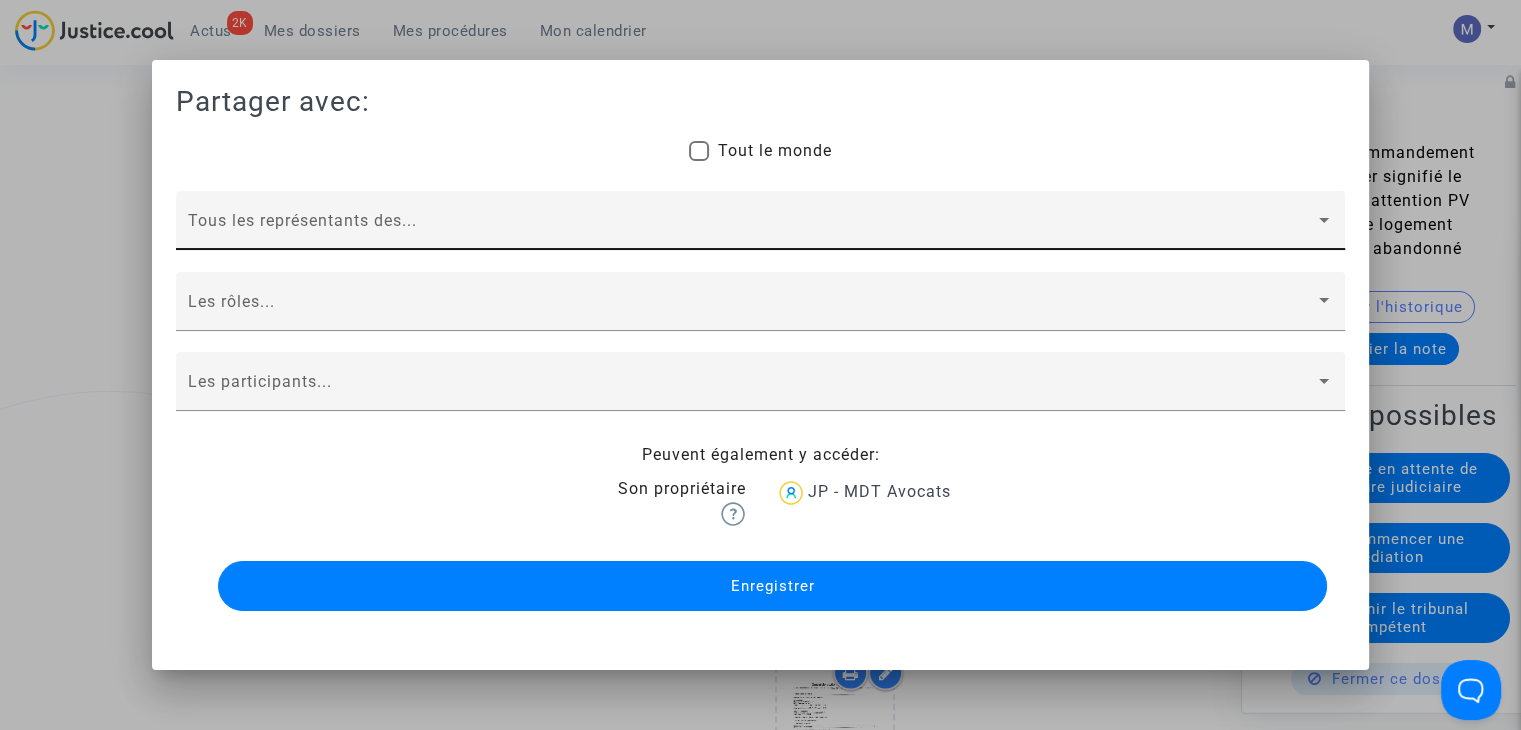 click on "Tous les représentants des..." at bounding box center [760, 226] 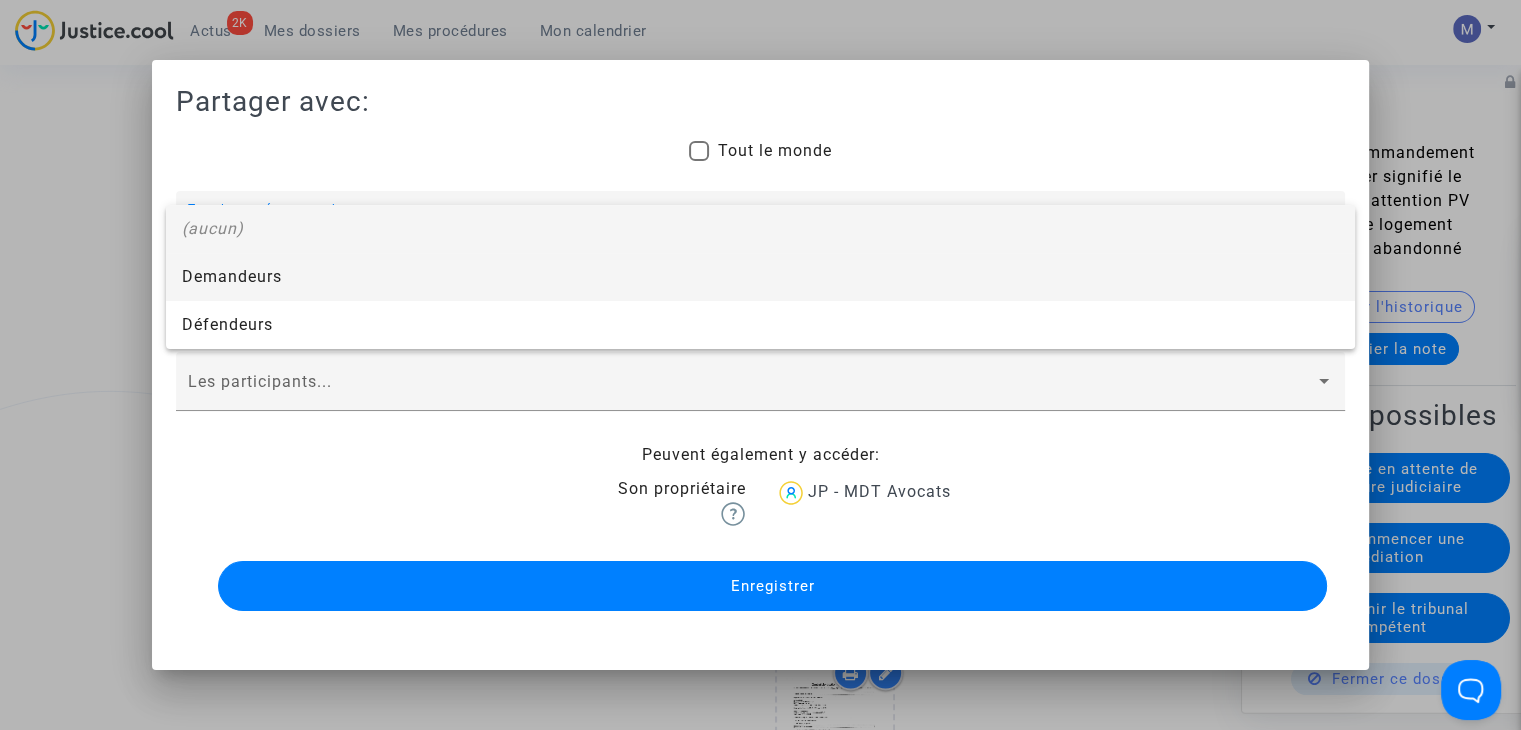 click on "Demandeurs" at bounding box center [760, 277] 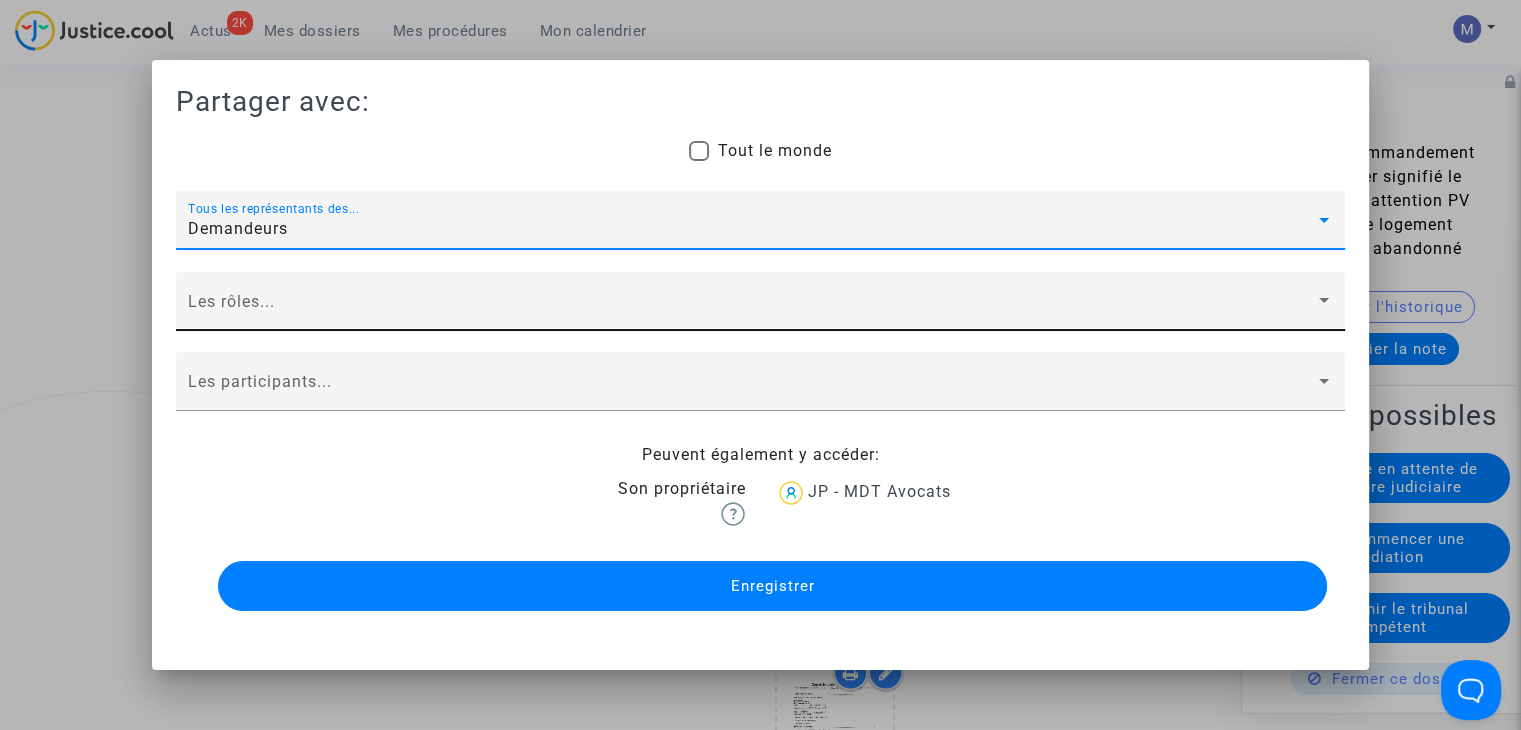 click at bounding box center (751, 310) 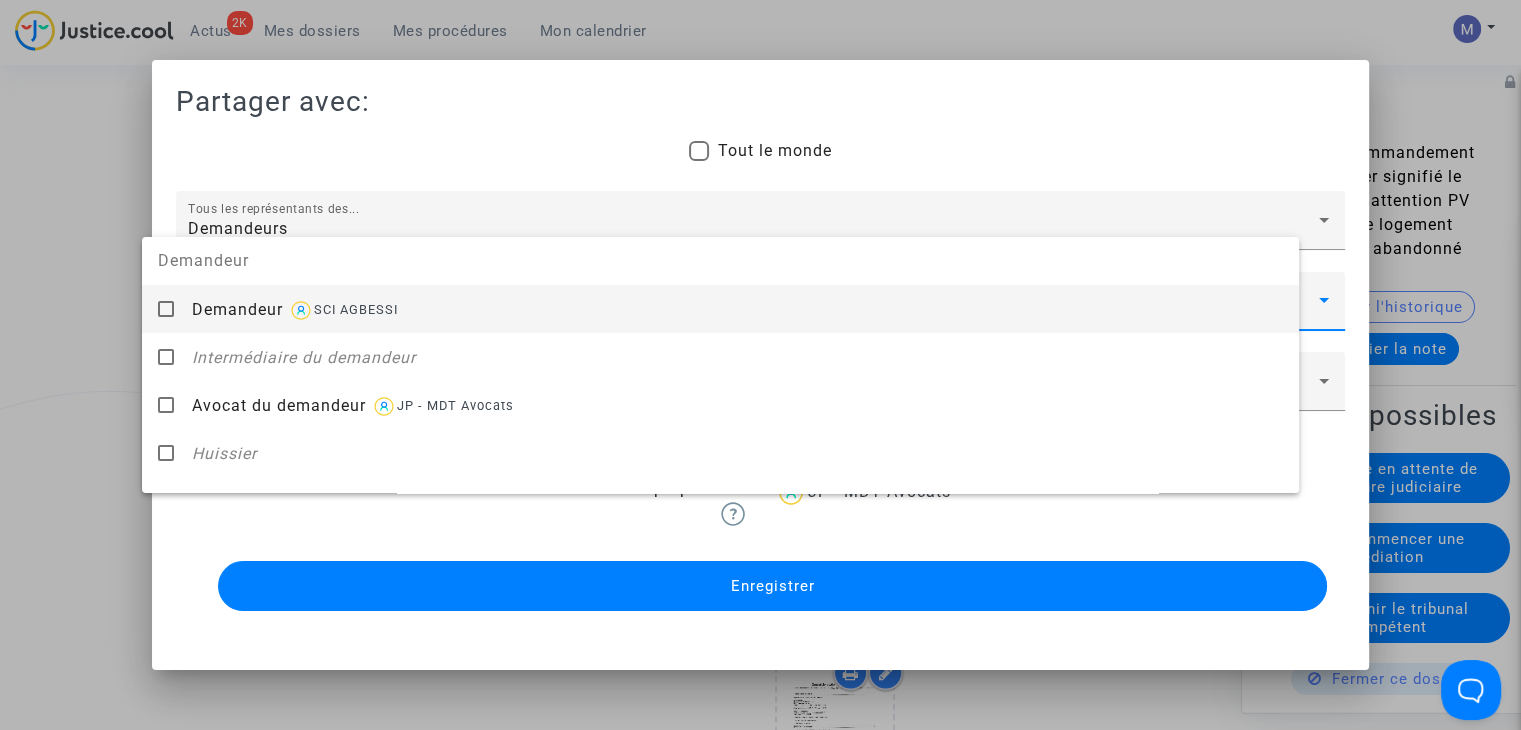 click on "Demandeur" at bounding box center [237, 309] 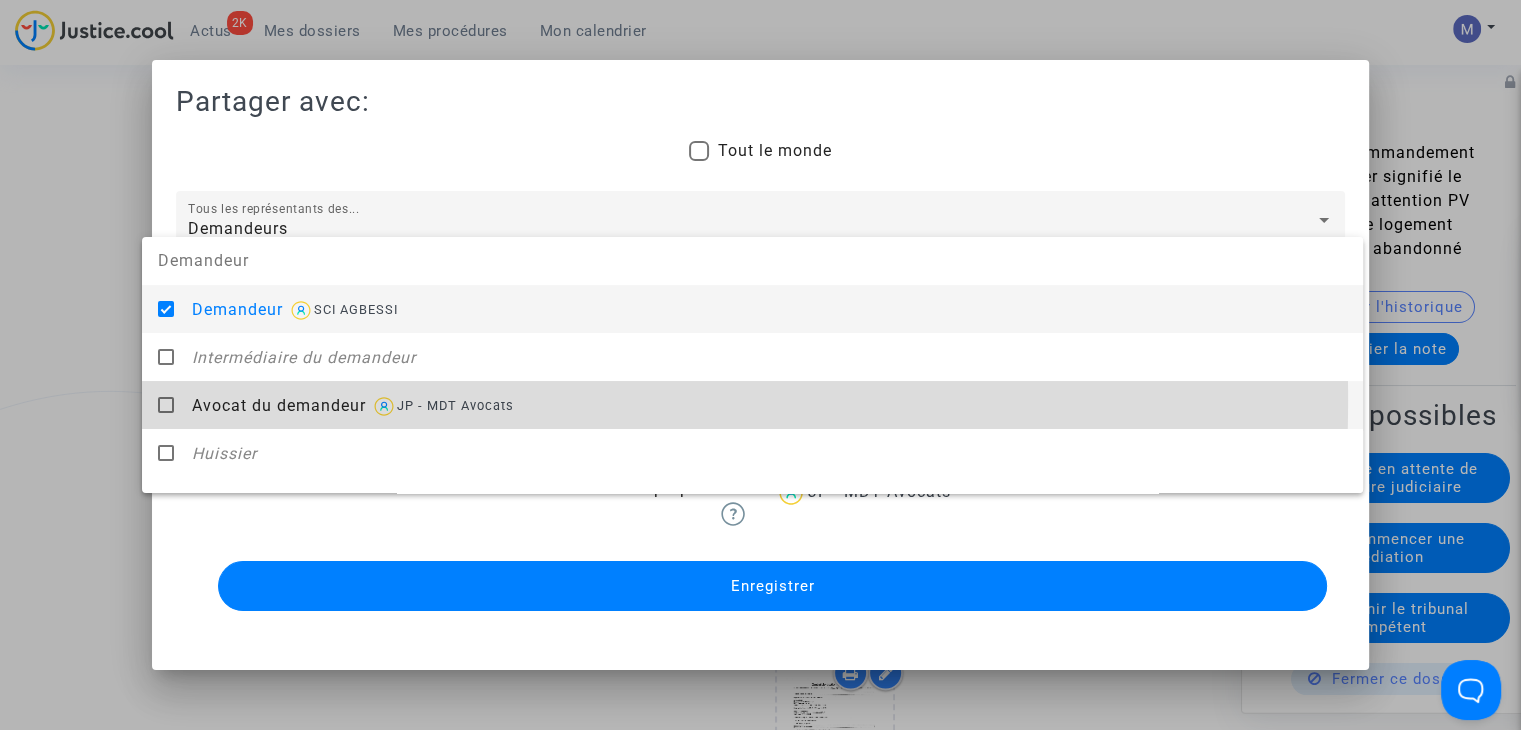 drag, startPoint x: 291, startPoint y: 400, endPoint x: 152, endPoint y: 389, distance: 139.43457 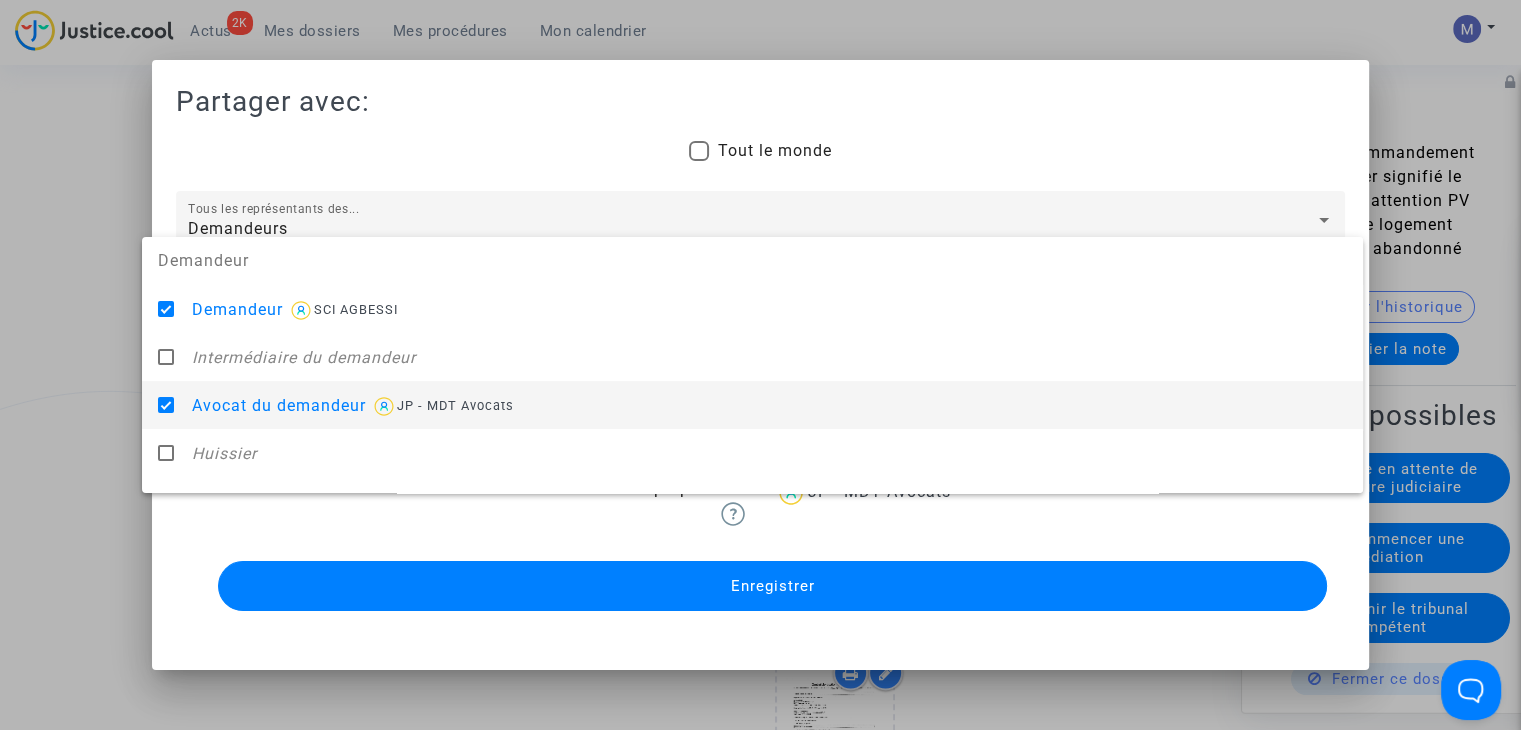 drag, startPoint x: 120, startPoint y: 381, endPoint x: 147, endPoint y: 377, distance: 27.294687 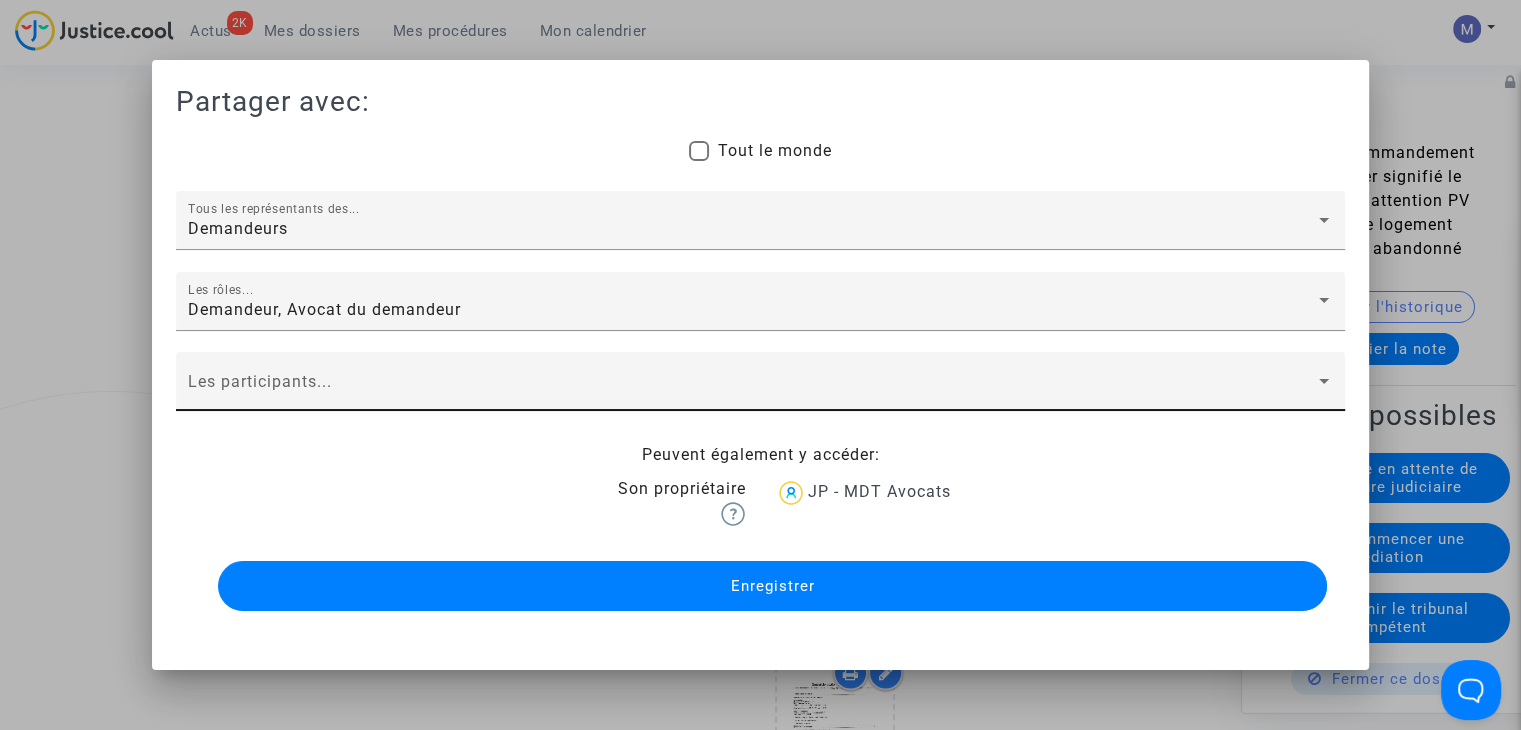 click on "Les participants..." at bounding box center (760, 381) 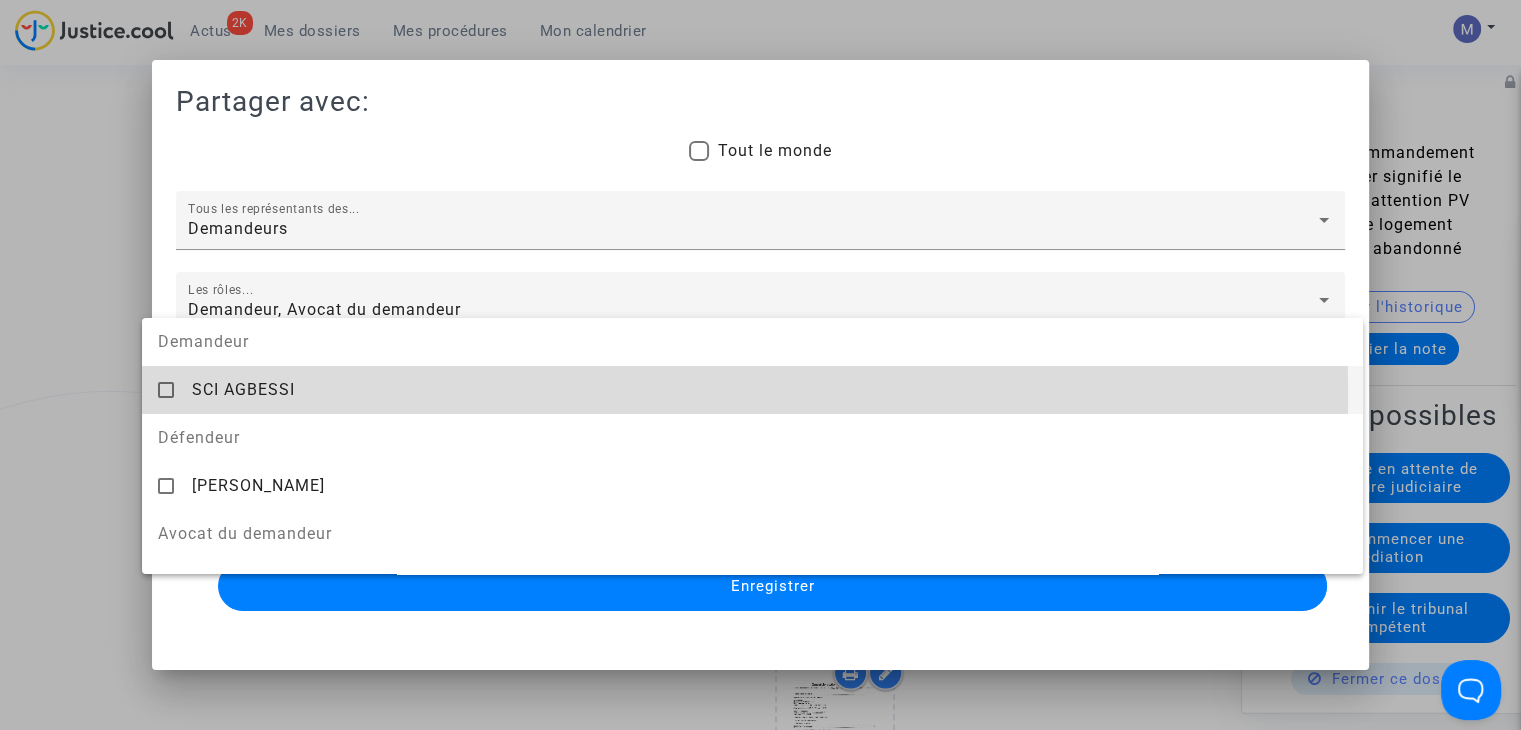 click on "SCI AGBESSI" at bounding box center [243, 389] 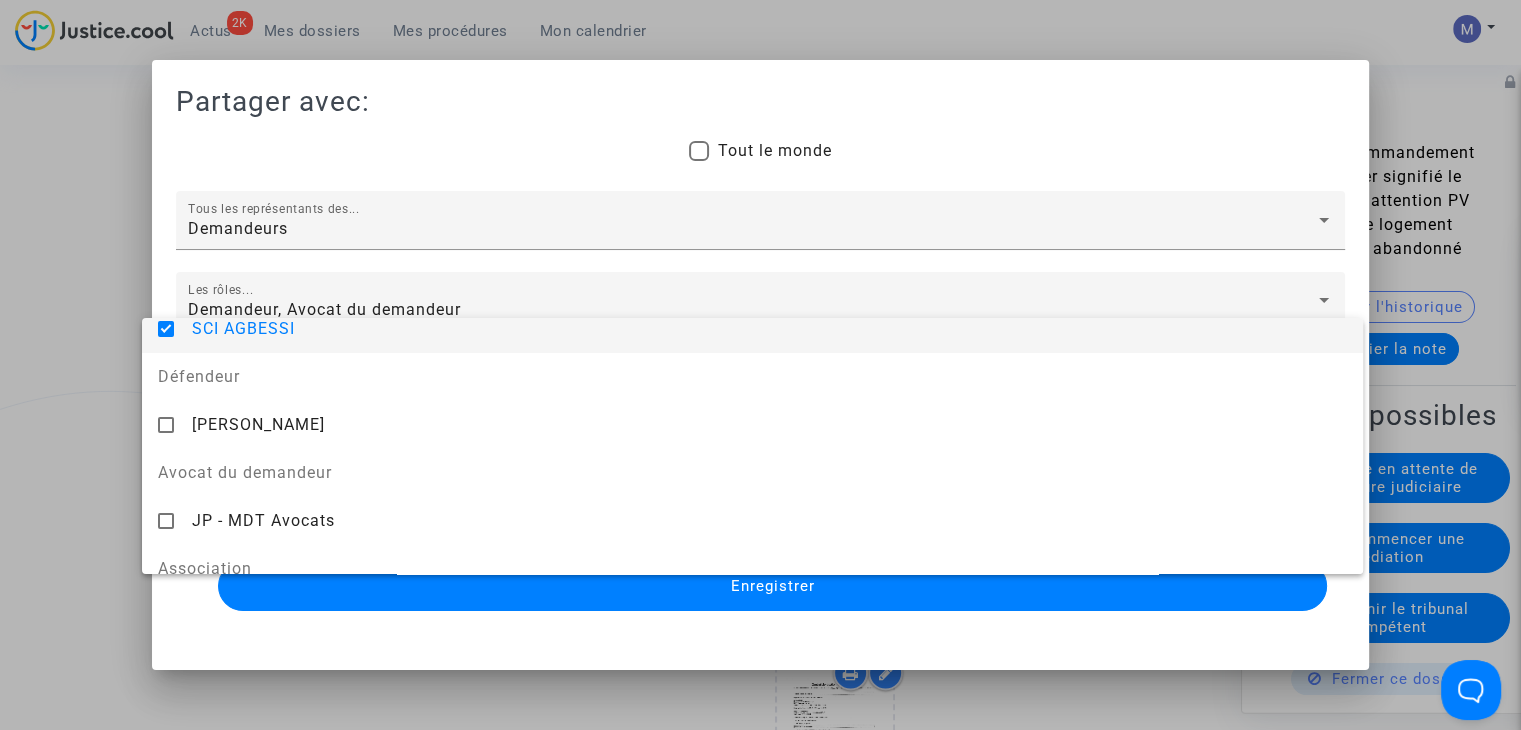 scroll, scrollTop: 128, scrollLeft: 0, axis: vertical 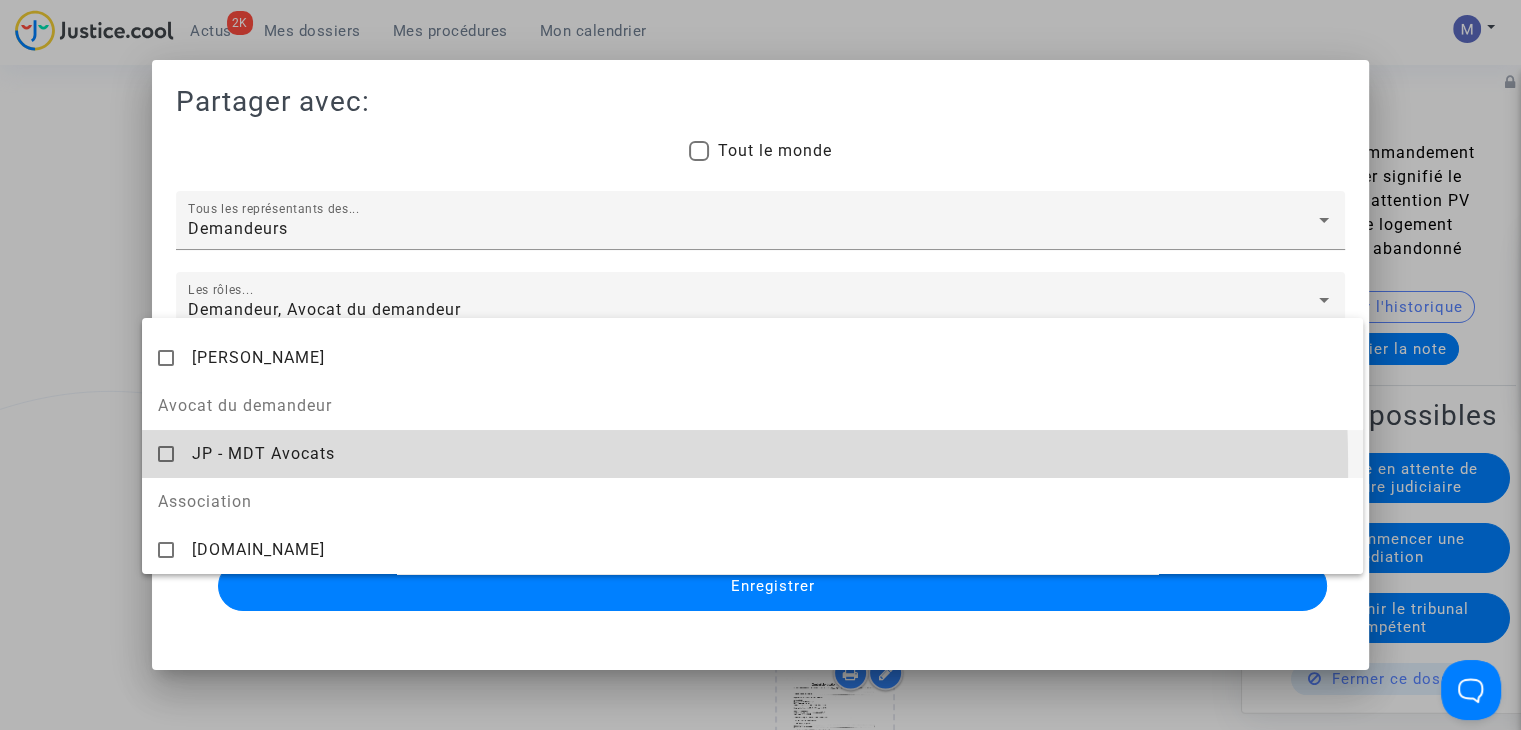 drag, startPoint x: 276, startPoint y: 469, endPoint x: 43, endPoint y: 419, distance: 238.30443 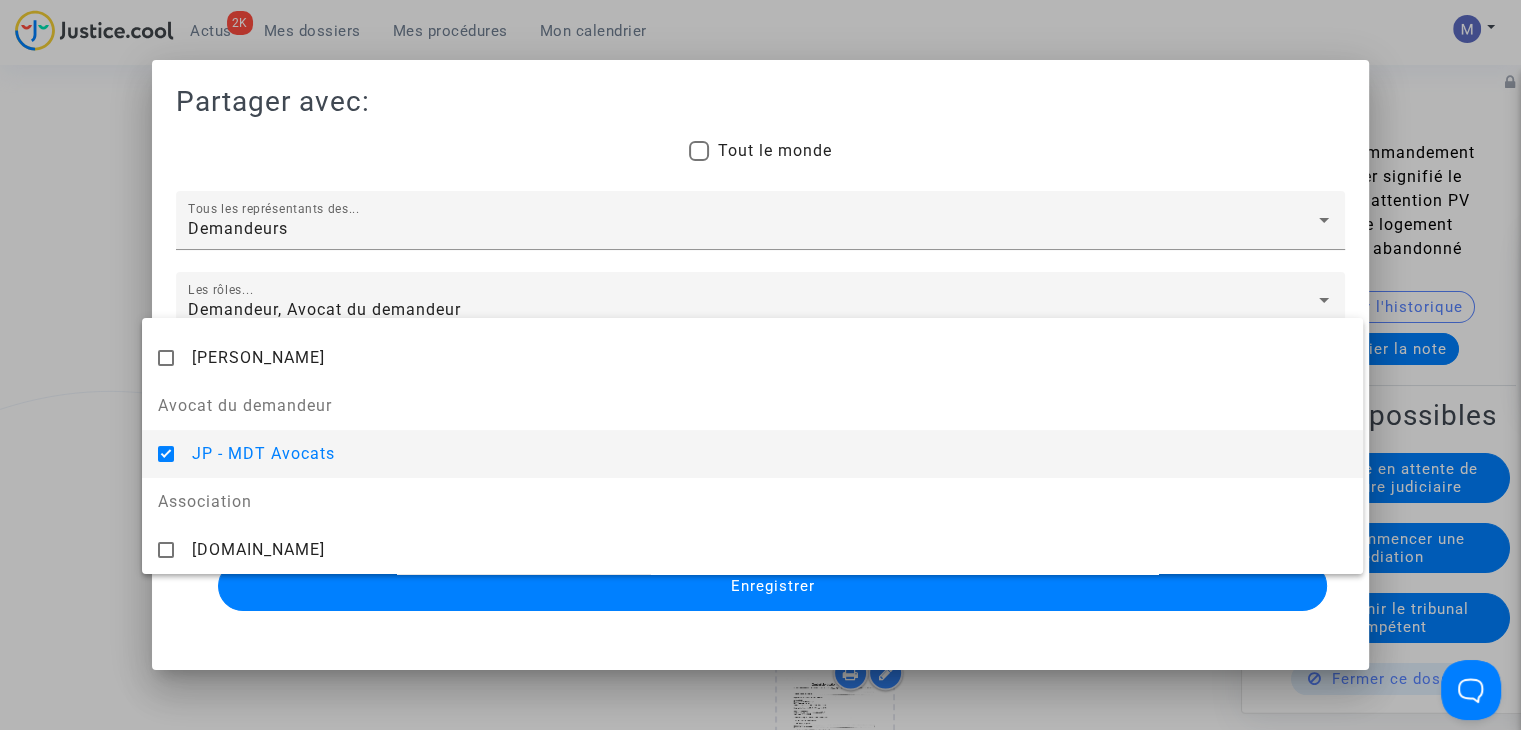 click at bounding box center [760, 365] 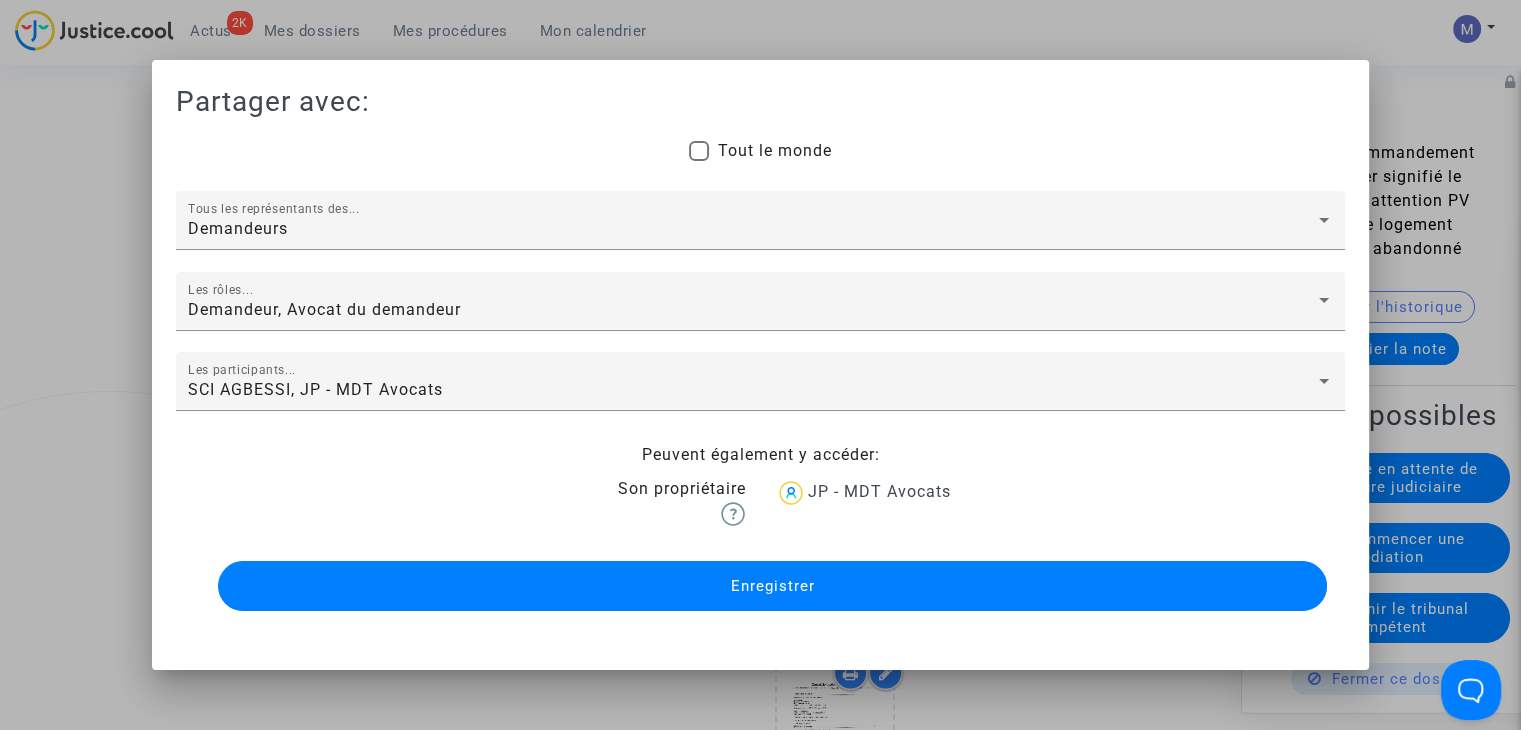 click on "Enregistrer" at bounding box center [772, 586] 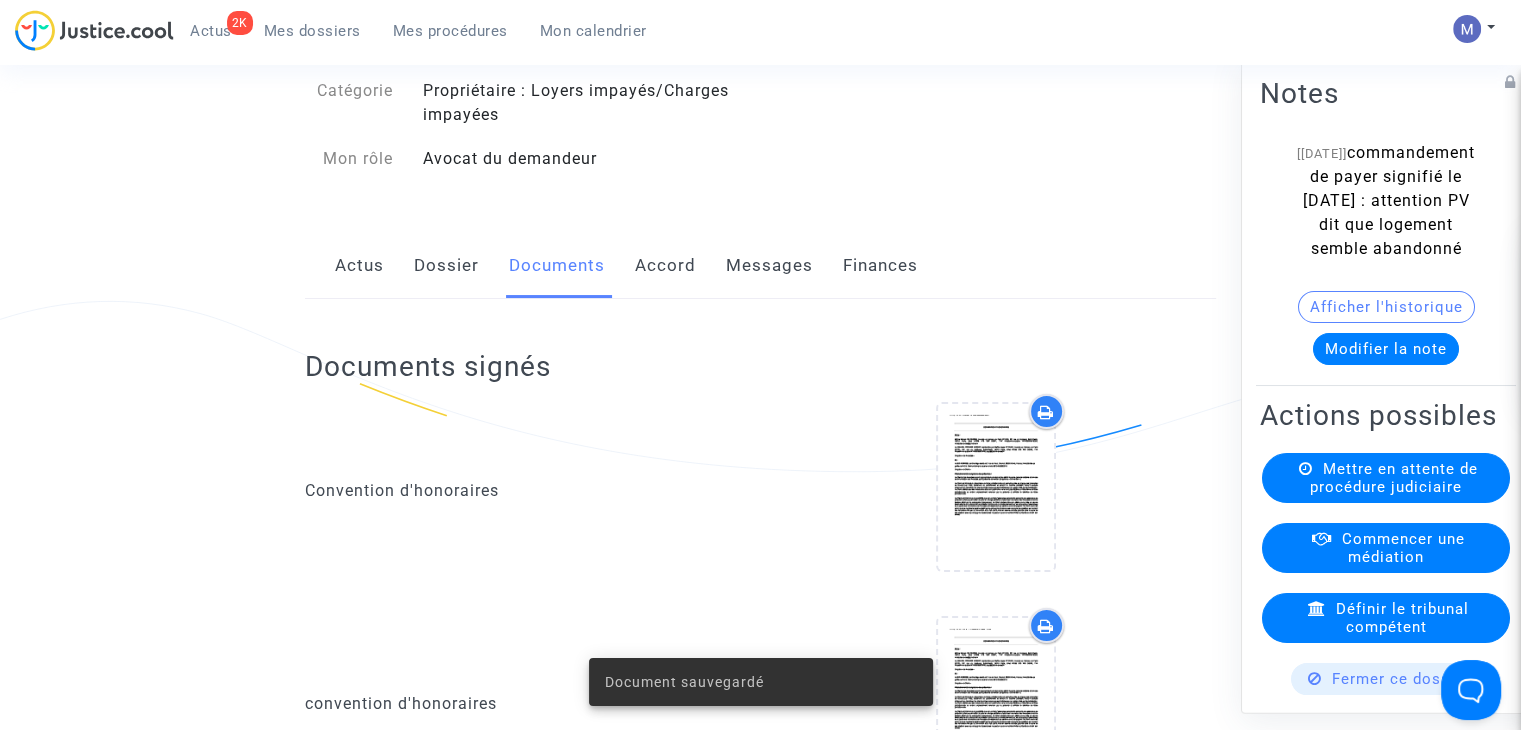 scroll, scrollTop: 0, scrollLeft: 0, axis: both 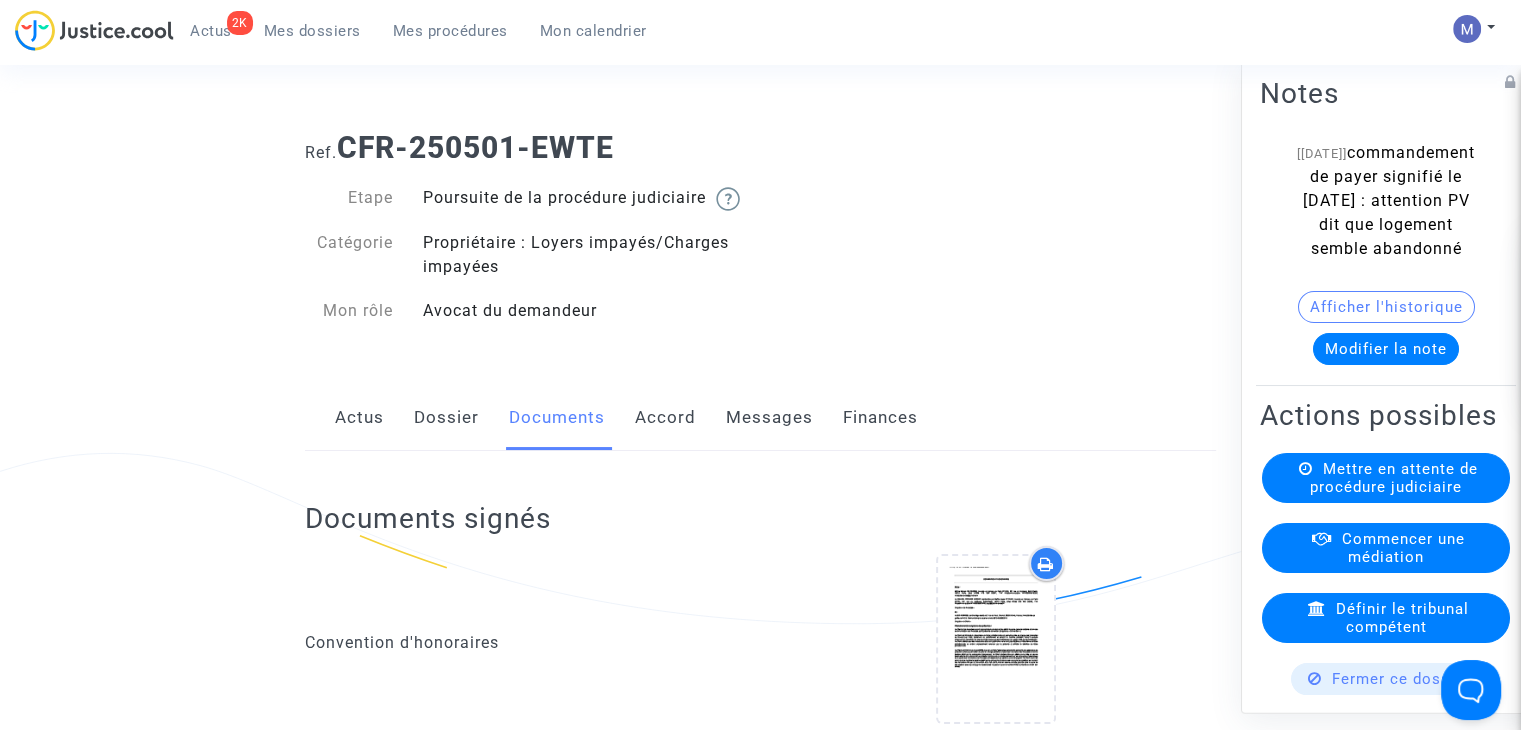 drag, startPoint x: 291, startPoint y: 31, endPoint x: 261, endPoint y: 5, distance: 39.698868 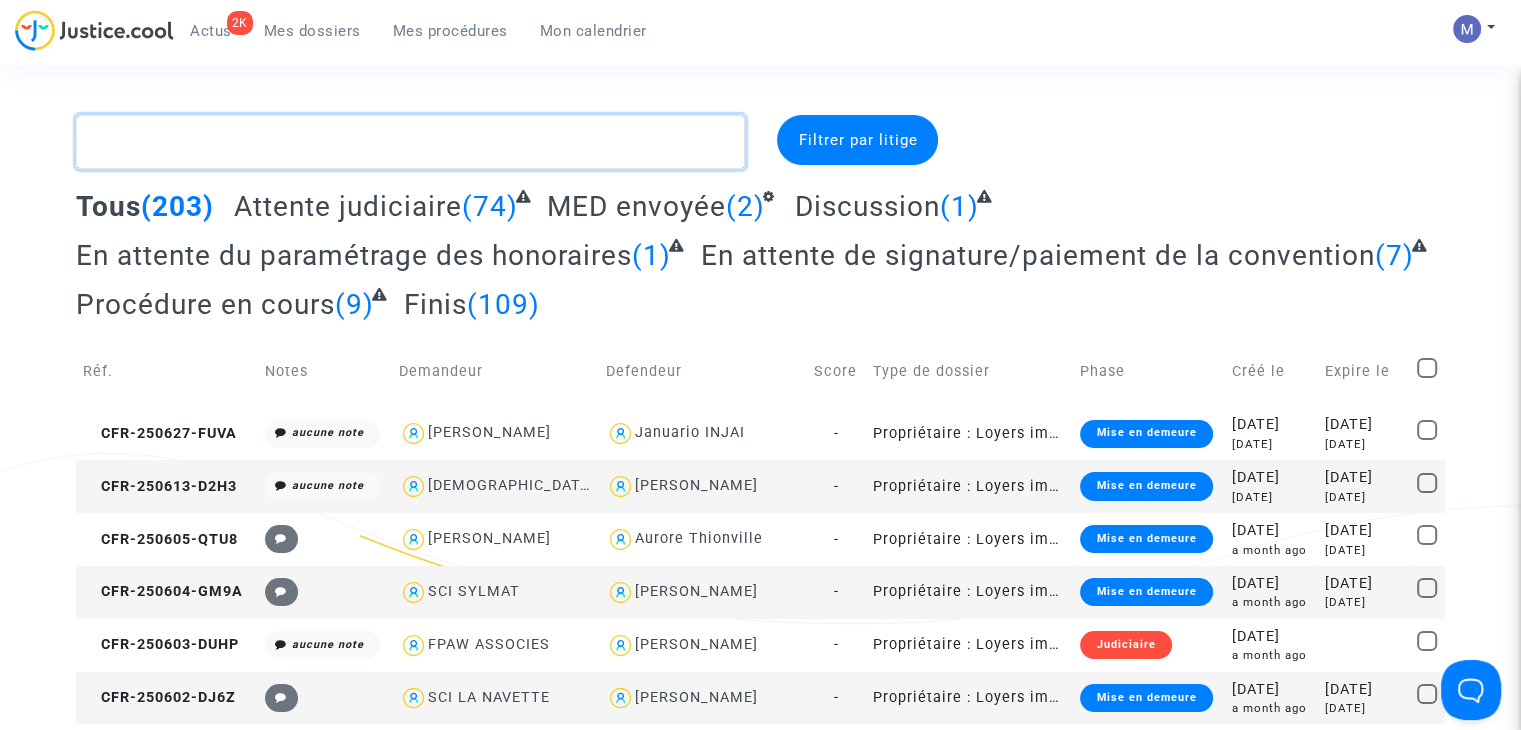 click 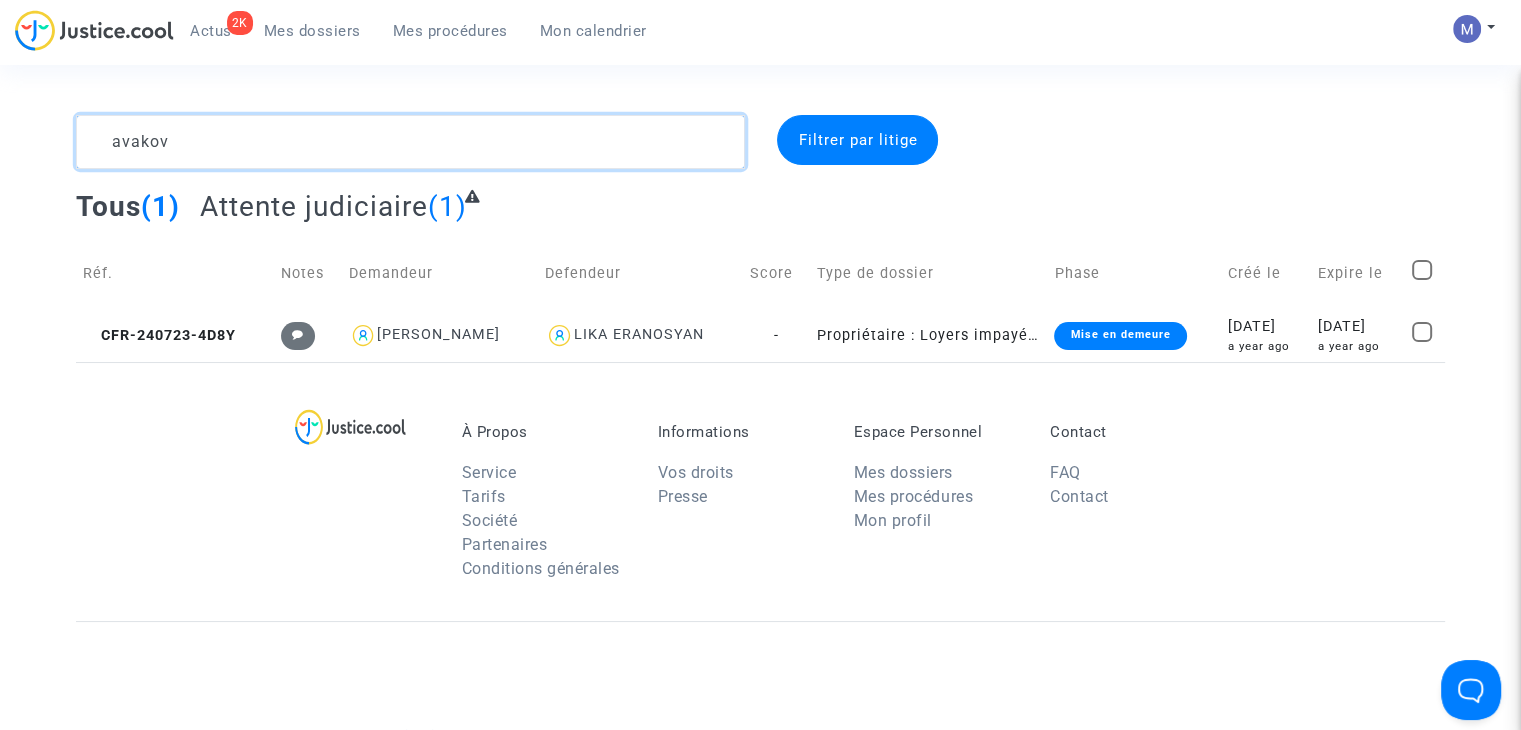type on "avakov" 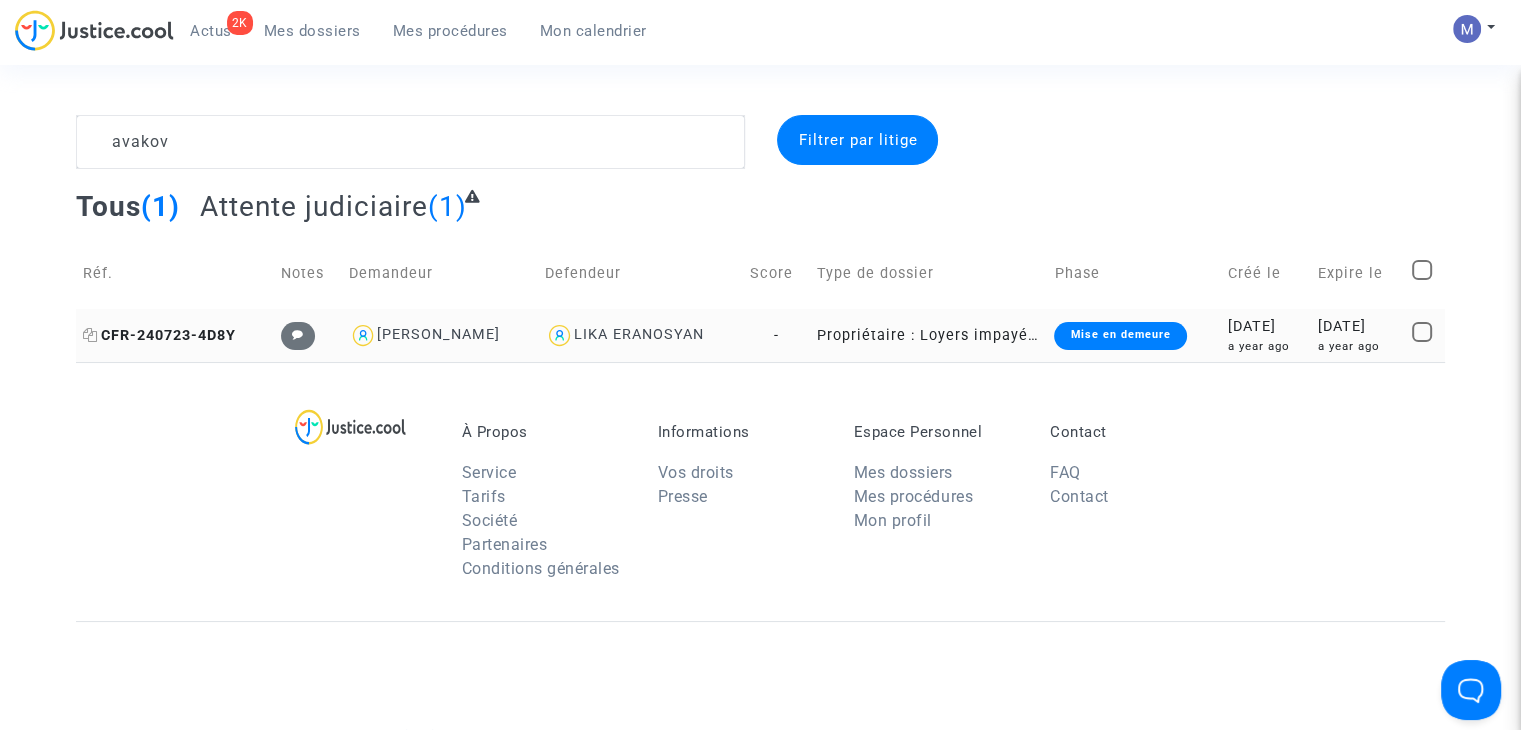 click on "CFR-240723-4D8Y" 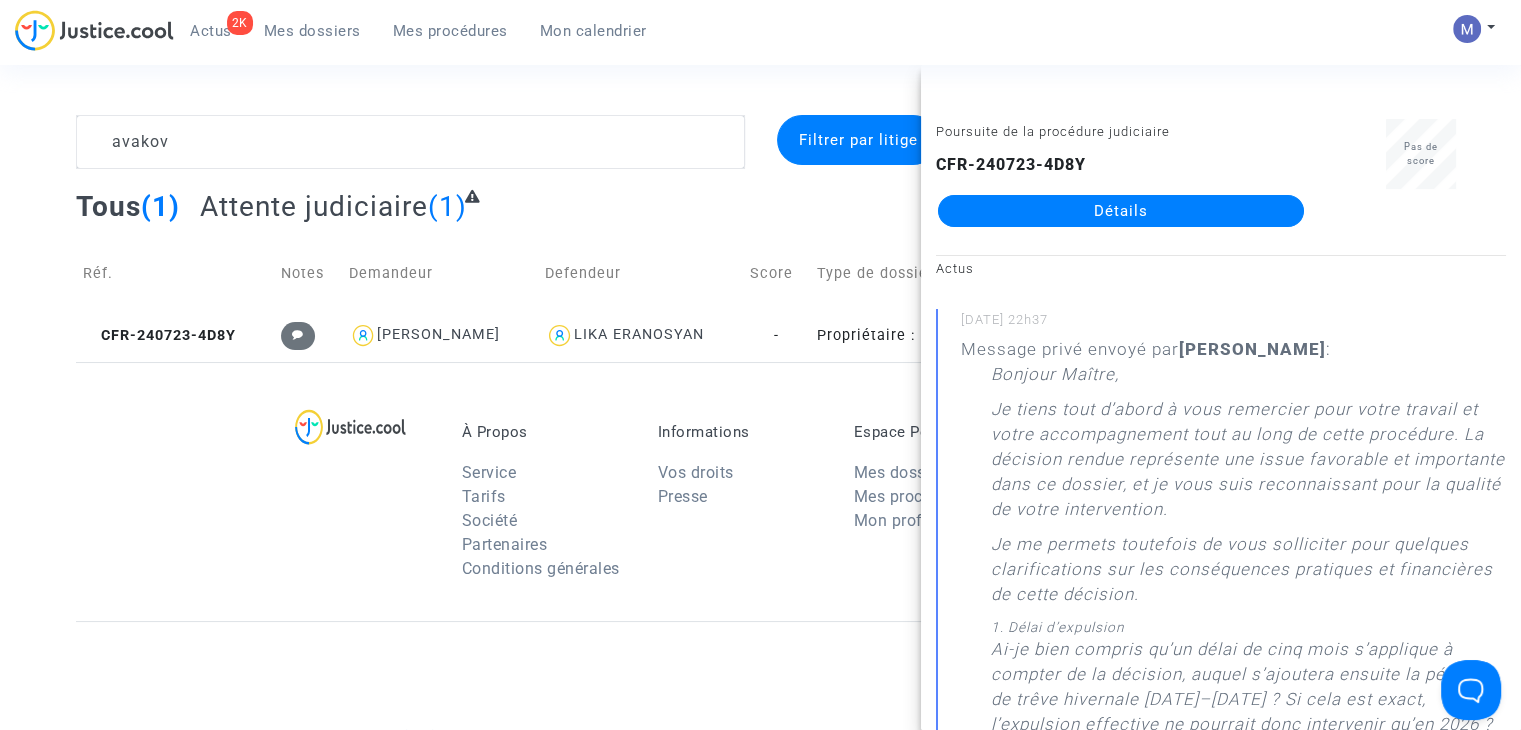 click on "Détails" 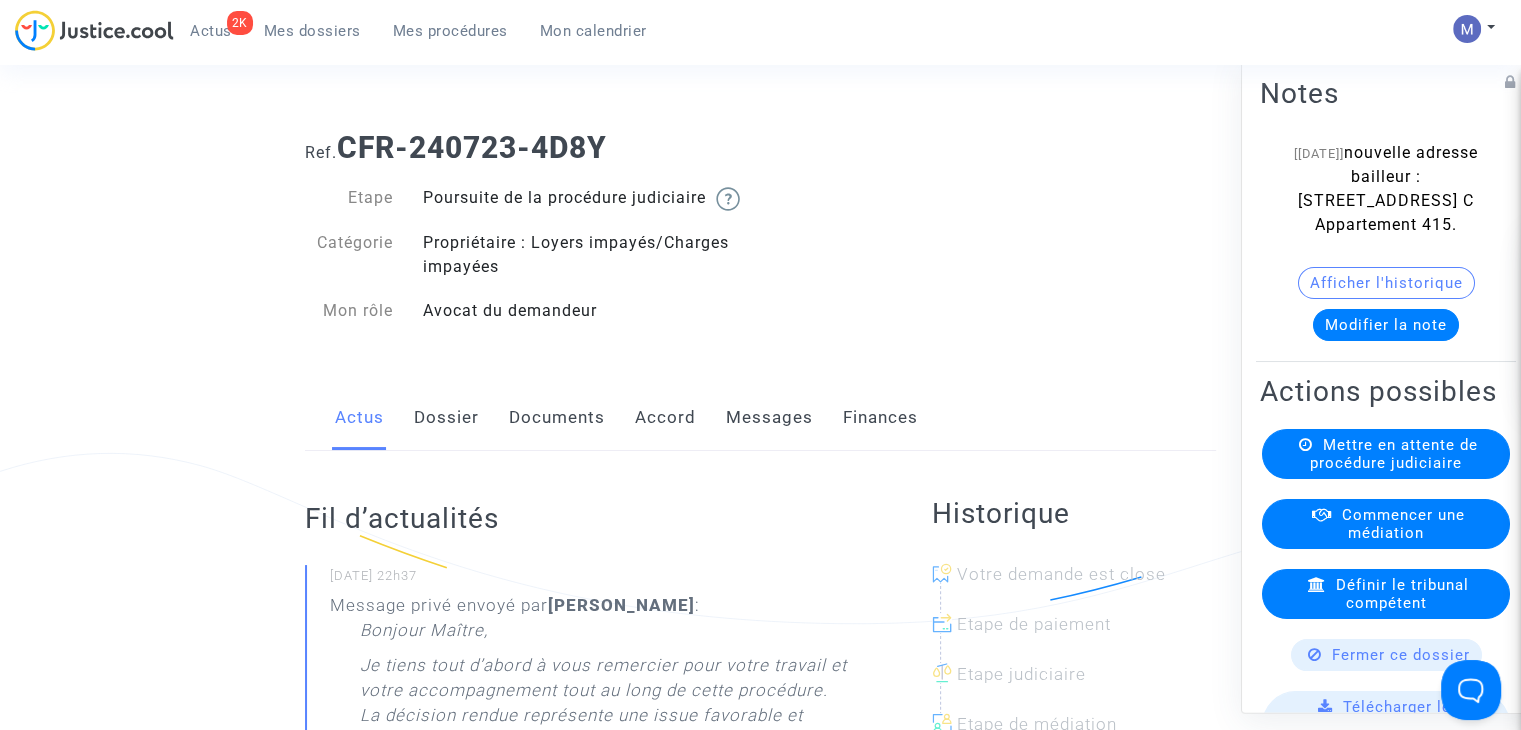 click on "Messages" 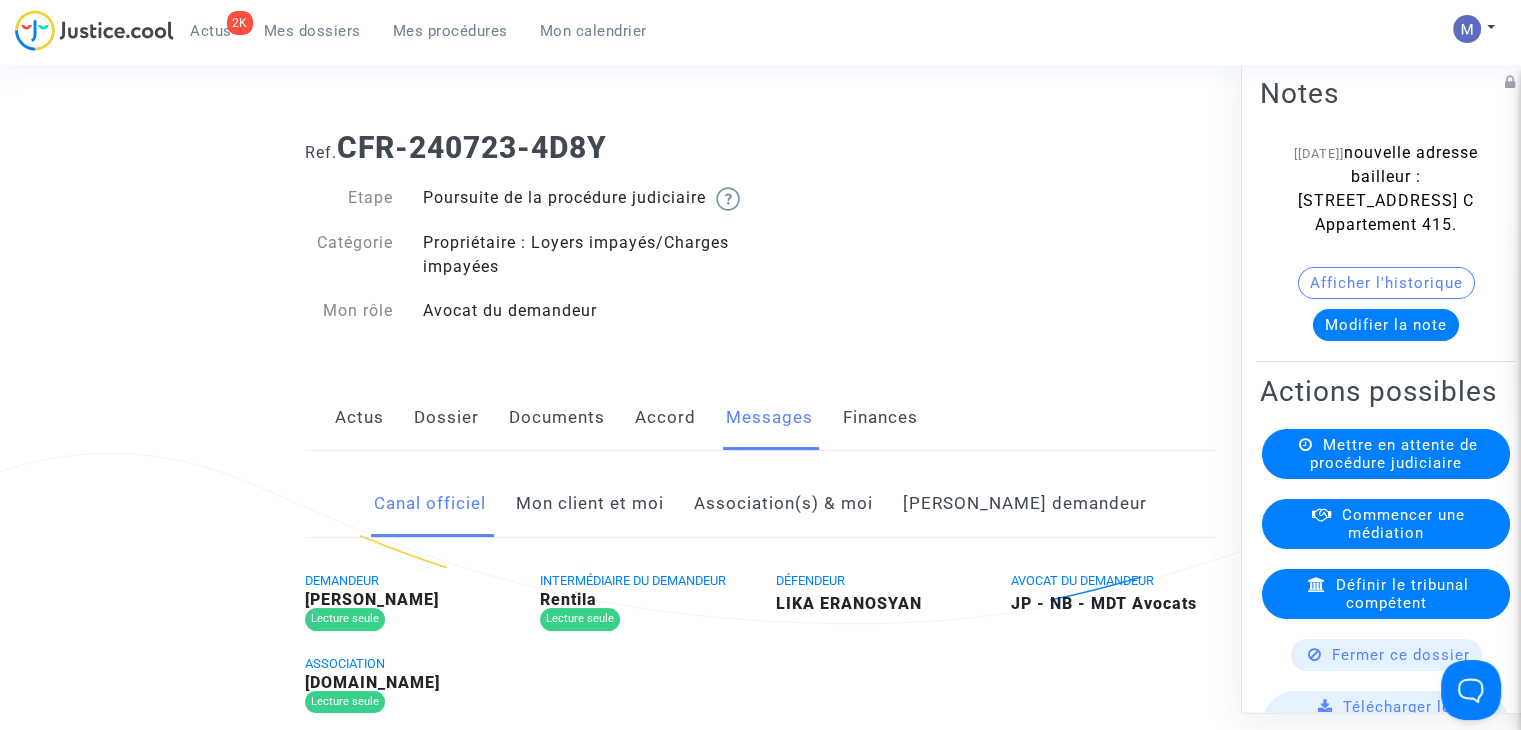 click on "Mon client et moi" 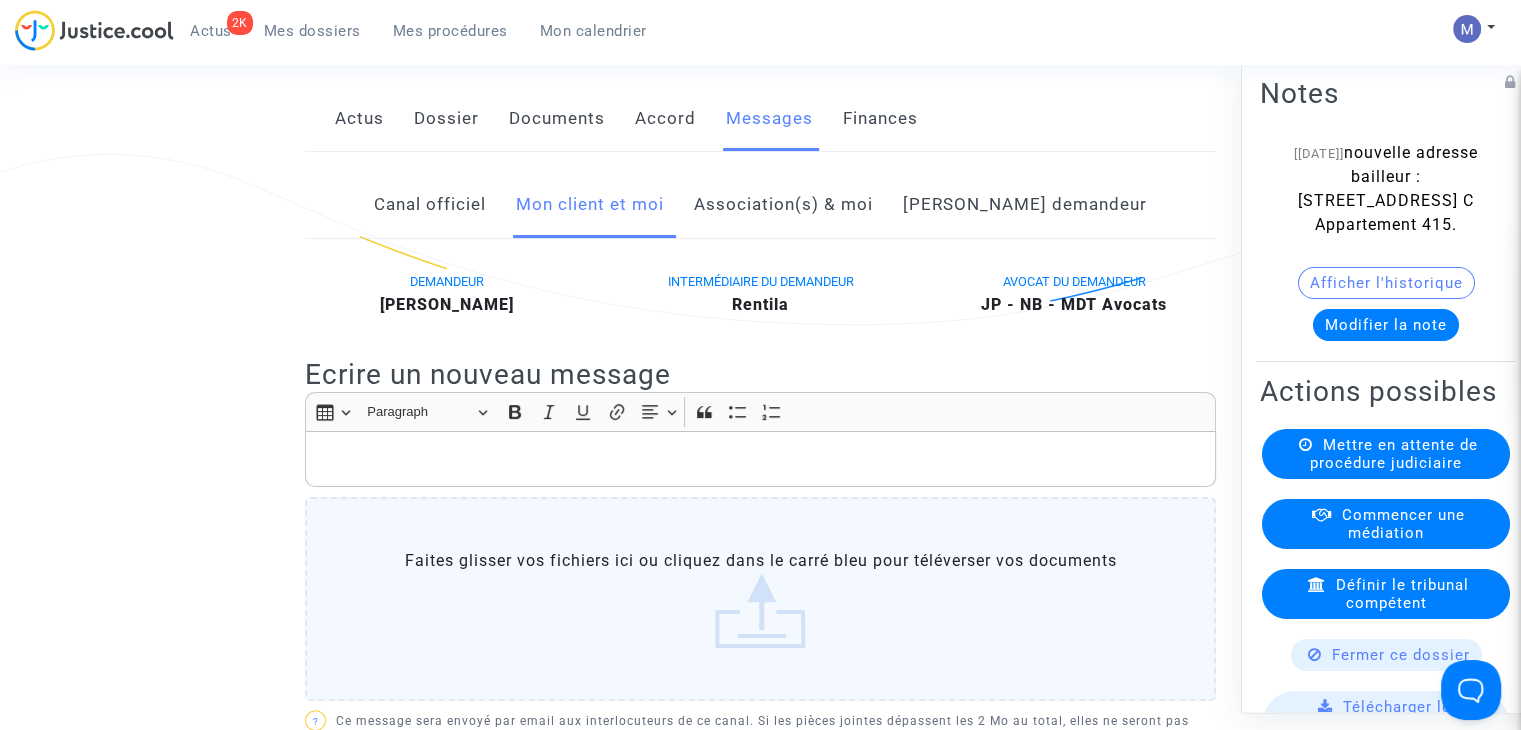 scroll, scrollTop: 300, scrollLeft: 0, axis: vertical 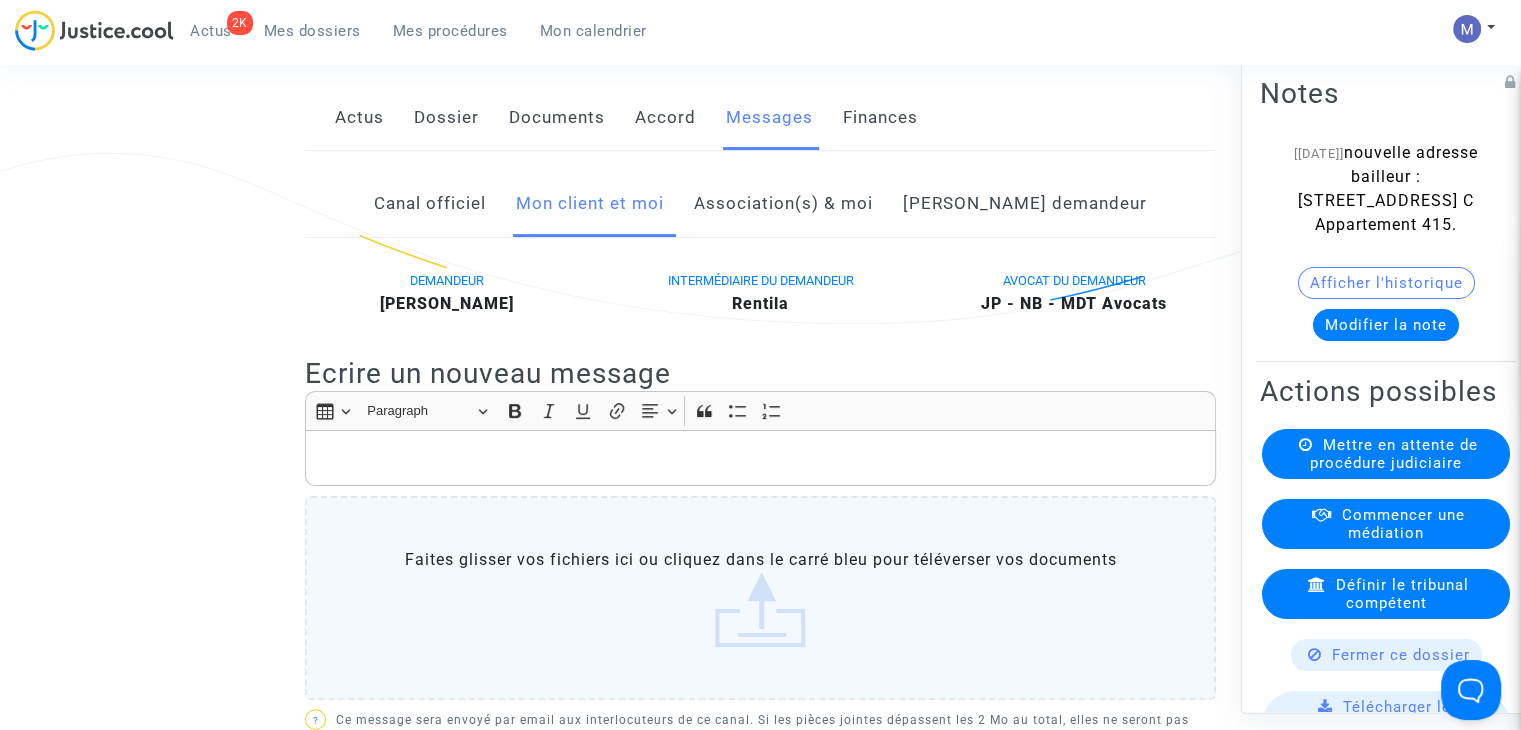 click 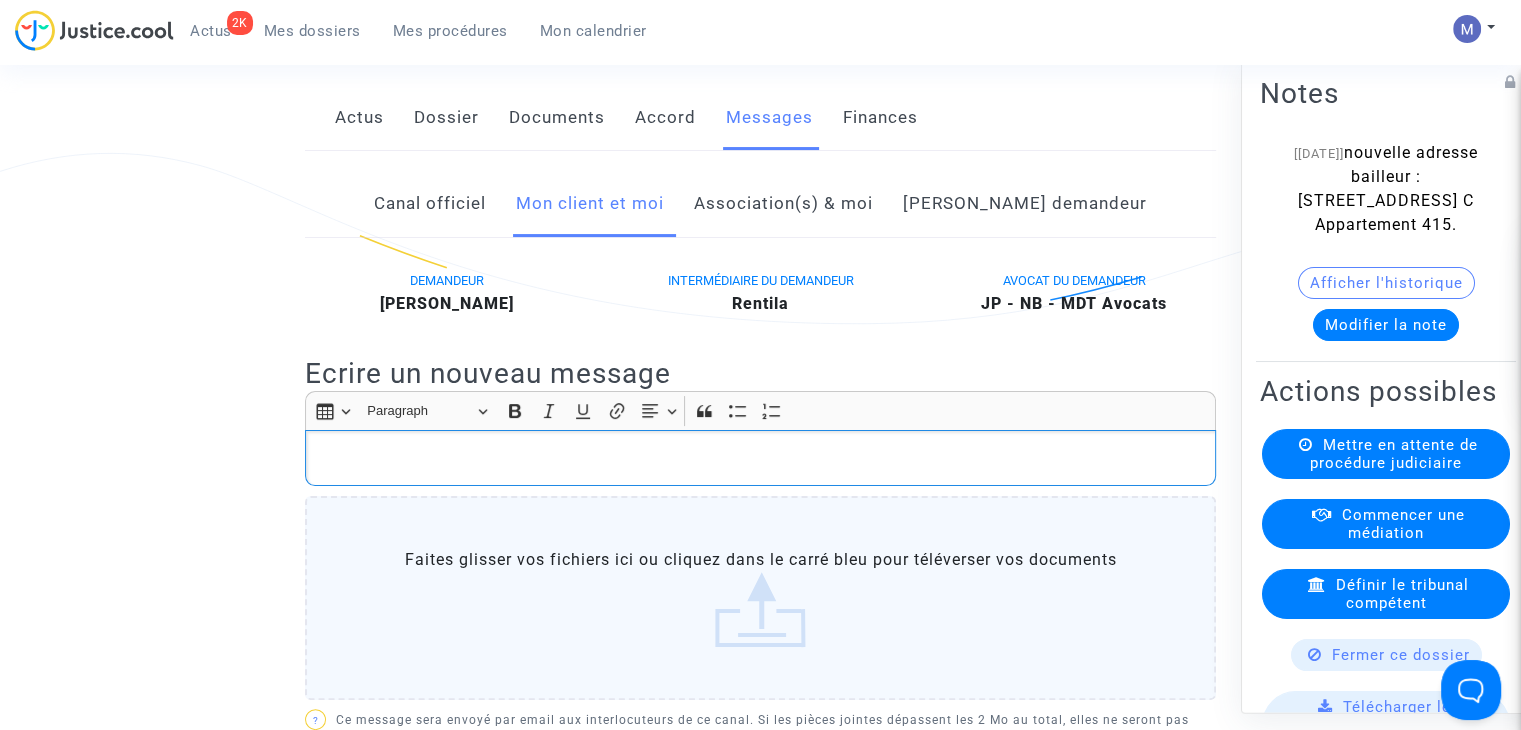 type 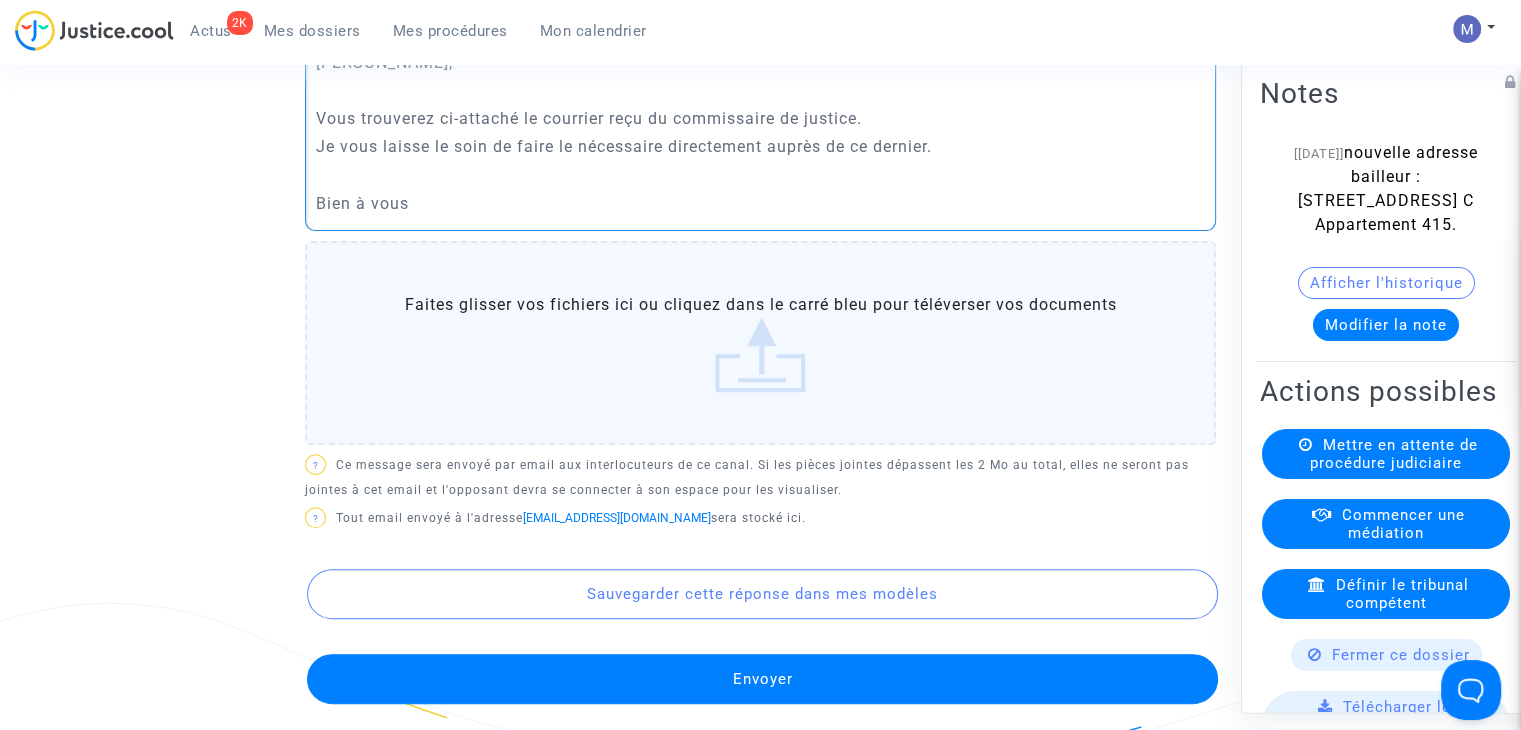 scroll, scrollTop: 700, scrollLeft: 0, axis: vertical 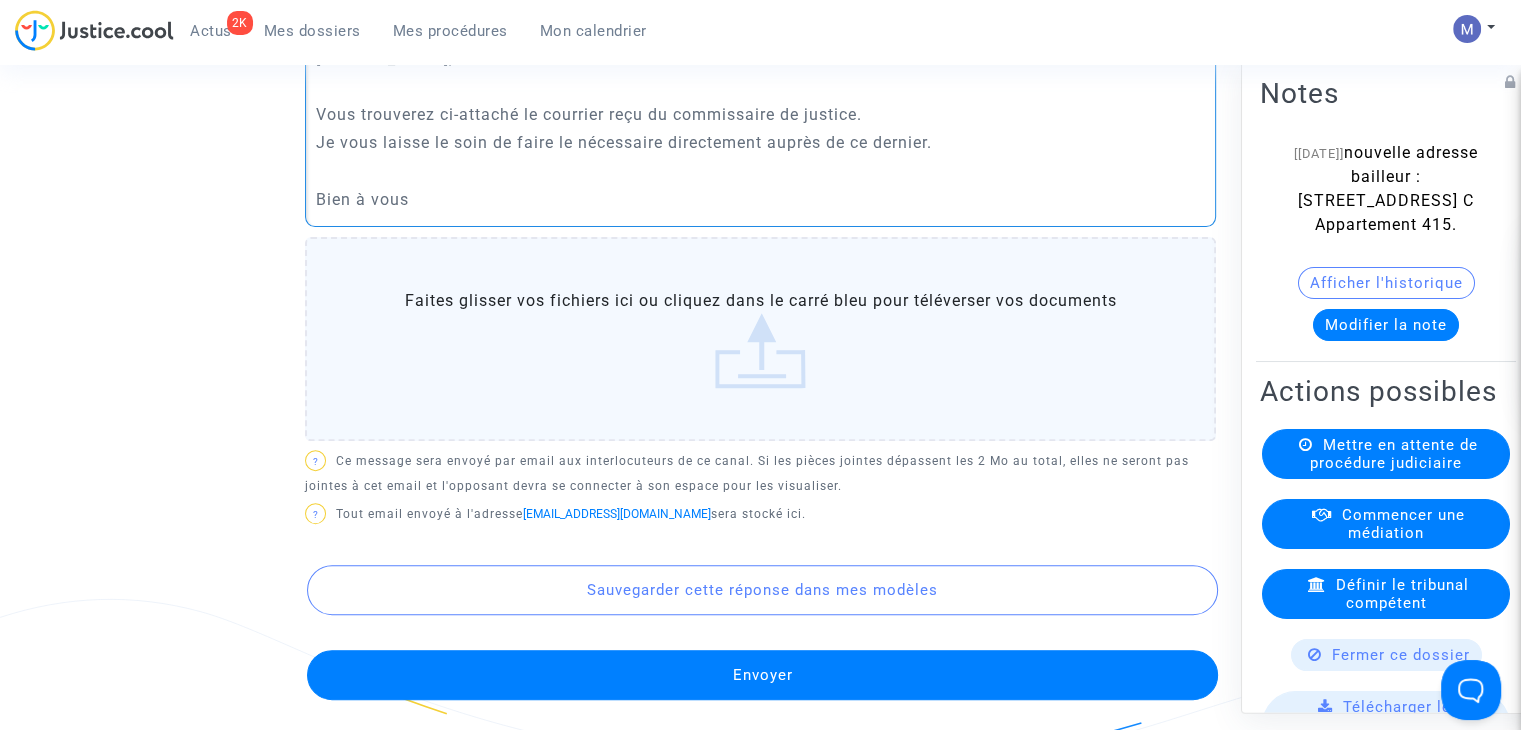 click on "Faites glisser vos fichiers ici ou cliquez dans le carré bleu pour téléverser vos documents" 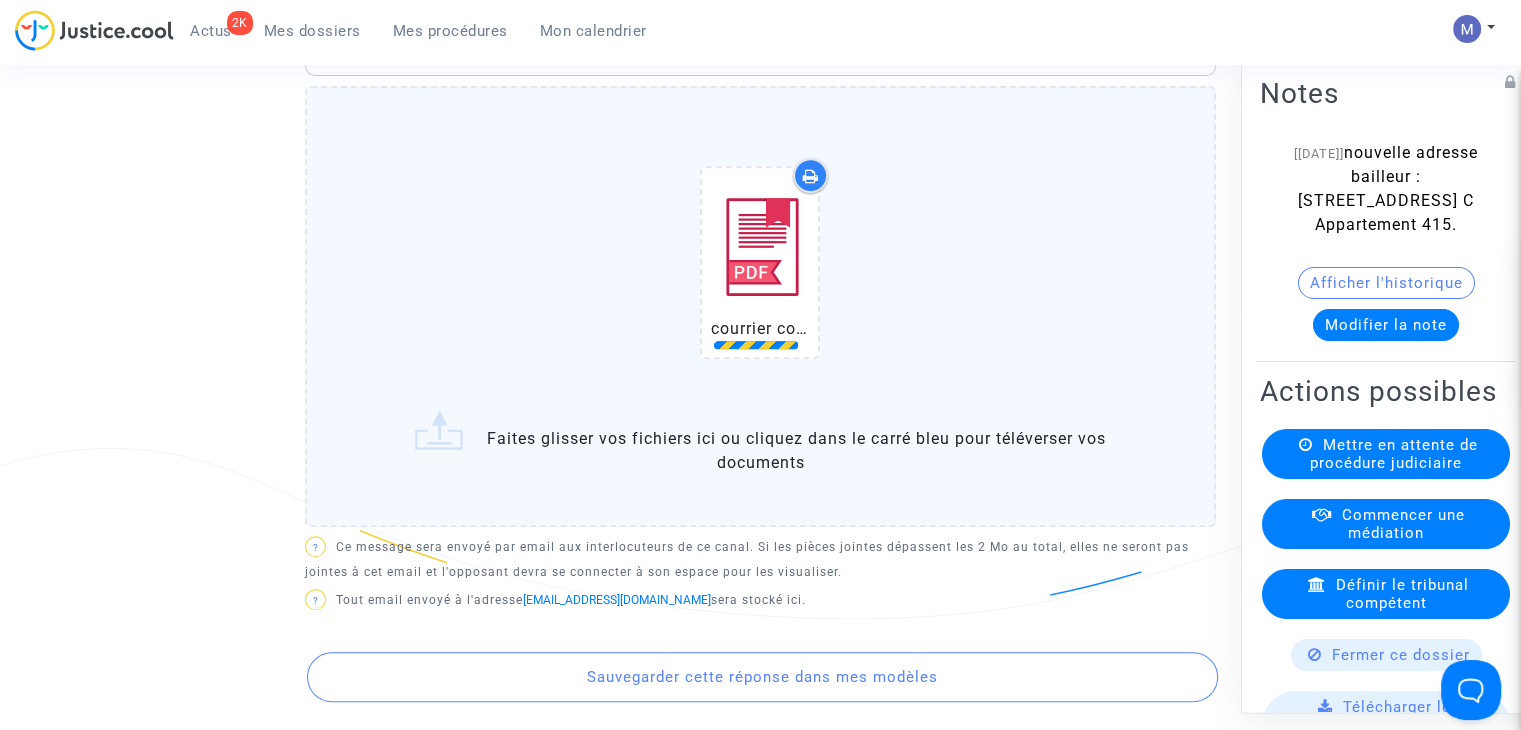 scroll, scrollTop: 1000, scrollLeft: 0, axis: vertical 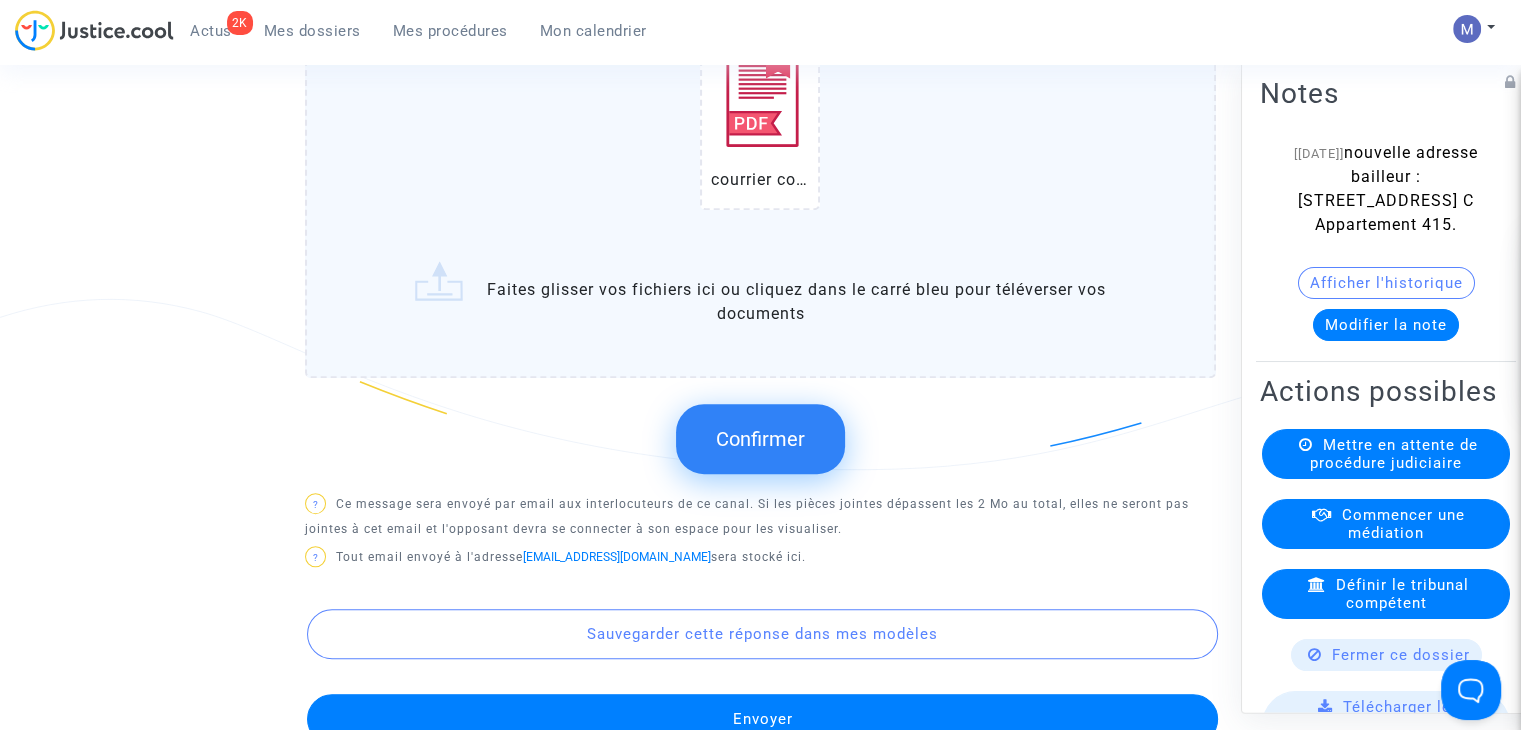 click on "Confirmer" 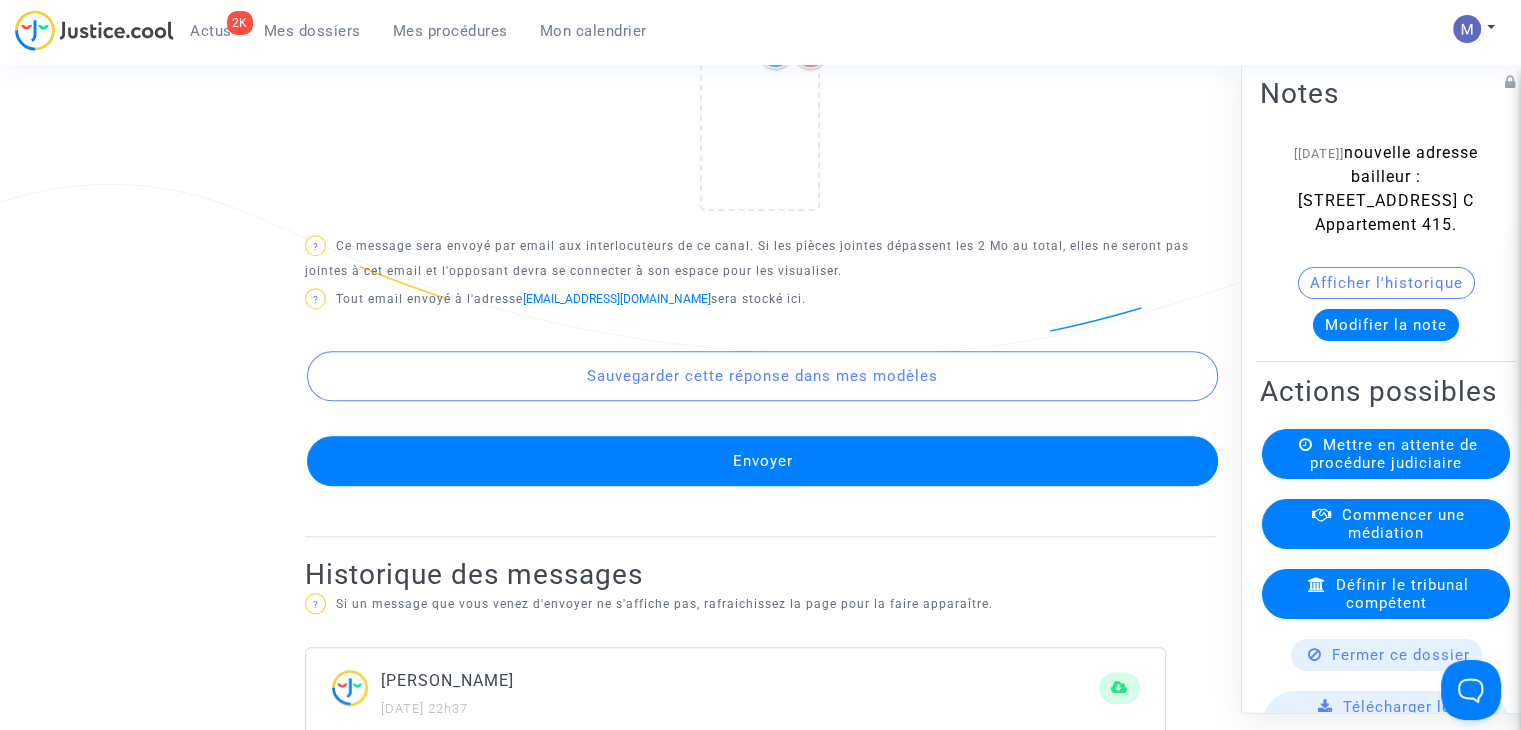 scroll, scrollTop: 1300, scrollLeft: 0, axis: vertical 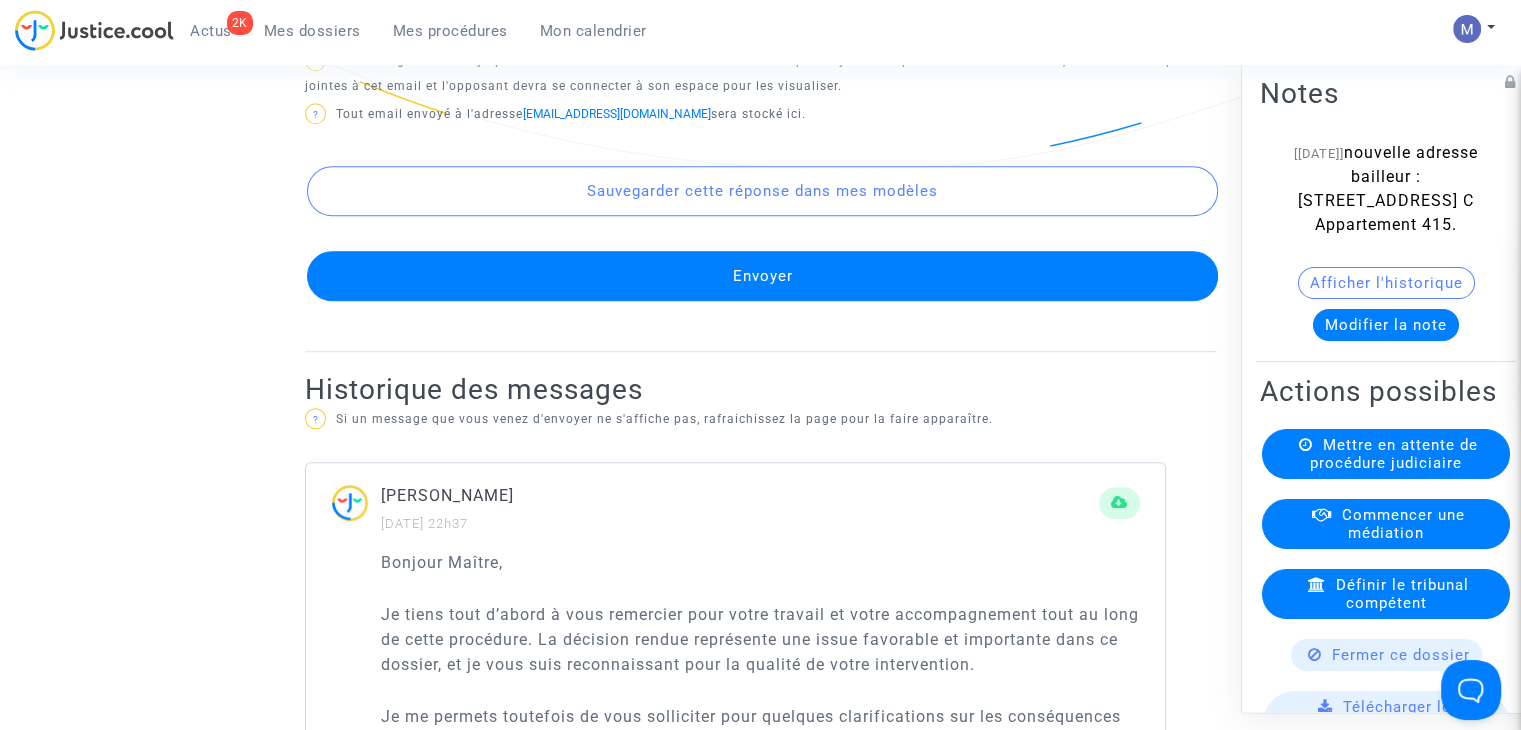 click on "Envoyer" 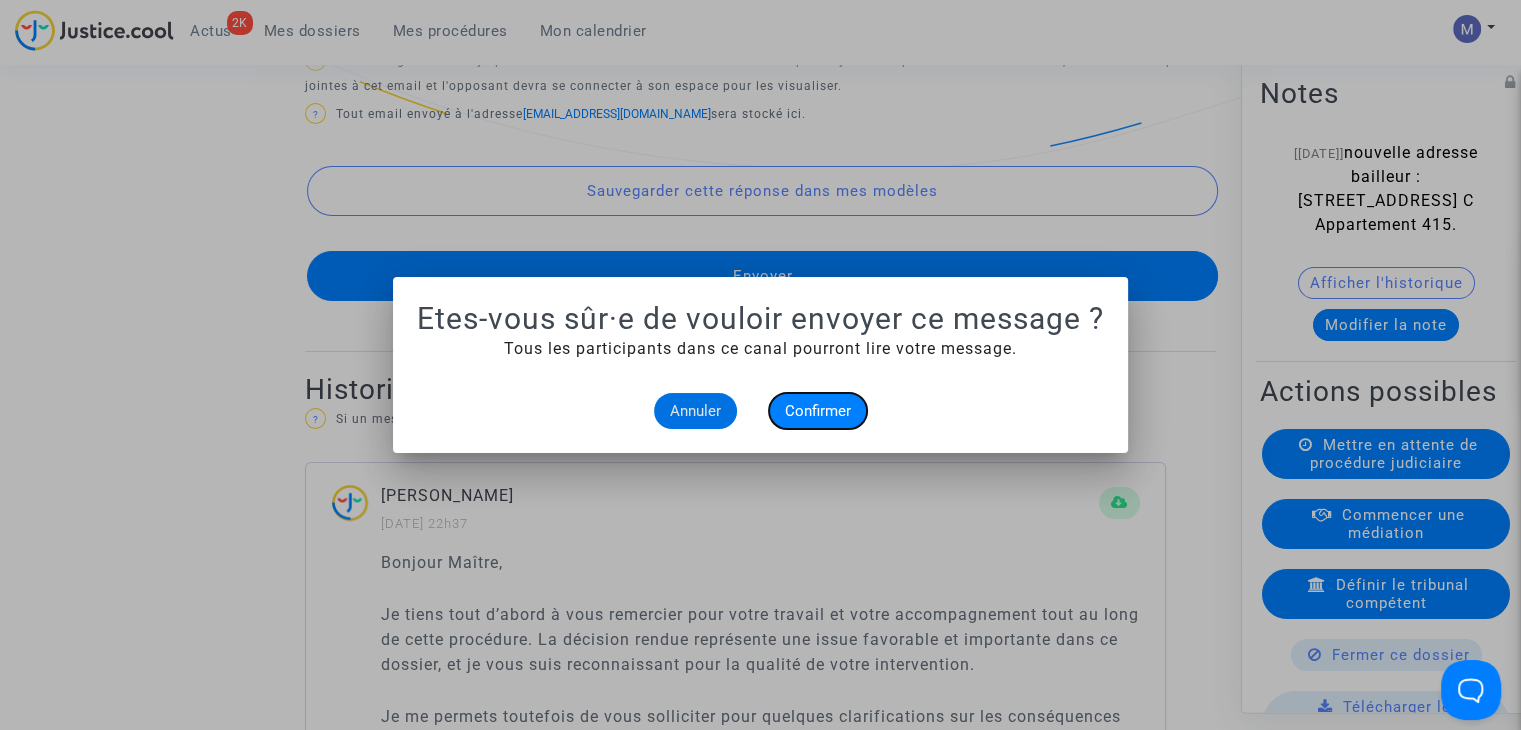 click on "Confirmer" at bounding box center [818, 411] 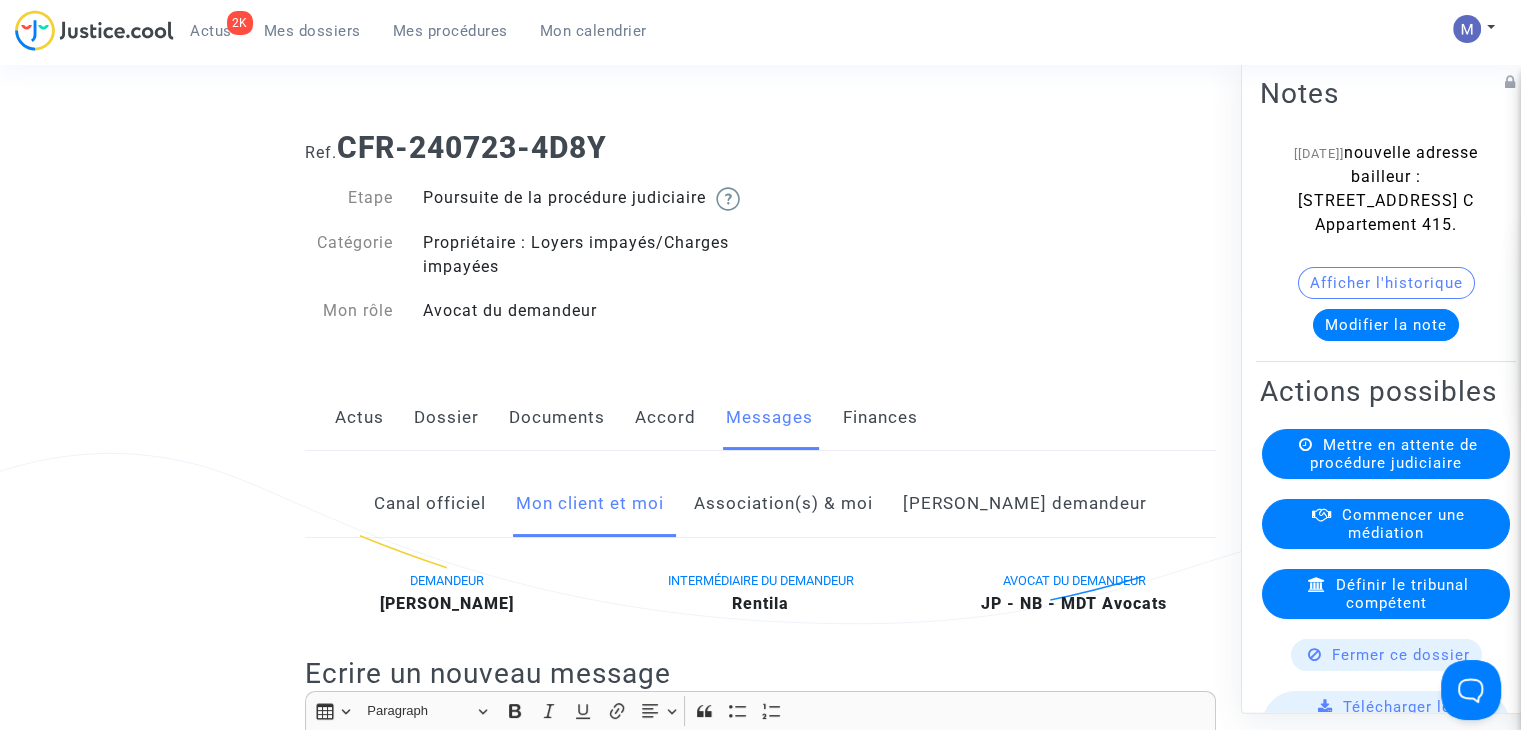 scroll, scrollTop: 1300, scrollLeft: 0, axis: vertical 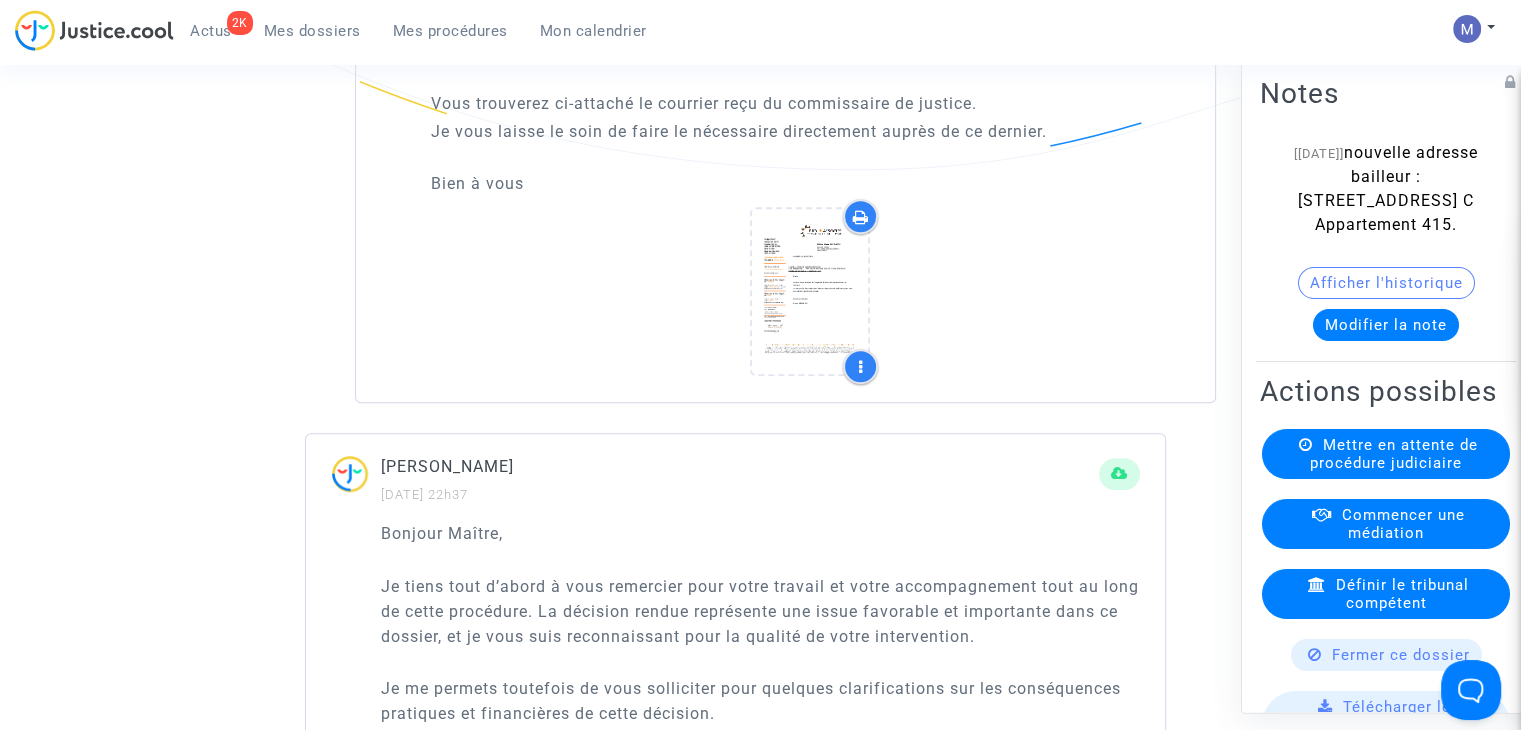 click on "Mes dossiers" at bounding box center (312, 31) 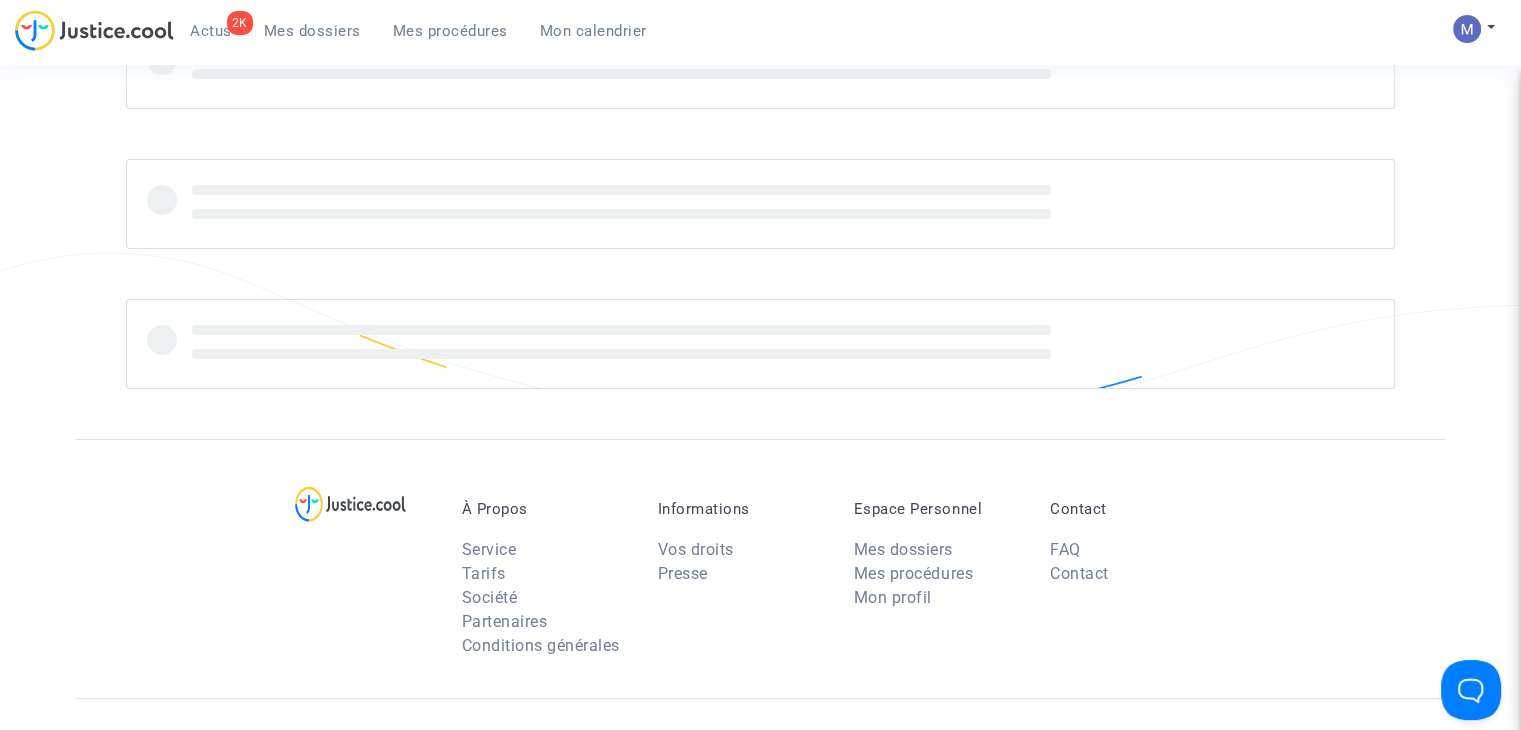 scroll, scrollTop: 649, scrollLeft: 0, axis: vertical 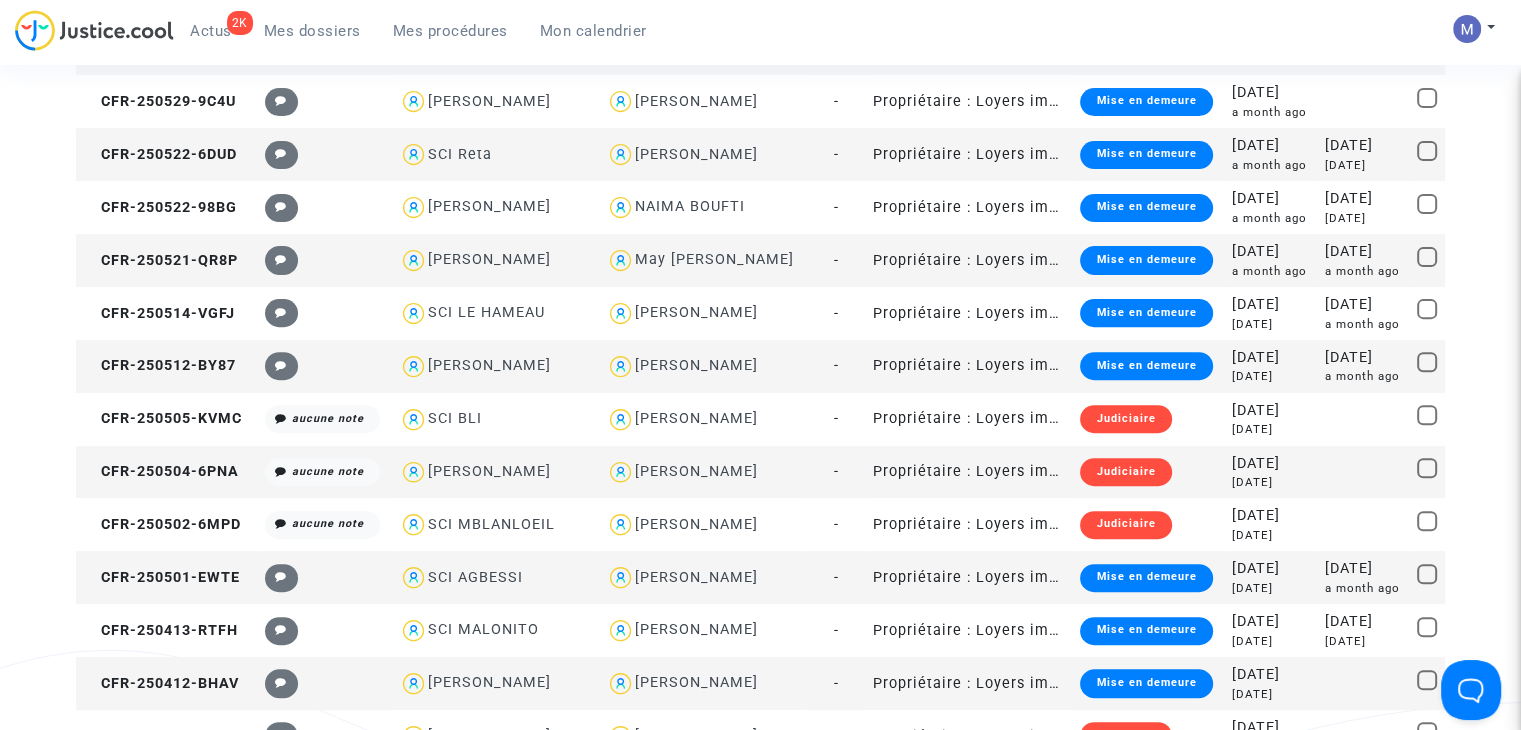 click 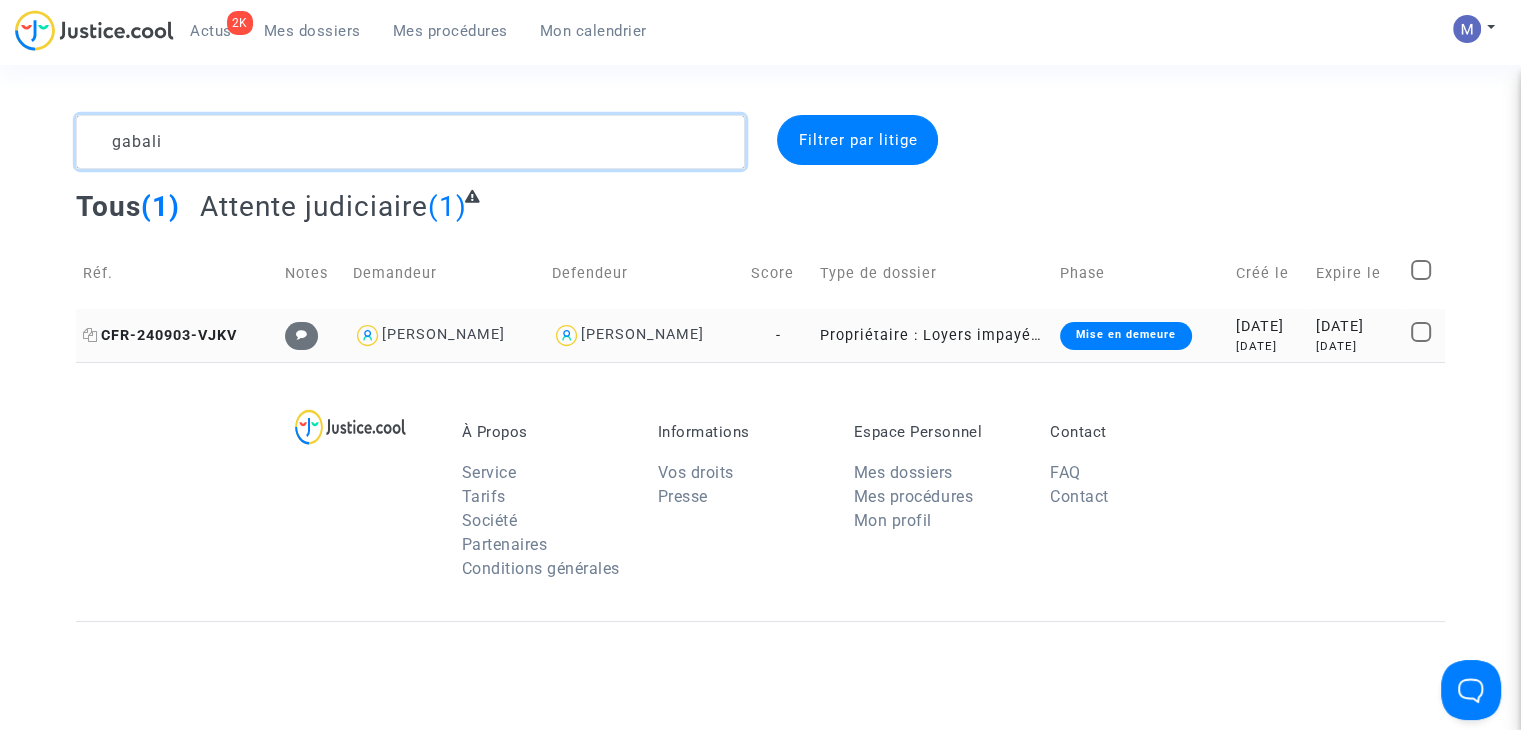 type on "gabali" 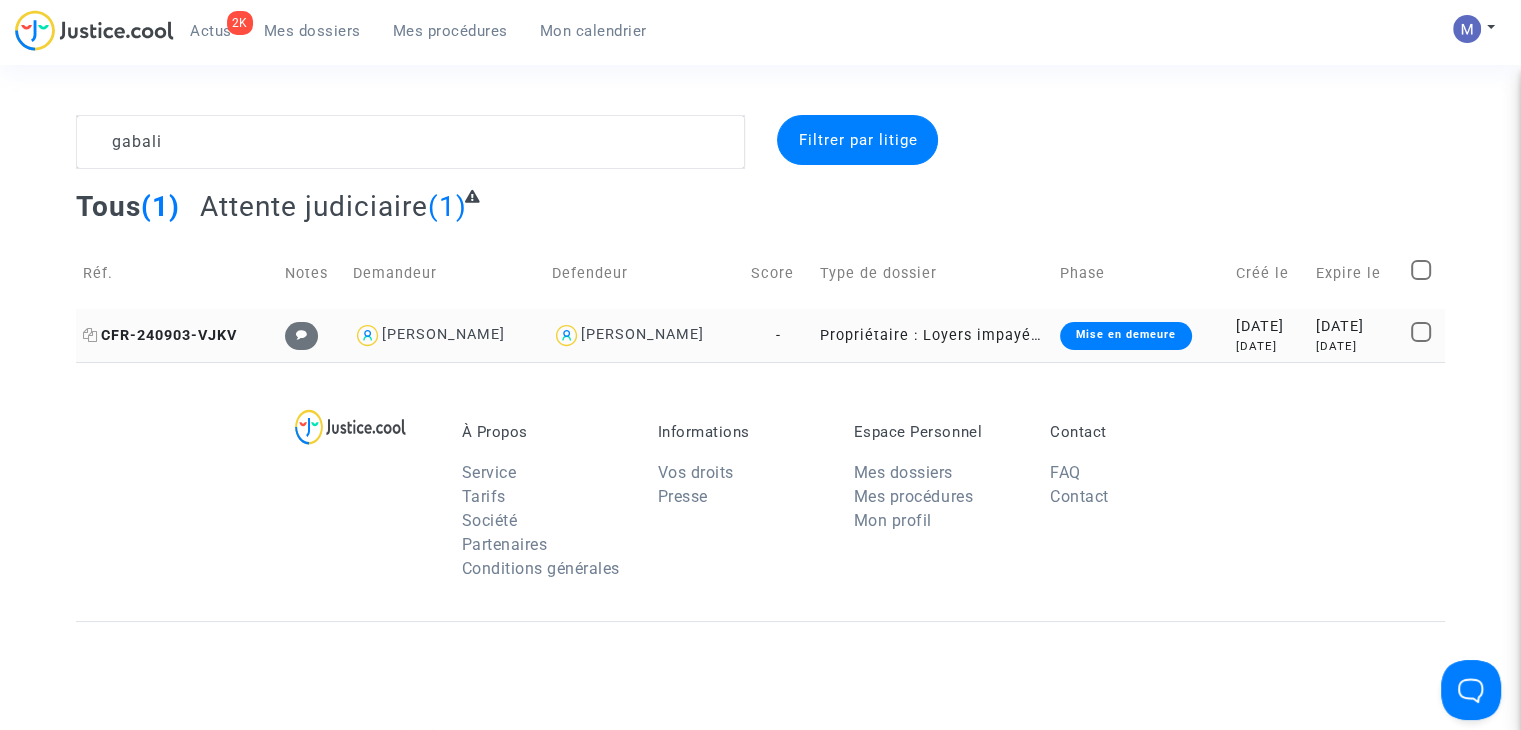 click on "CFR-240903-VJKV" 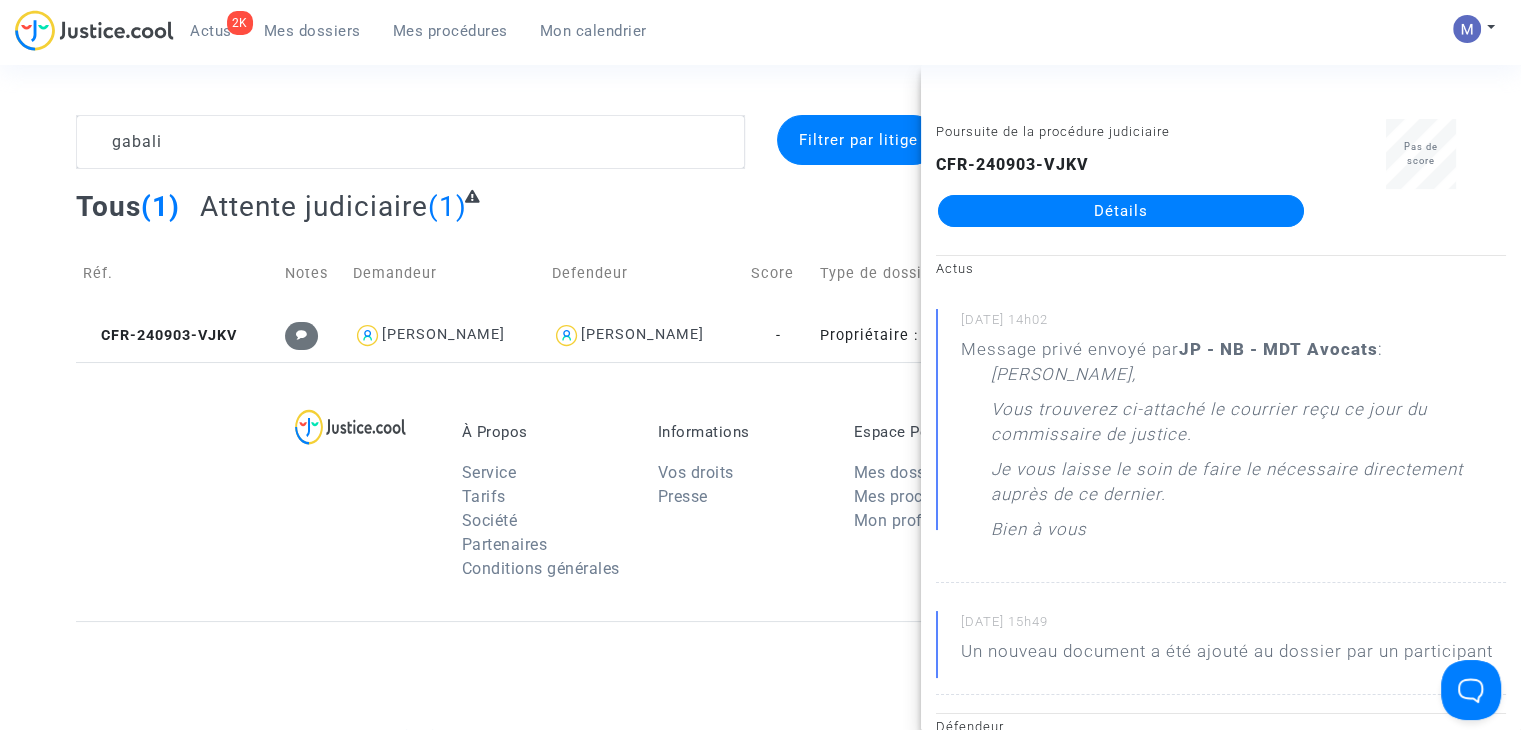 click on "Détails" 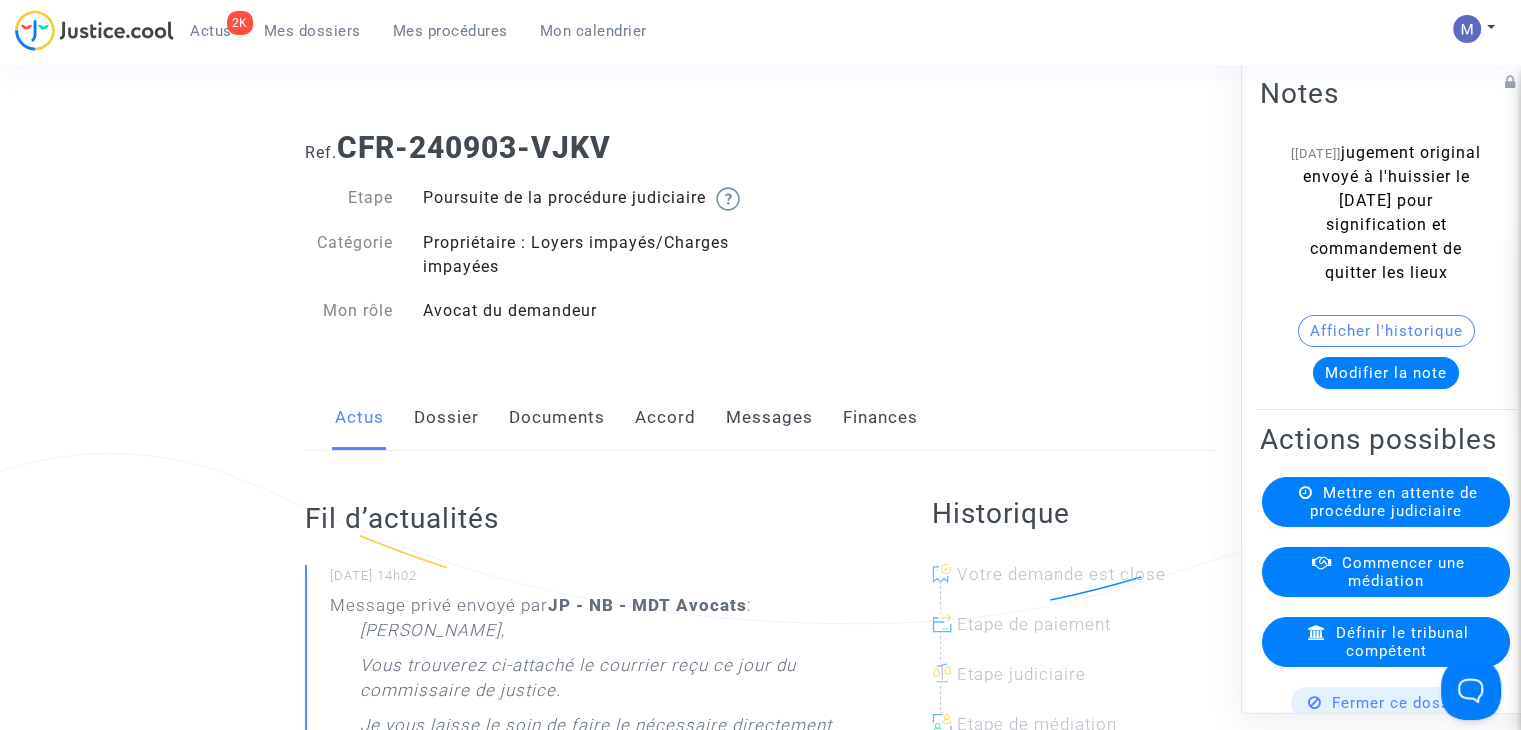 click on "Messages" 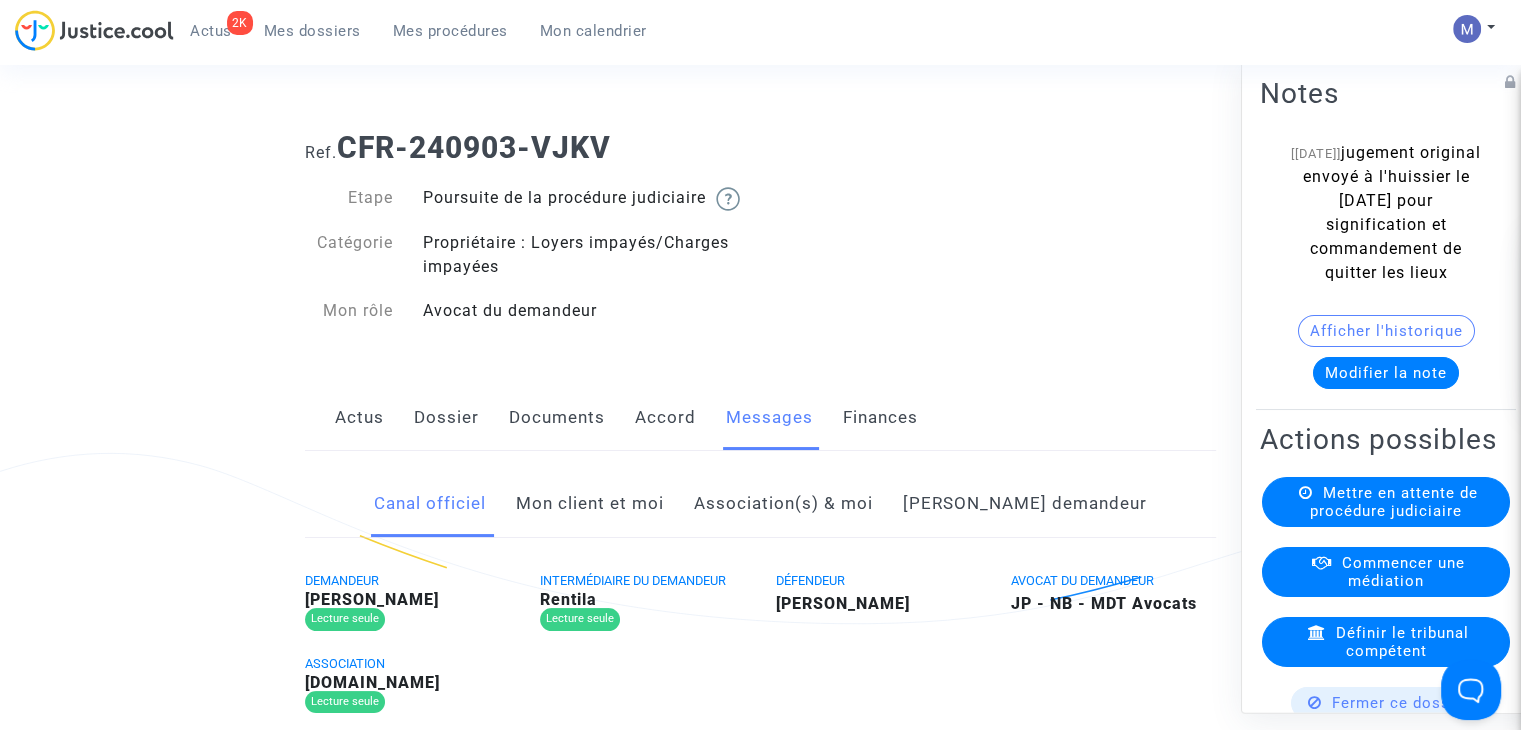 drag, startPoint x: 614, startPoint y: 522, endPoint x: 648, endPoint y: 549, distance: 43.416588 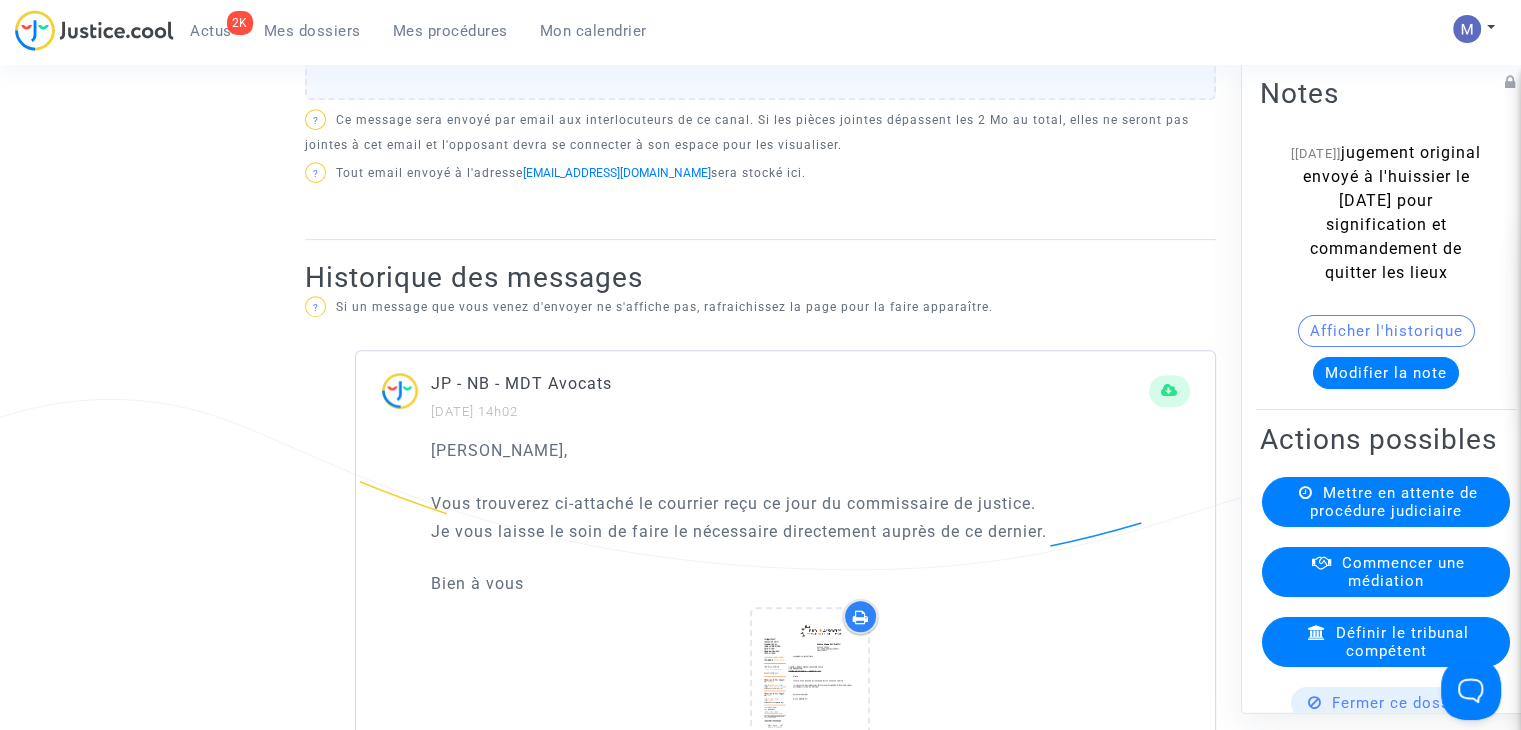 scroll, scrollTop: 1300, scrollLeft: 0, axis: vertical 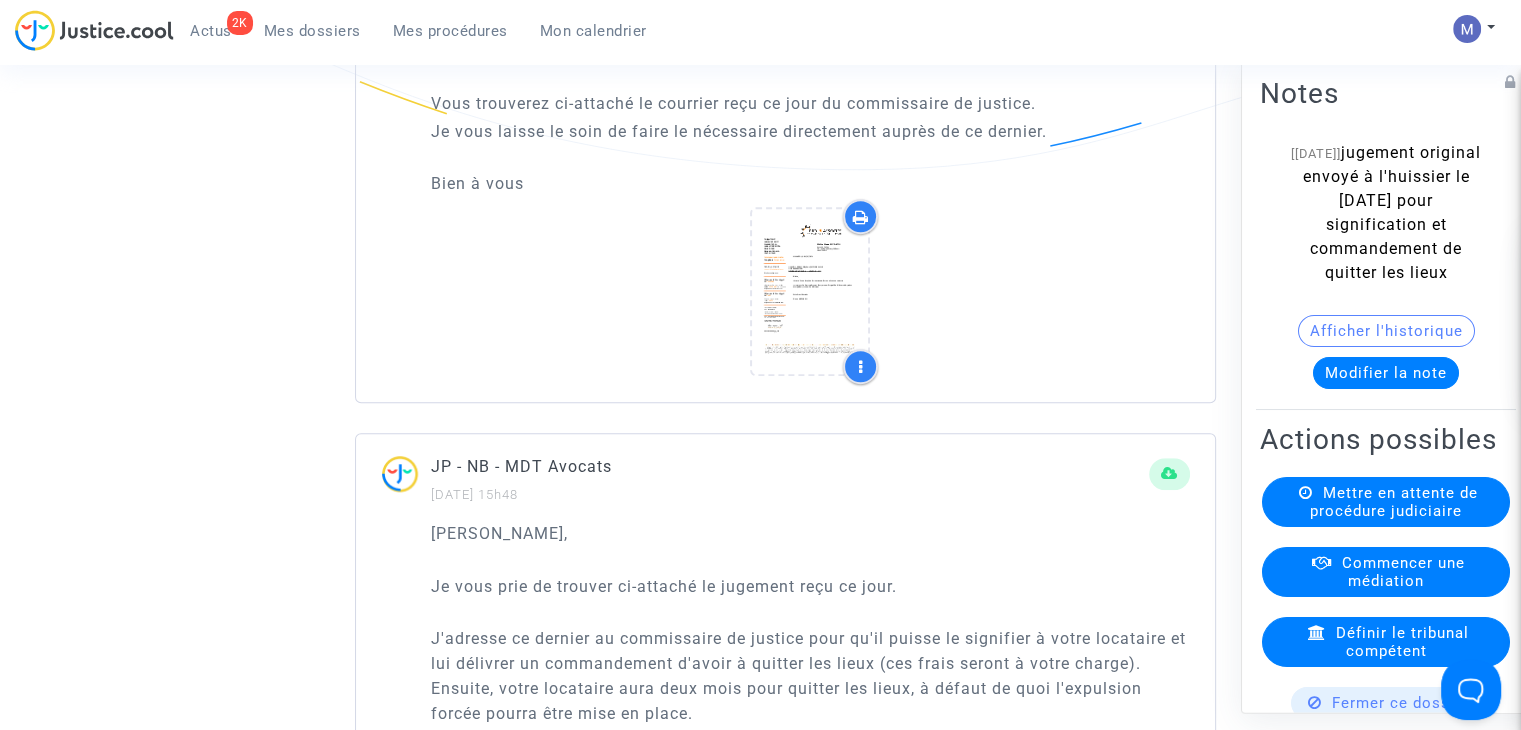 click on "Mes dossiers" at bounding box center (312, 31) 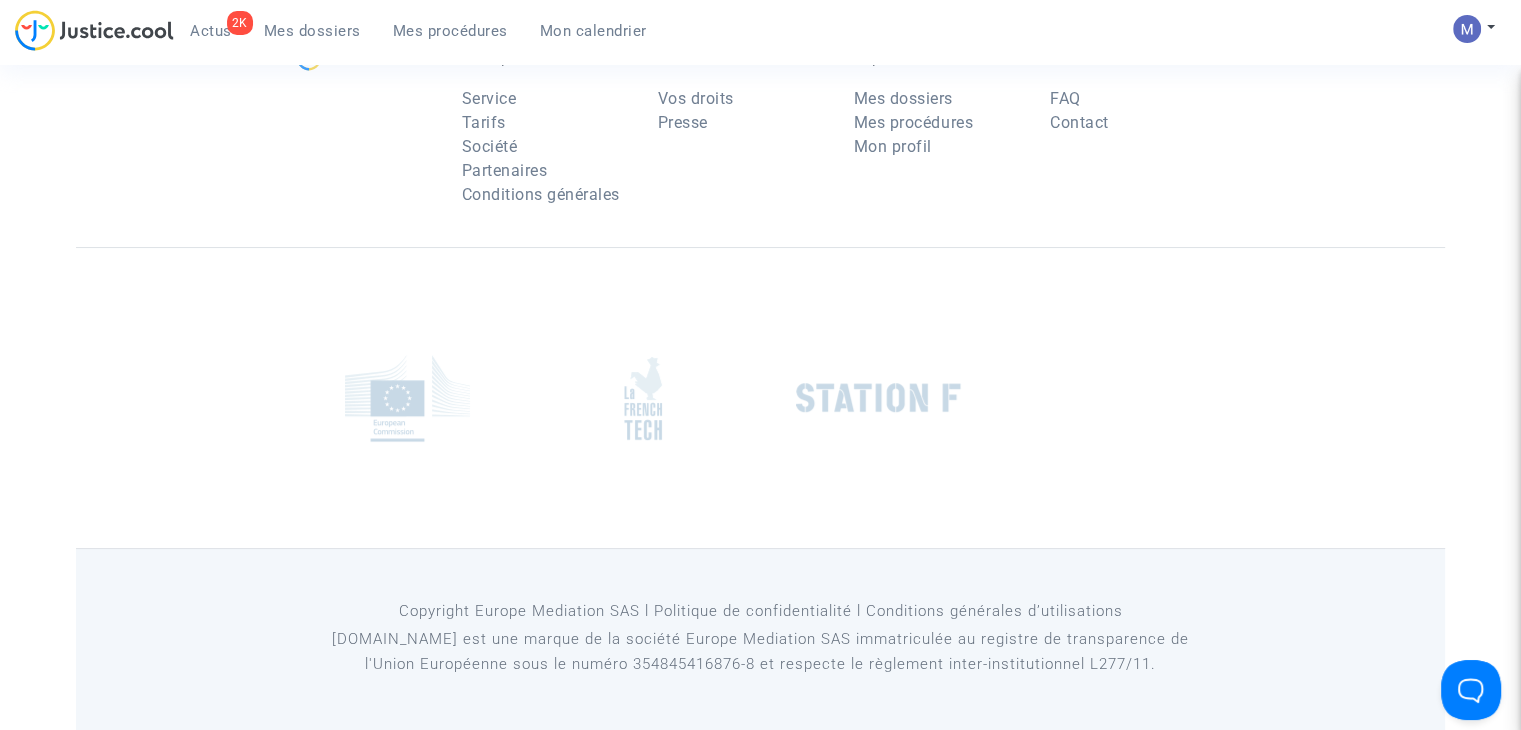 scroll, scrollTop: 200, scrollLeft: 0, axis: vertical 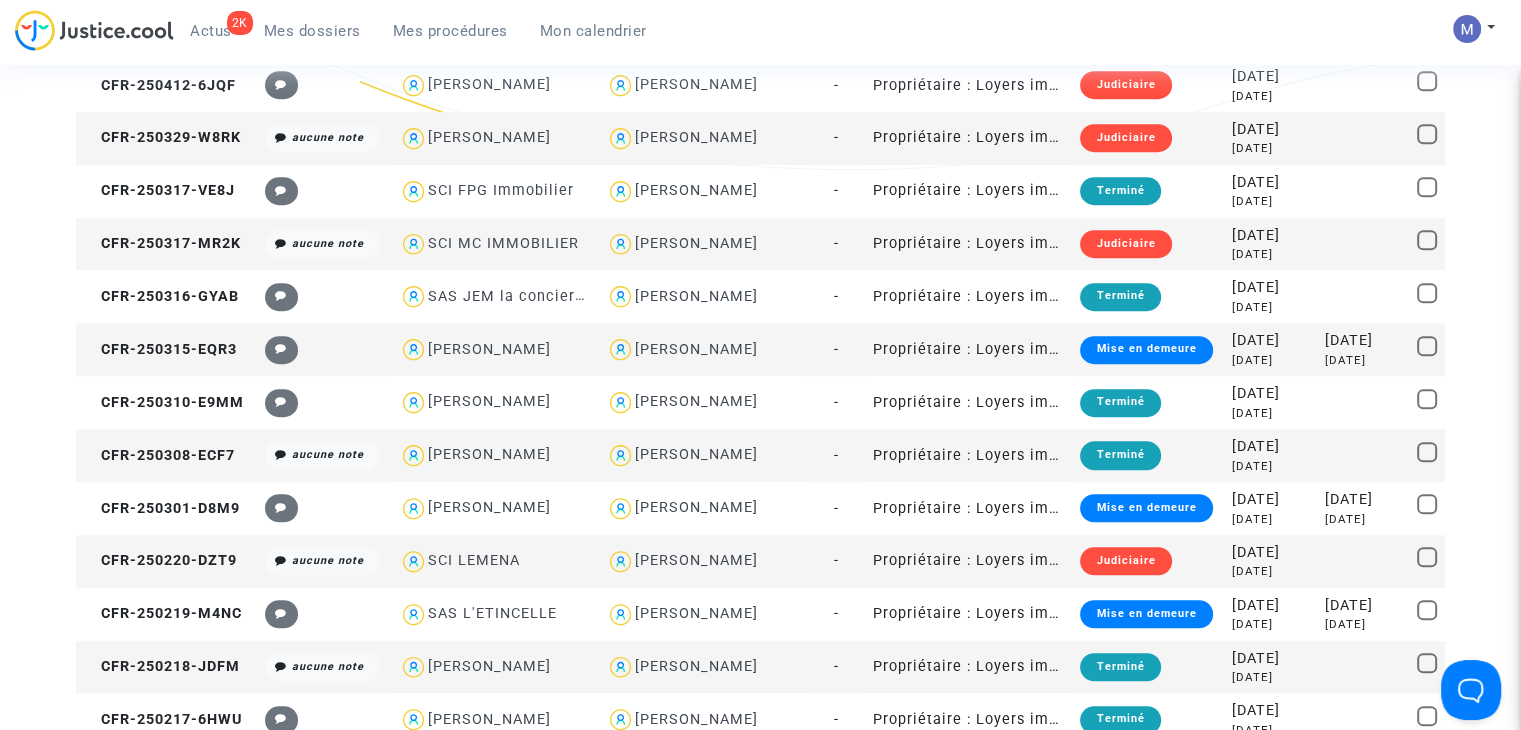 click on "Mes dossiers" at bounding box center (312, 31) 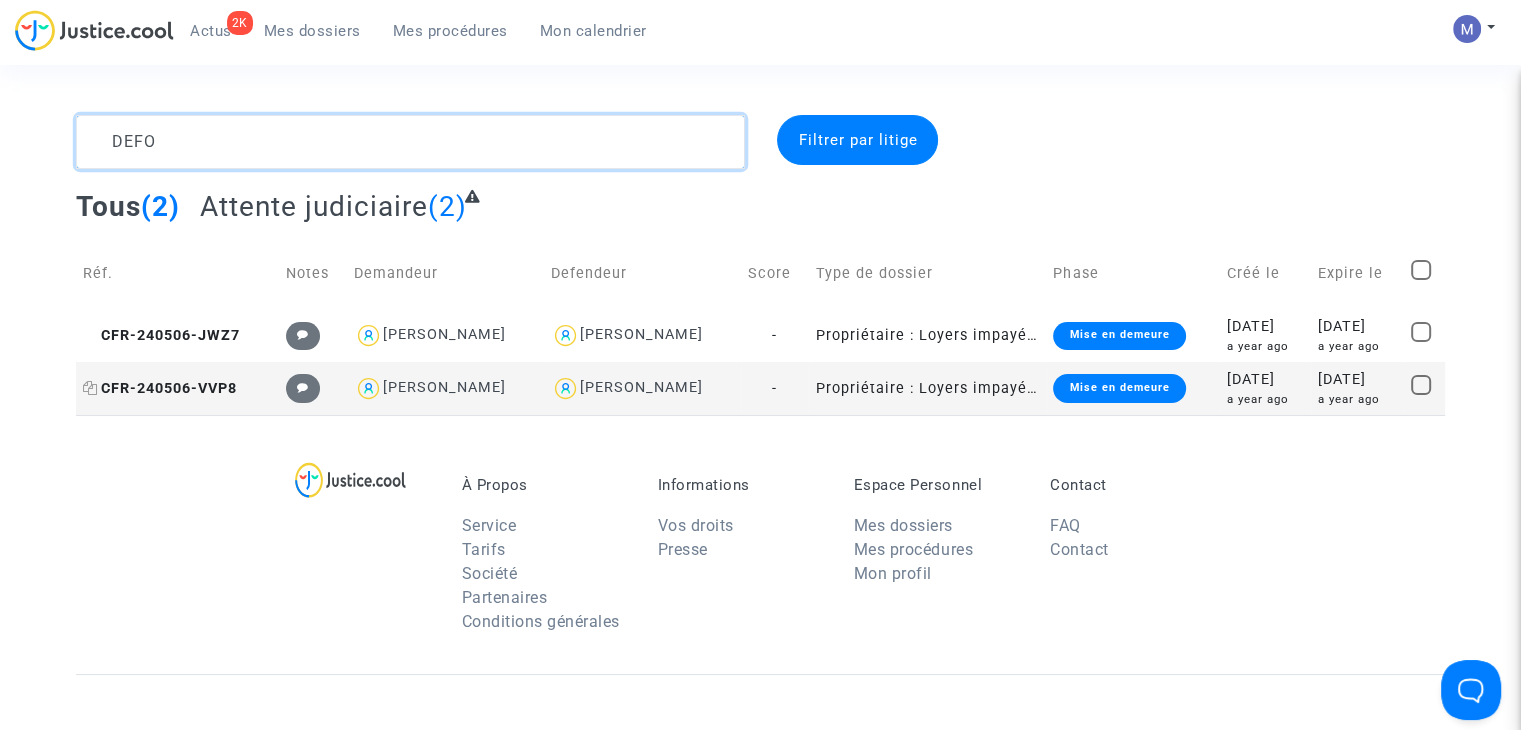 type on "DEFO" 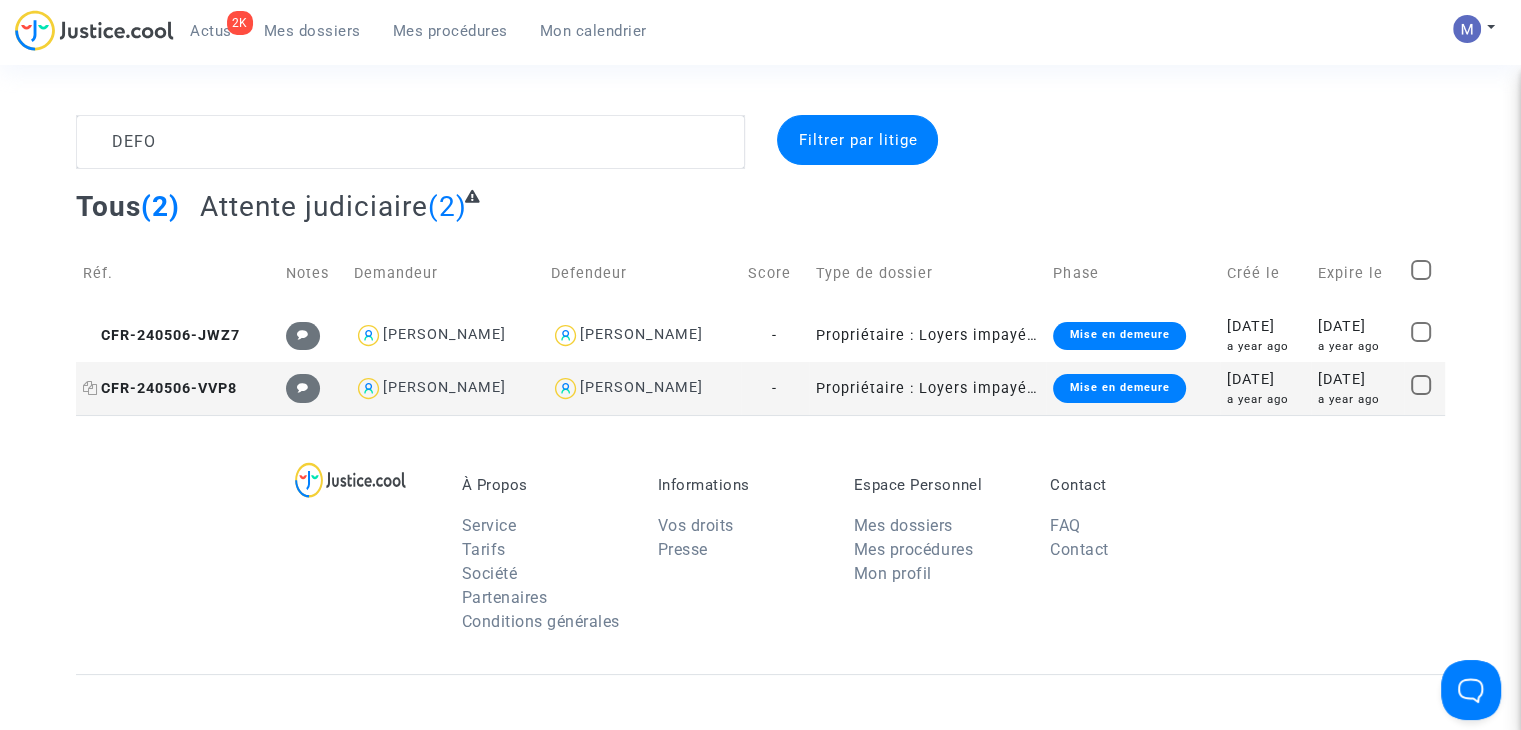 click on "CFR-240506-VVP8" 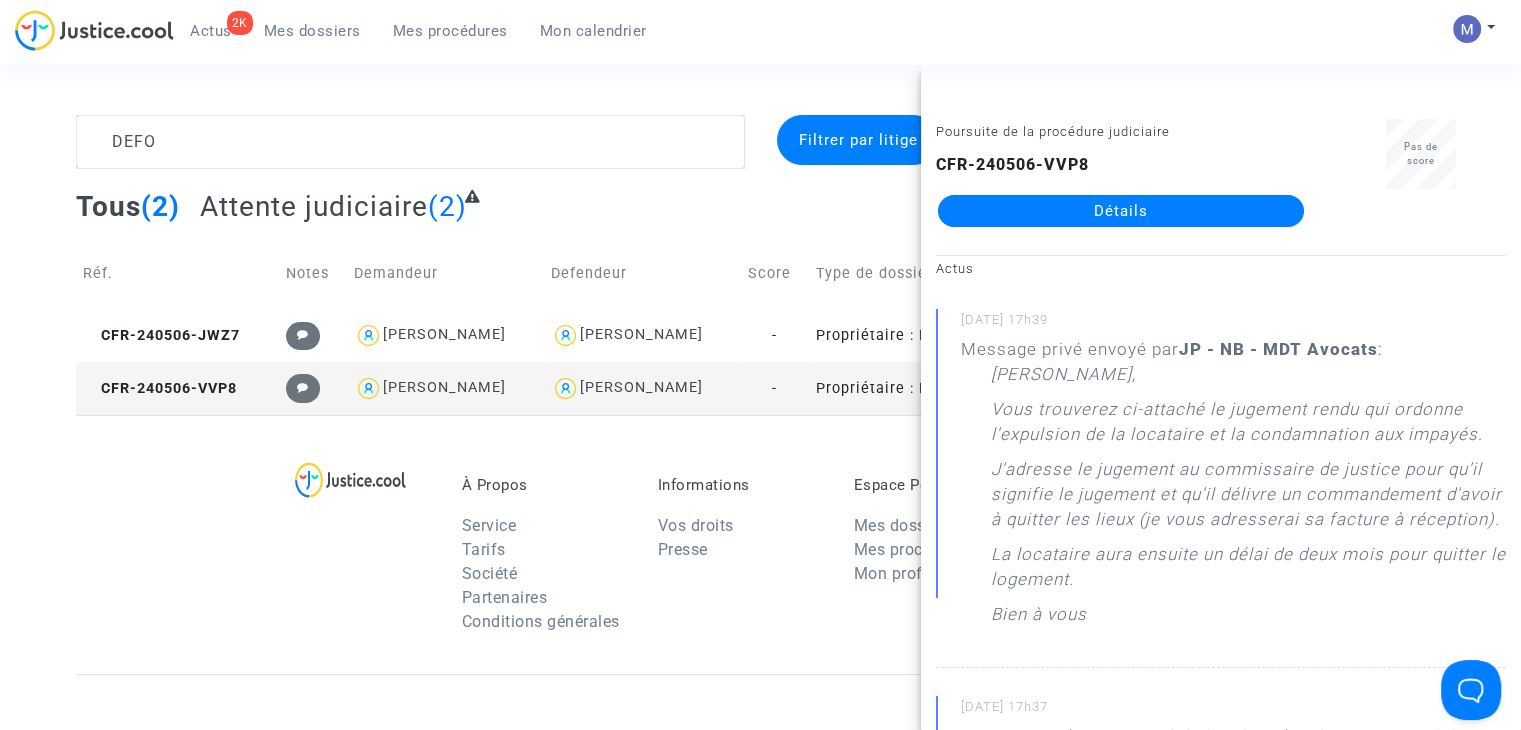 click on "Détails" 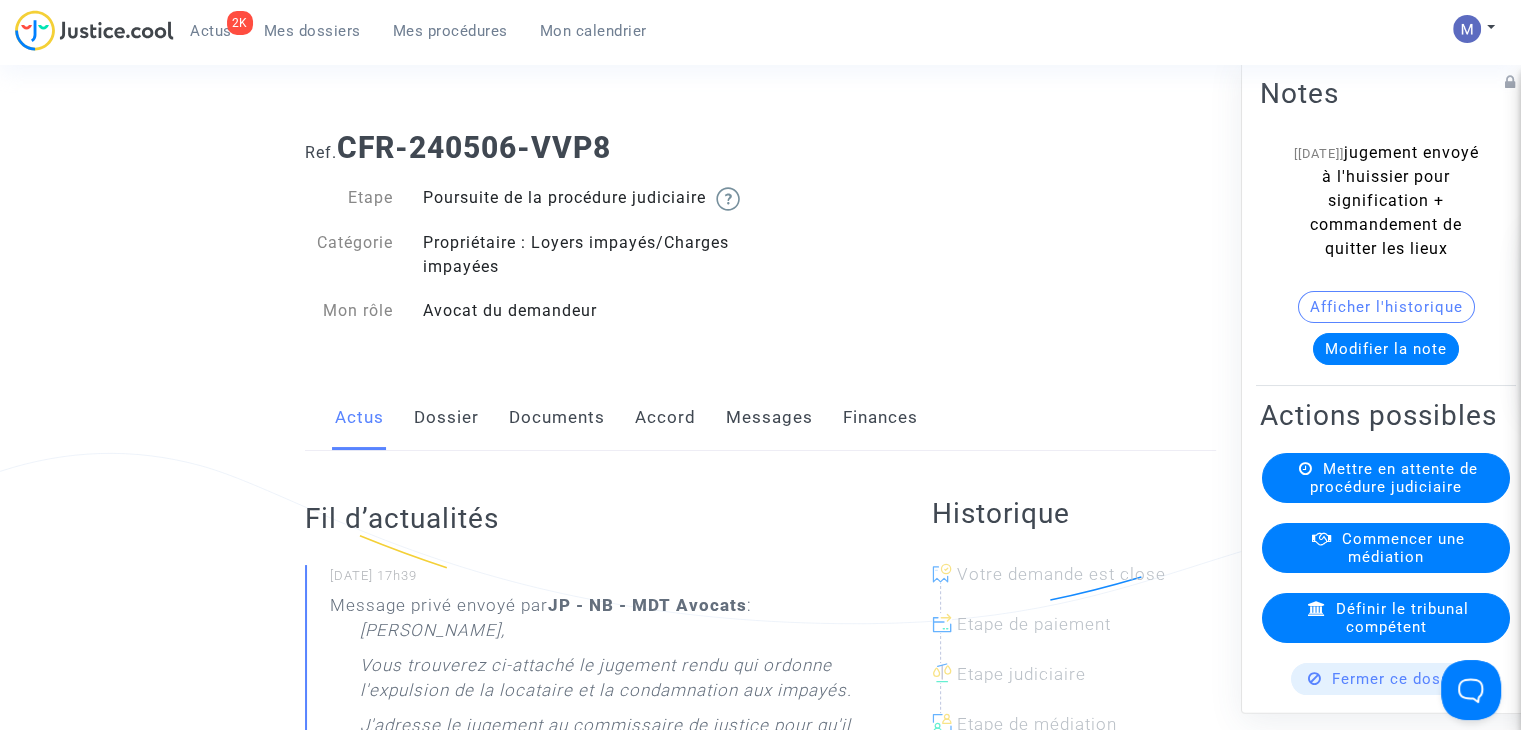 click on "Messages" 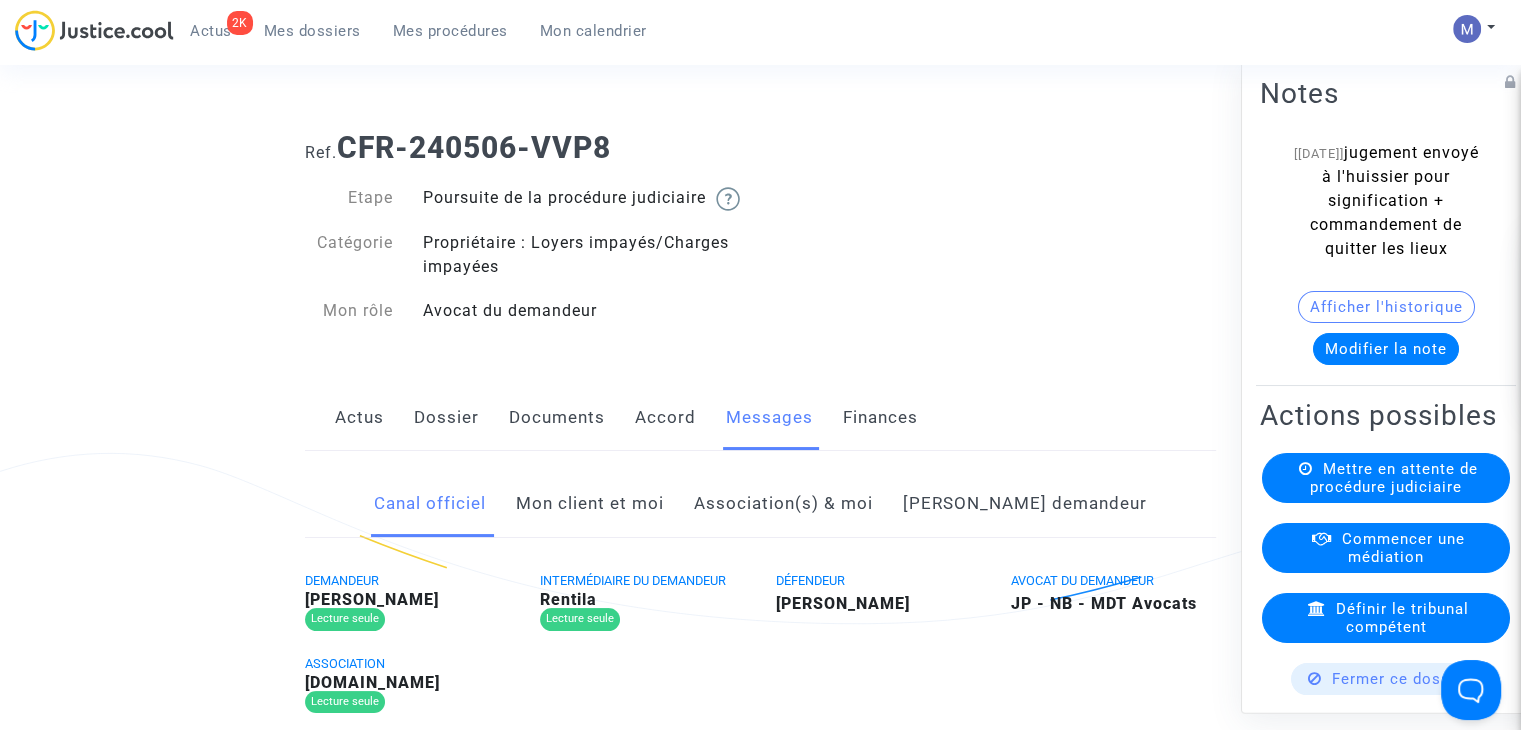 click on "Mon client et moi" 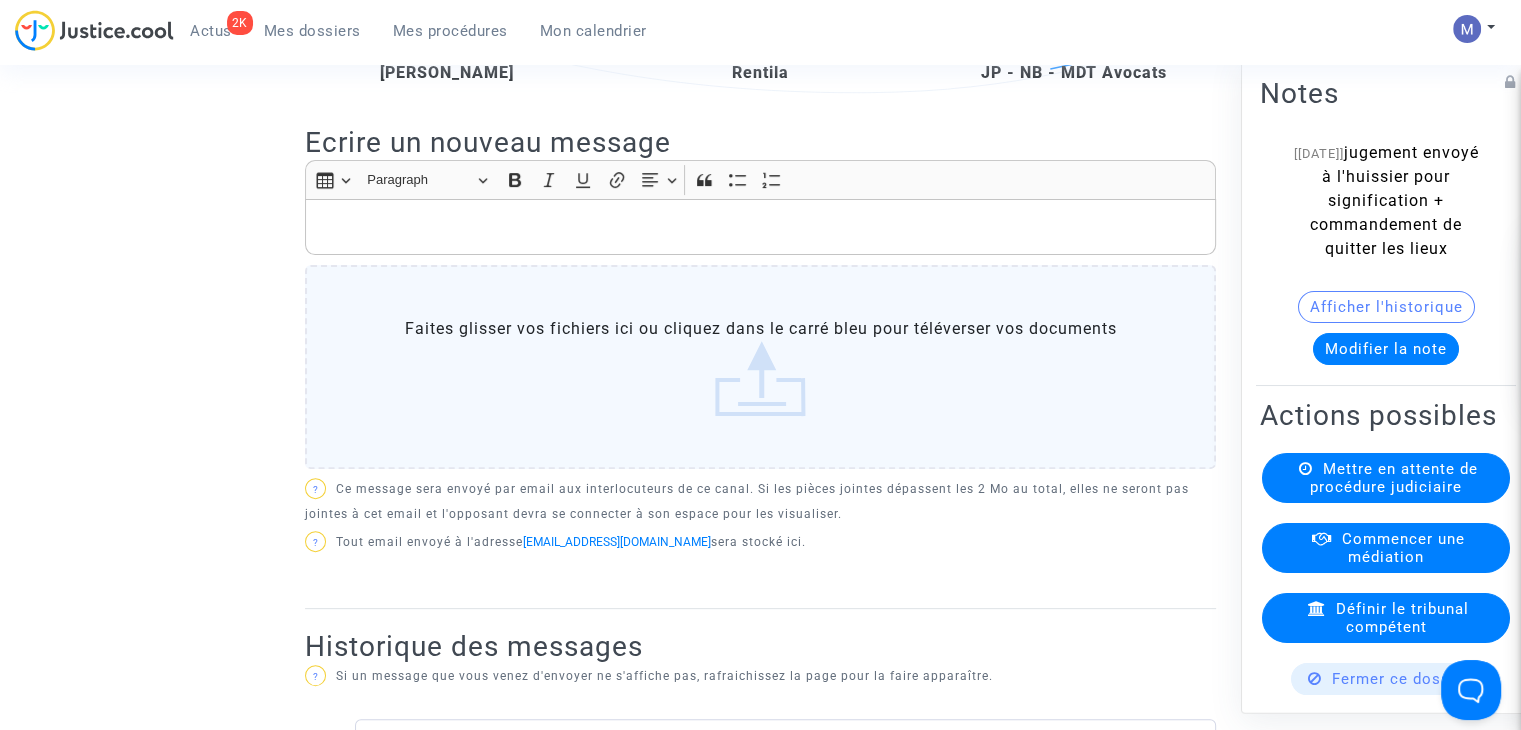 scroll, scrollTop: 500, scrollLeft: 0, axis: vertical 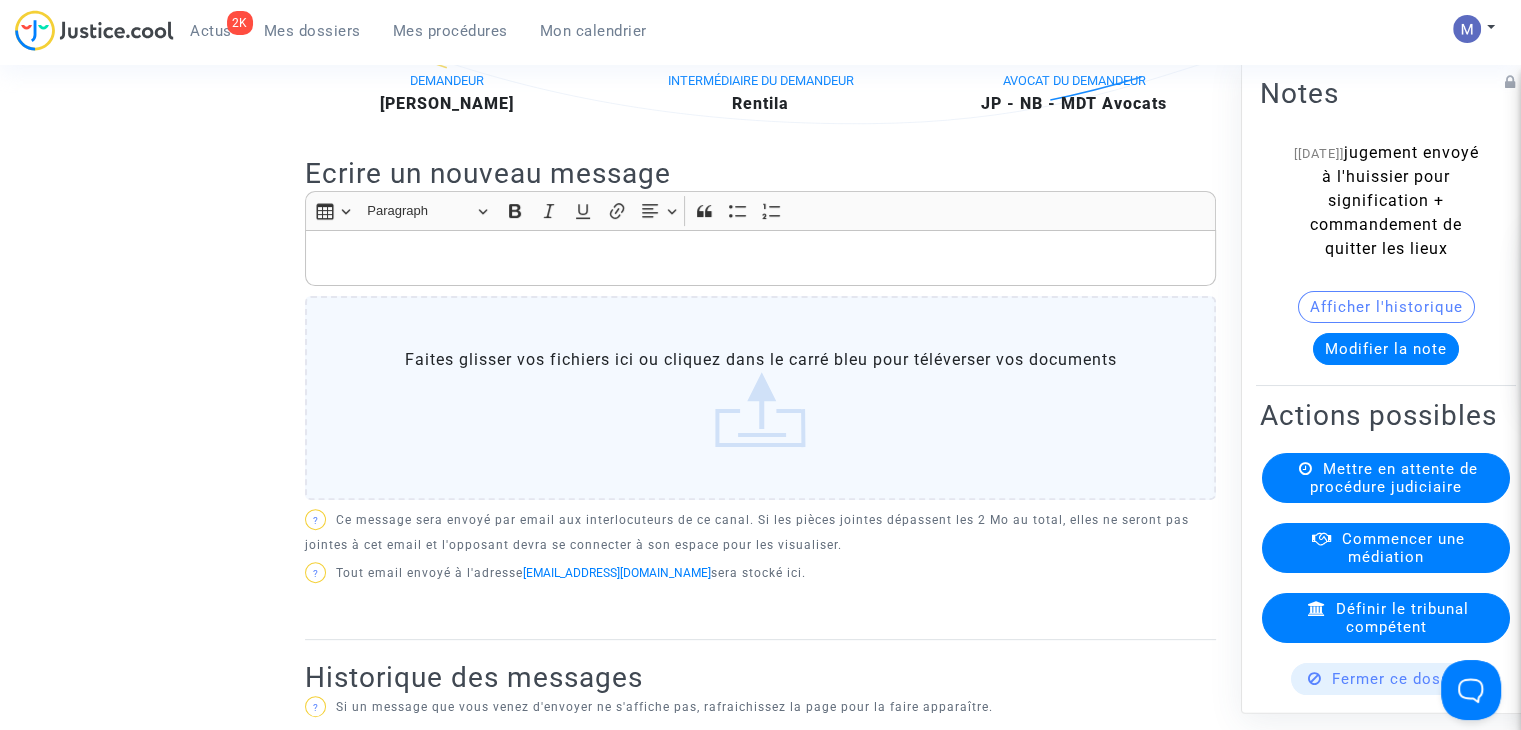 click 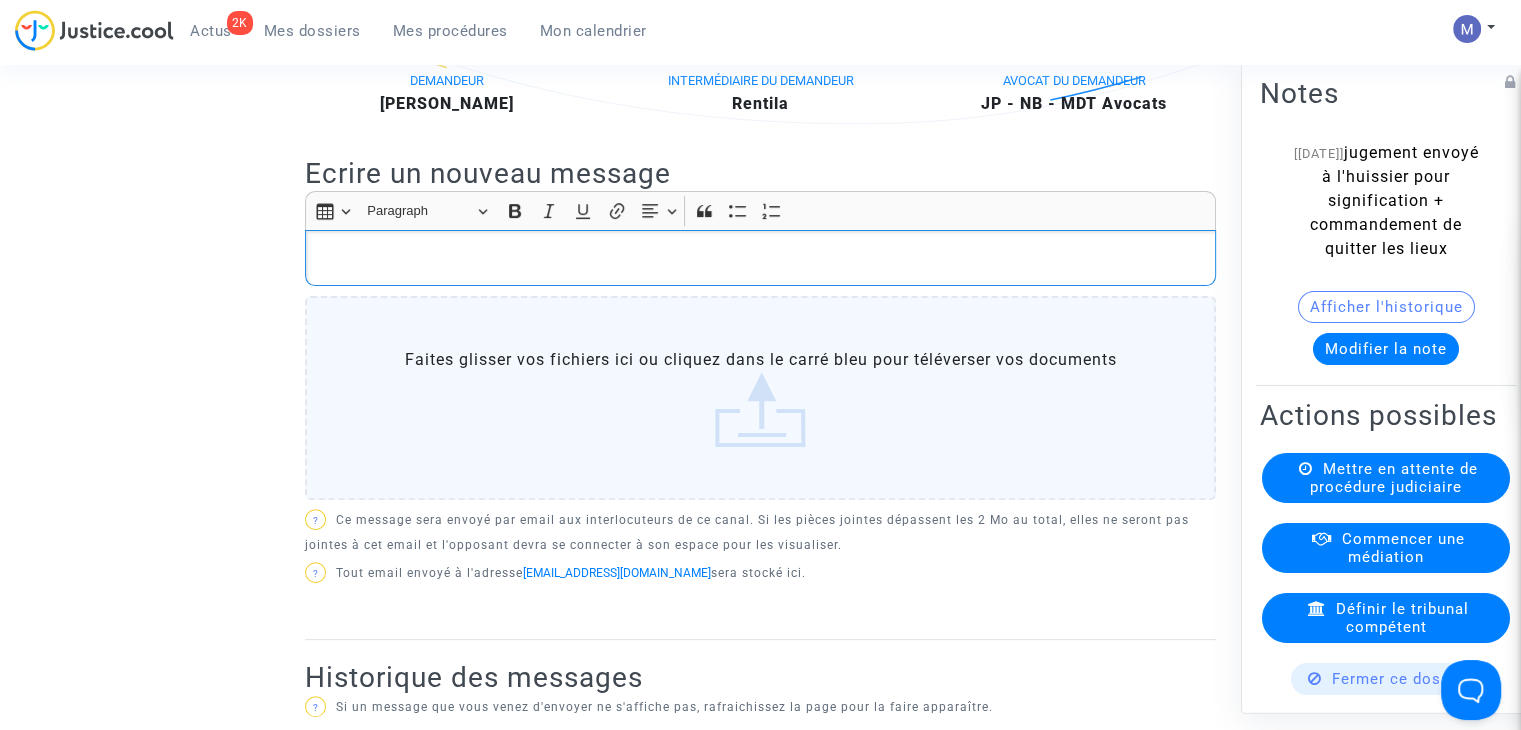 type 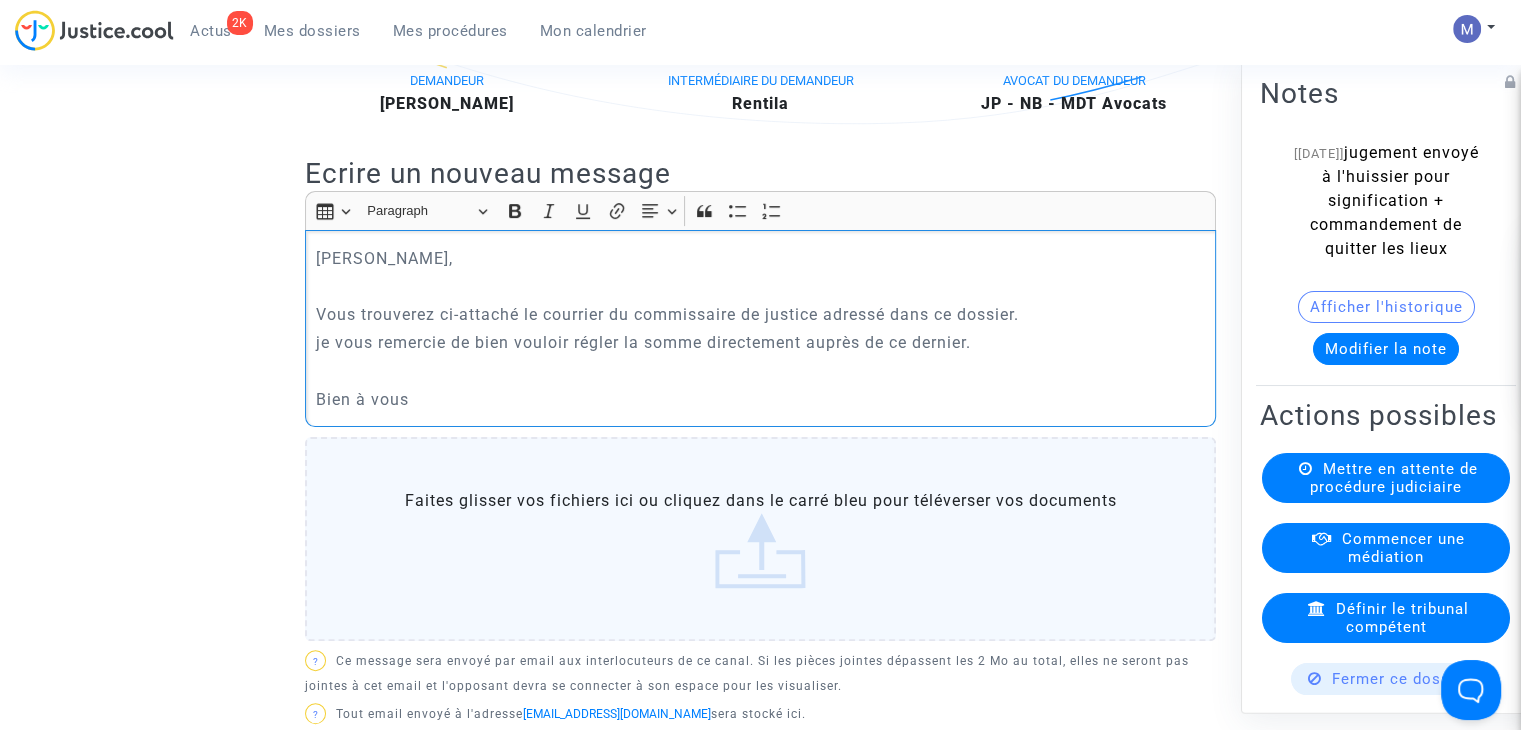 click on "je vous remercie de bien vouloir régler la somme directement auprès de ce dernier." 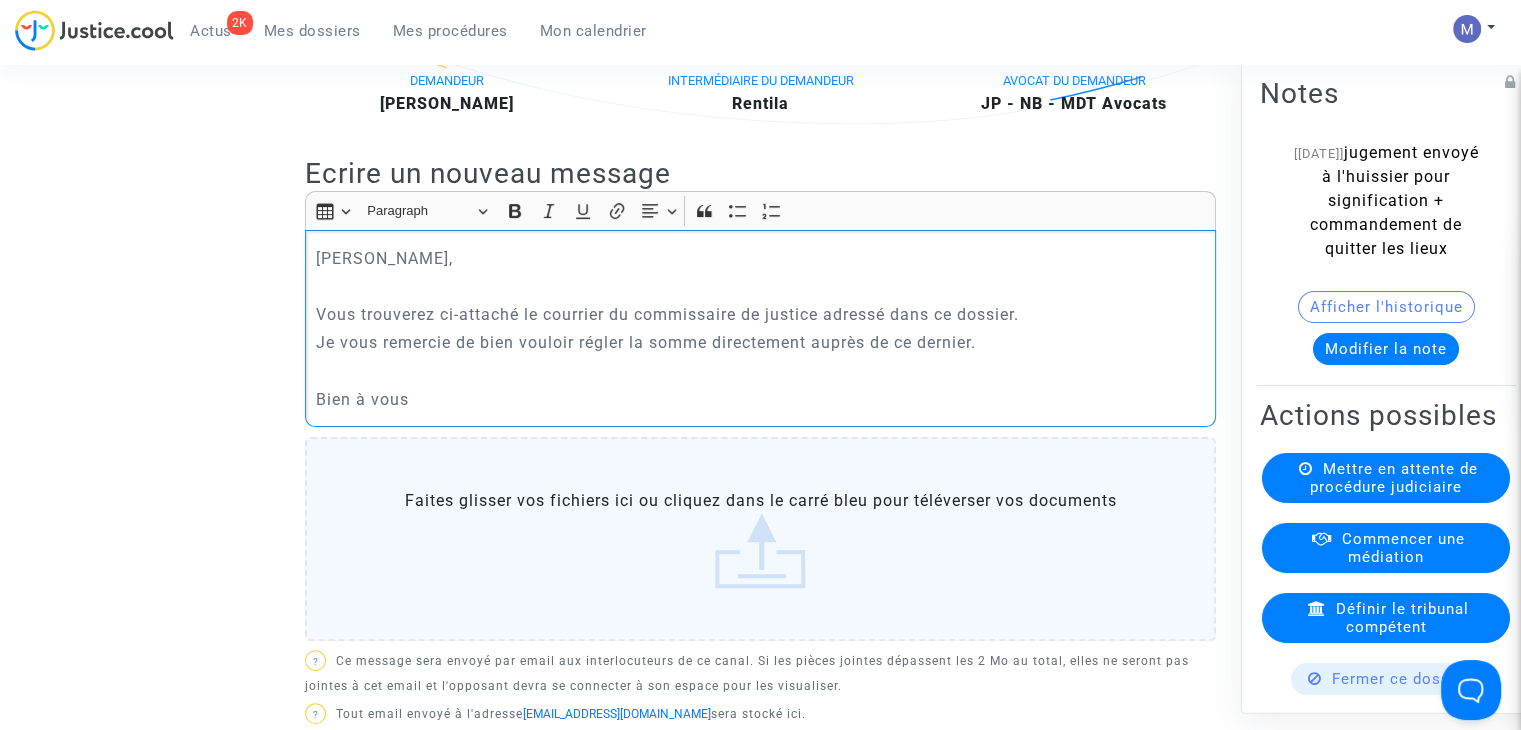 click on "Je vous remercie de bien vouloir régler la somme directement auprès de ce dernier." 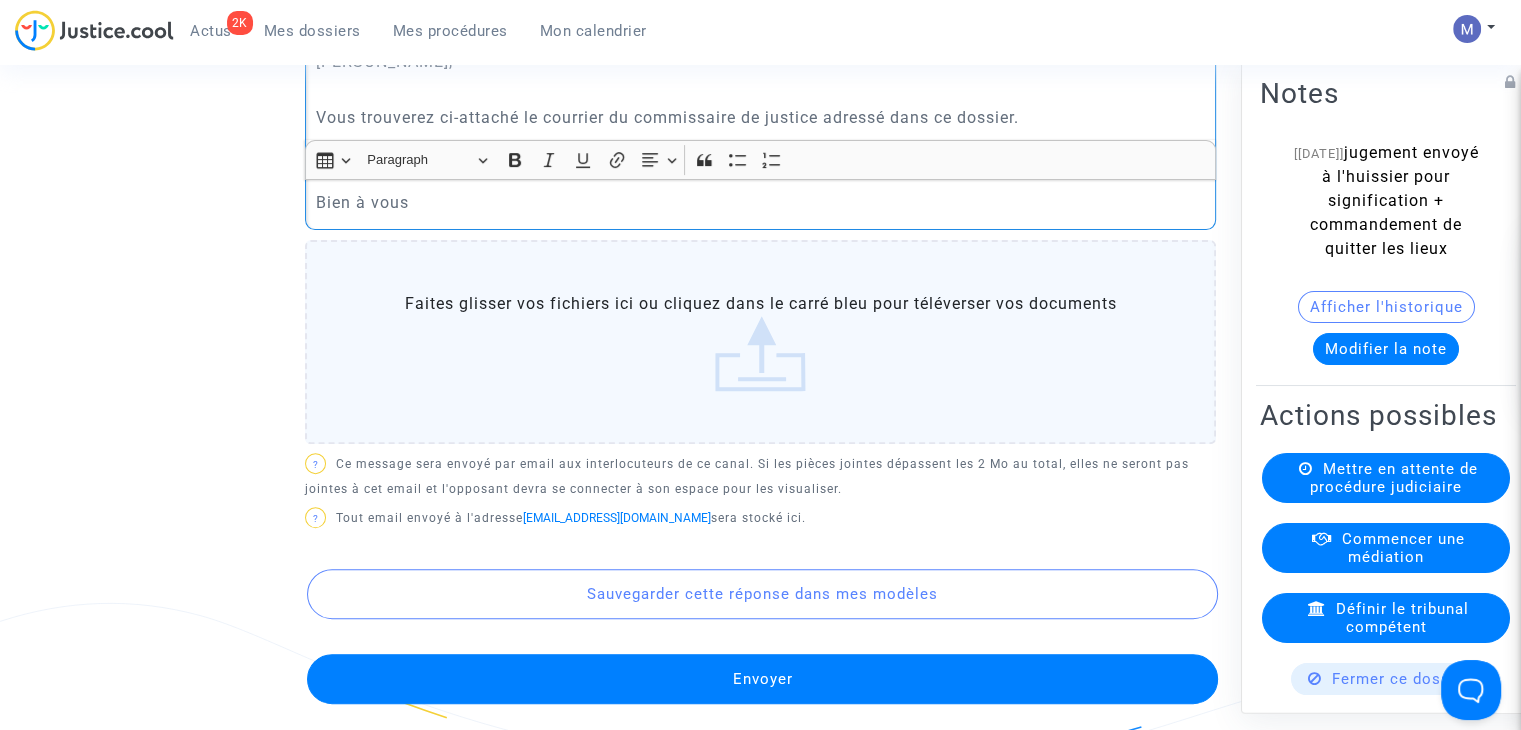 scroll, scrollTop: 1000, scrollLeft: 0, axis: vertical 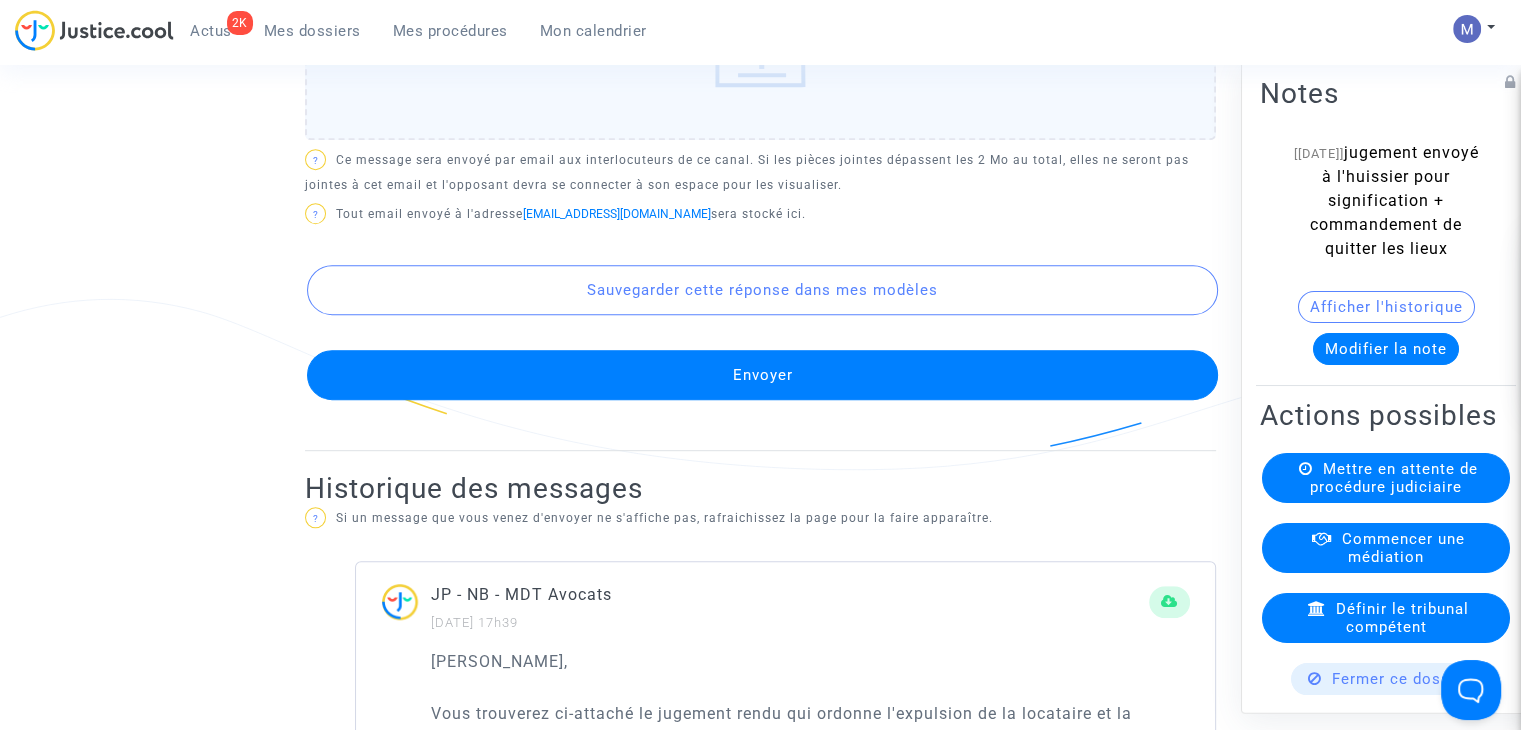 click on "Faites glisser vos fichiers ici ou cliquez dans le carré bleu pour téléverser vos documents" 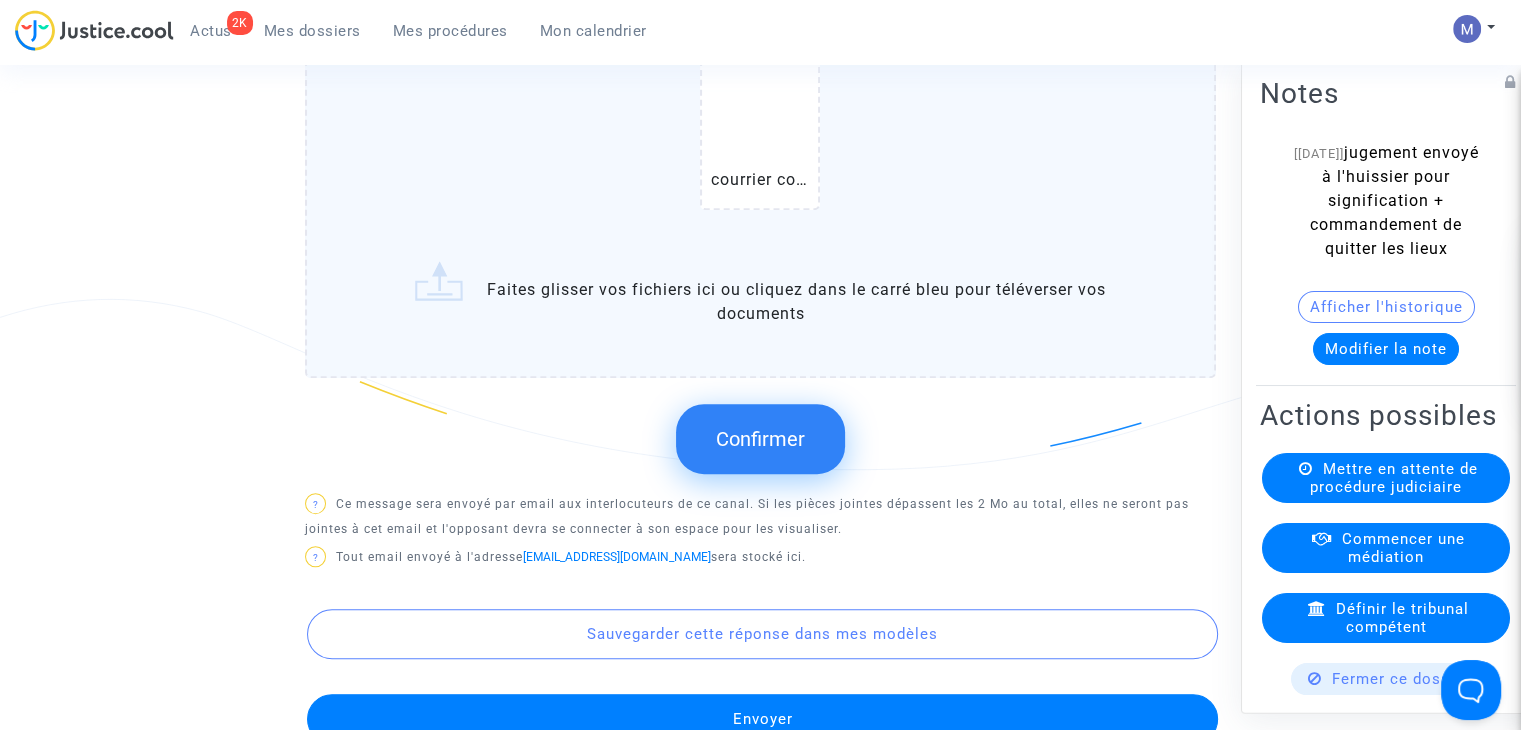 click on "Confirmer" 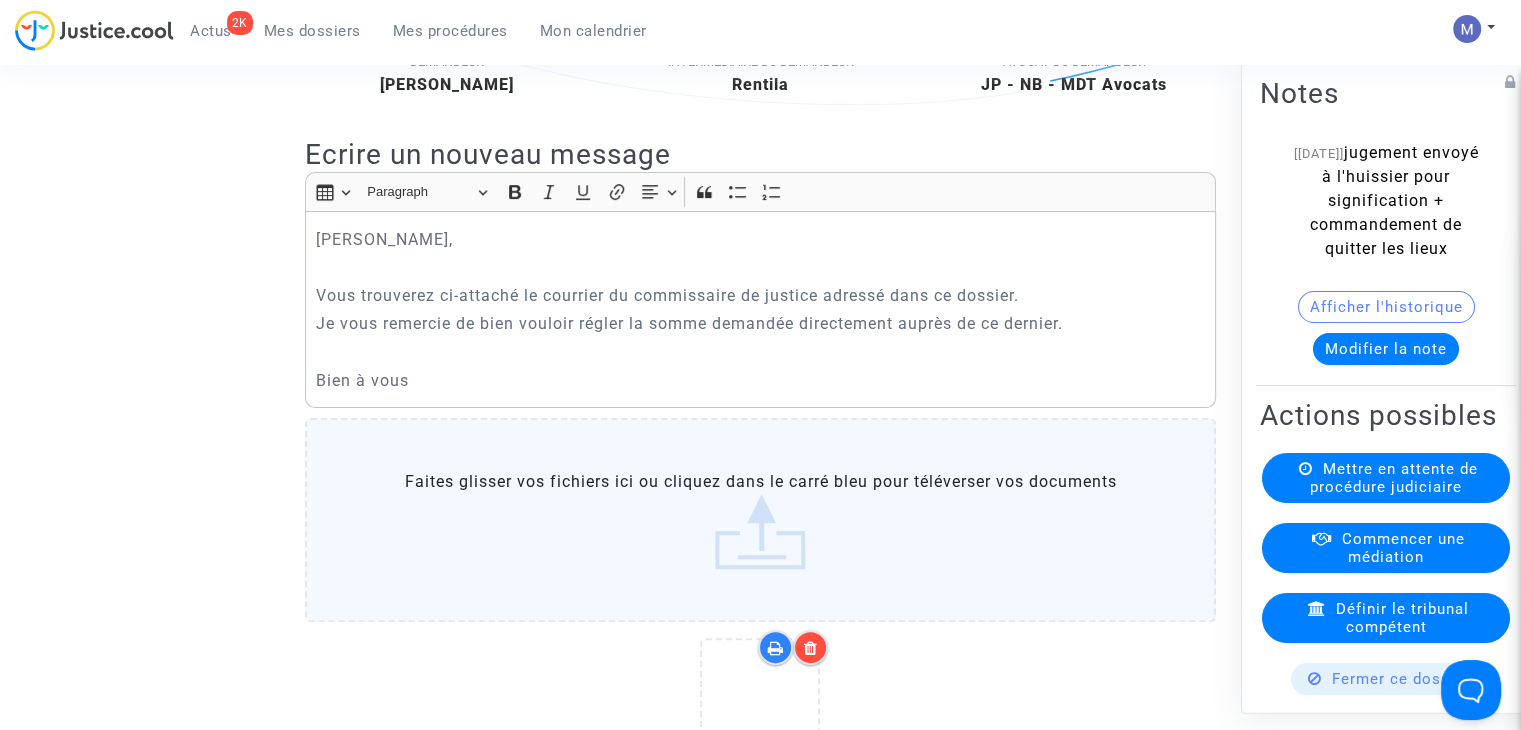 scroll, scrollTop: 1100, scrollLeft: 0, axis: vertical 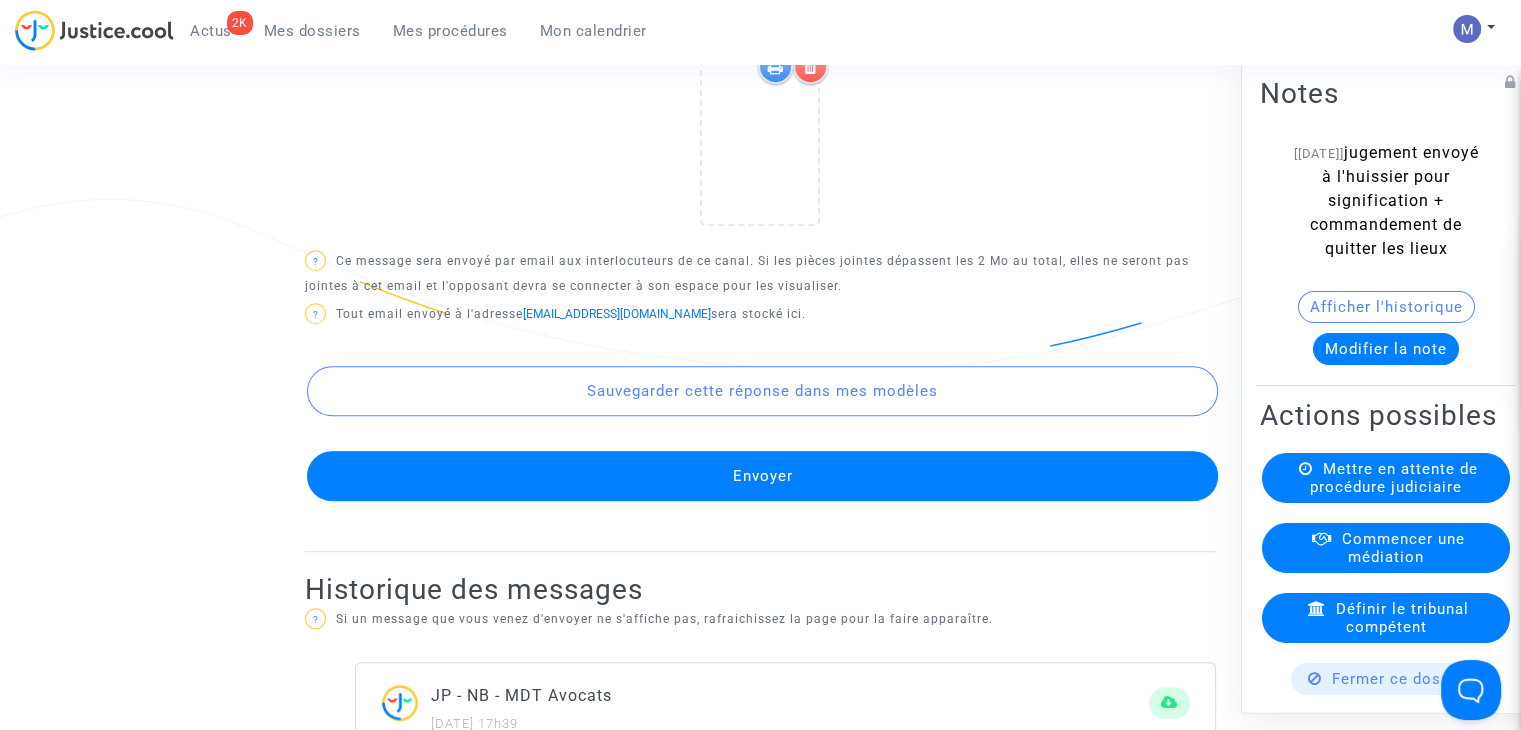 click on "Envoyer" 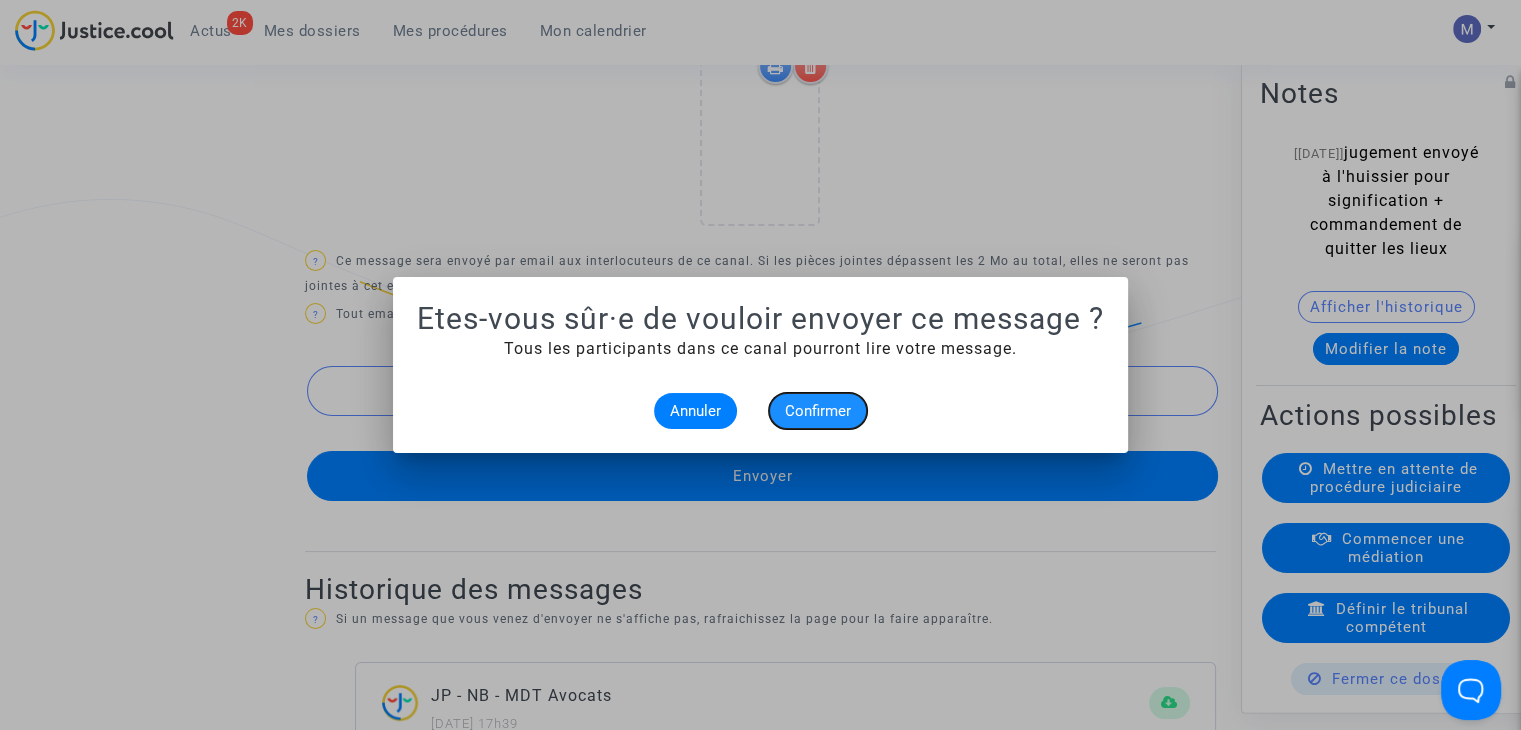 click on "Confirmer" at bounding box center (818, 411) 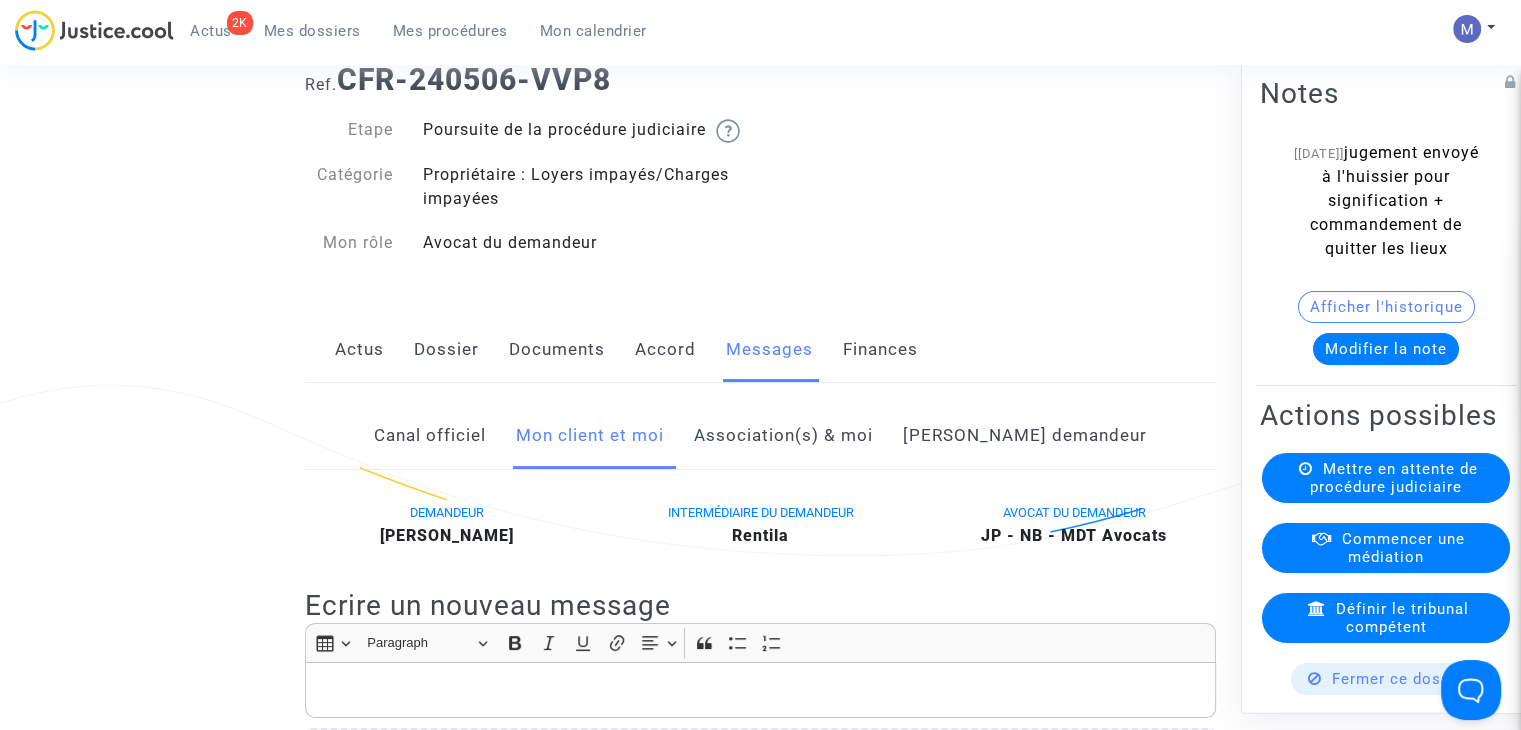 scroll, scrollTop: 0, scrollLeft: 0, axis: both 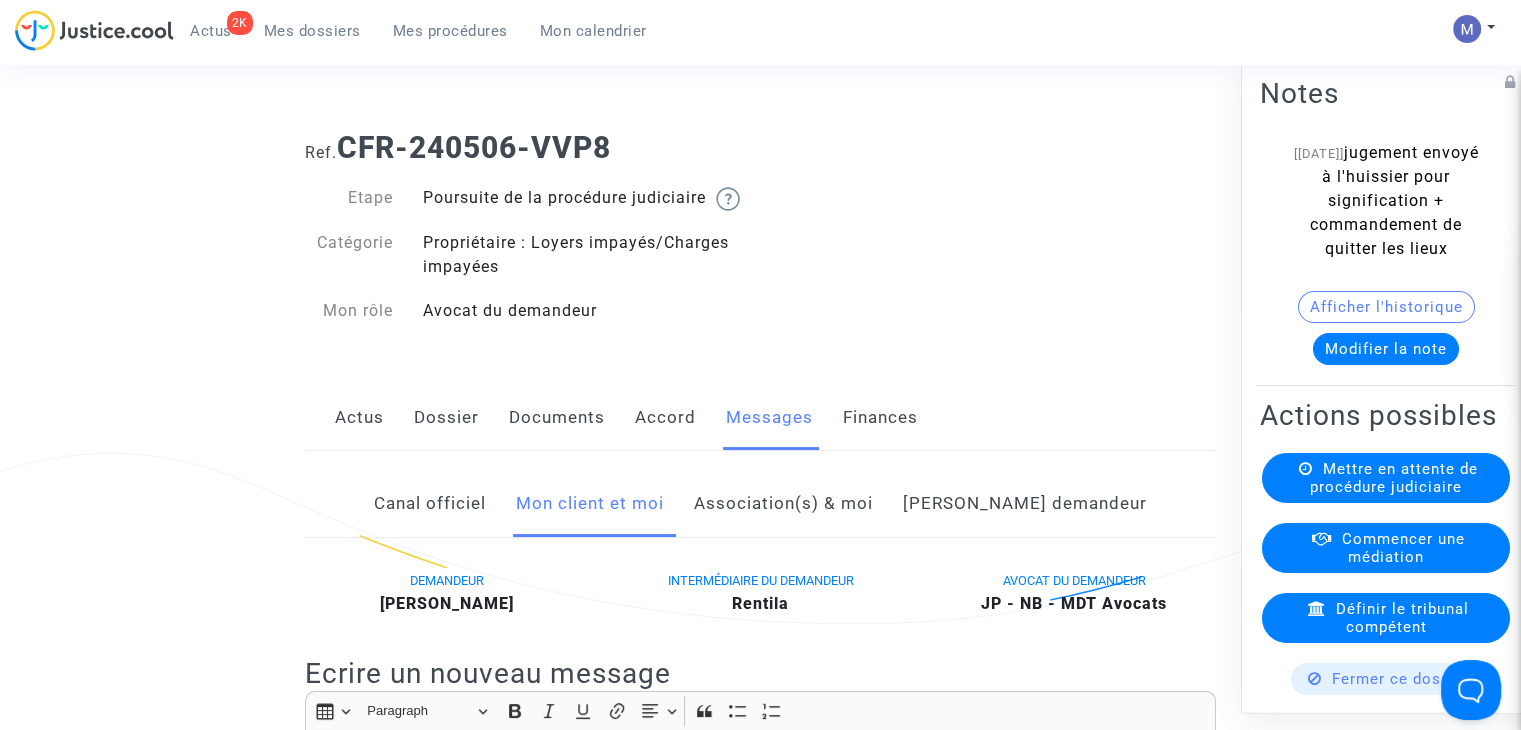 click on "2K Actus Mes dossiers Mes procédures Mon calendrier" at bounding box center [339, 37] 